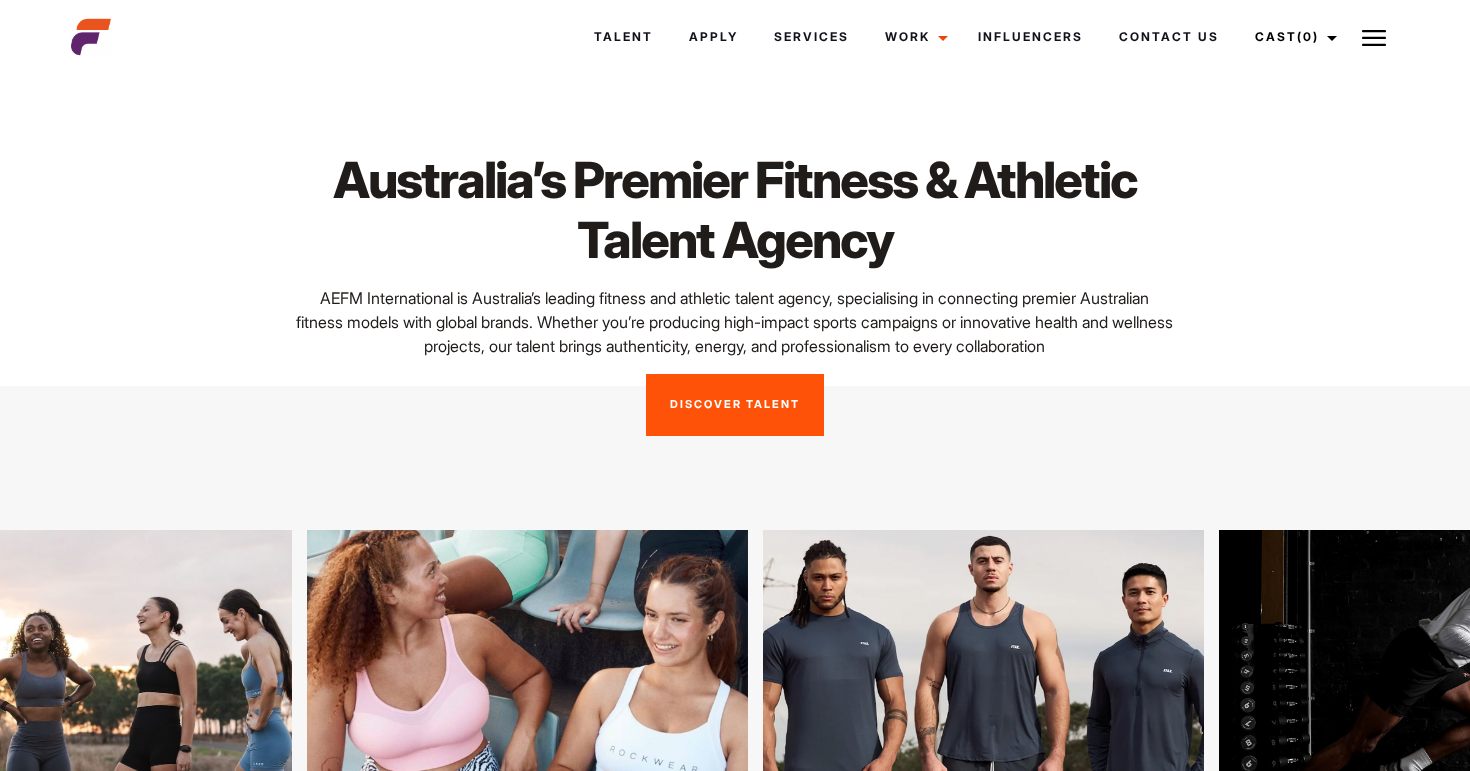 scroll, scrollTop: 50, scrollLeft: 0, axis: vertical 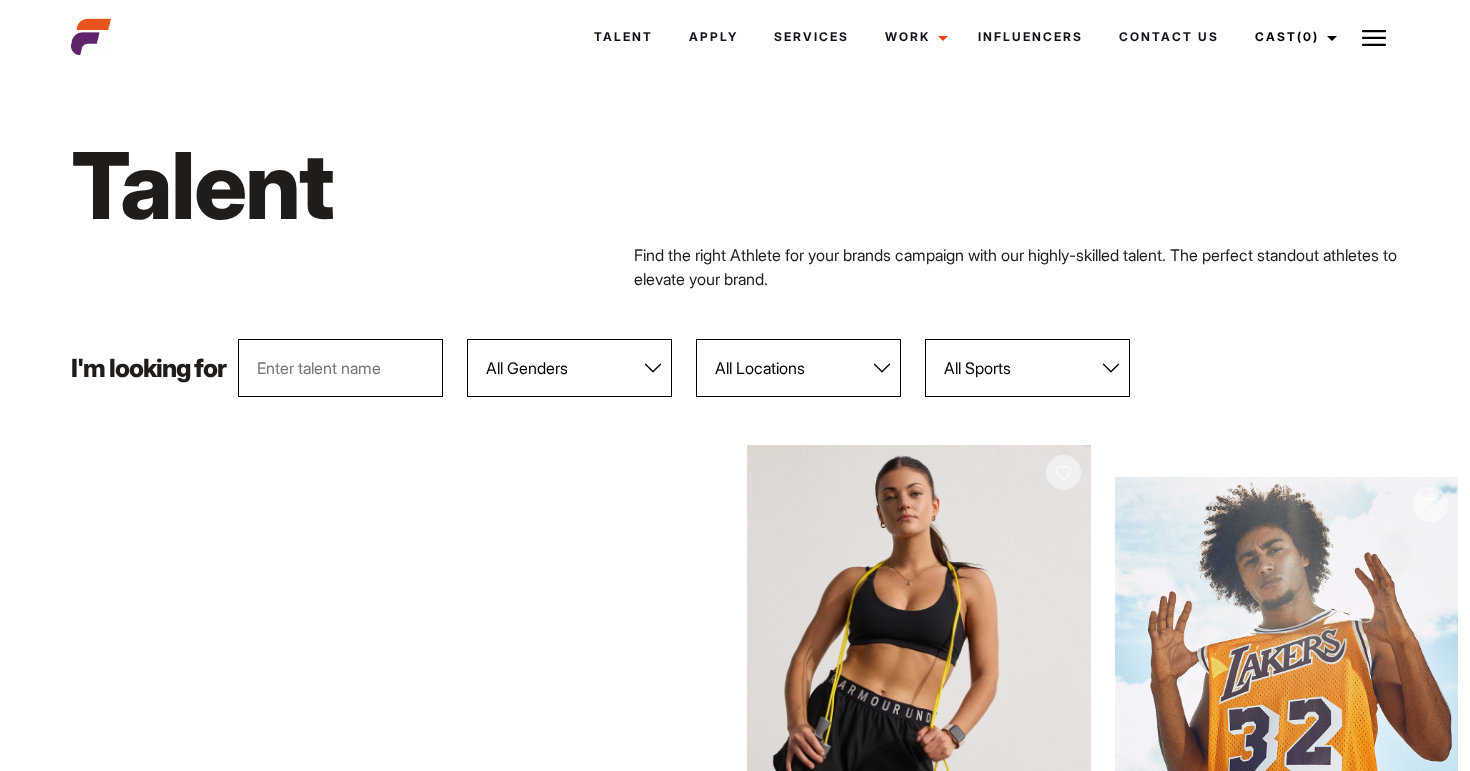 click at bounding box center [340, 368] 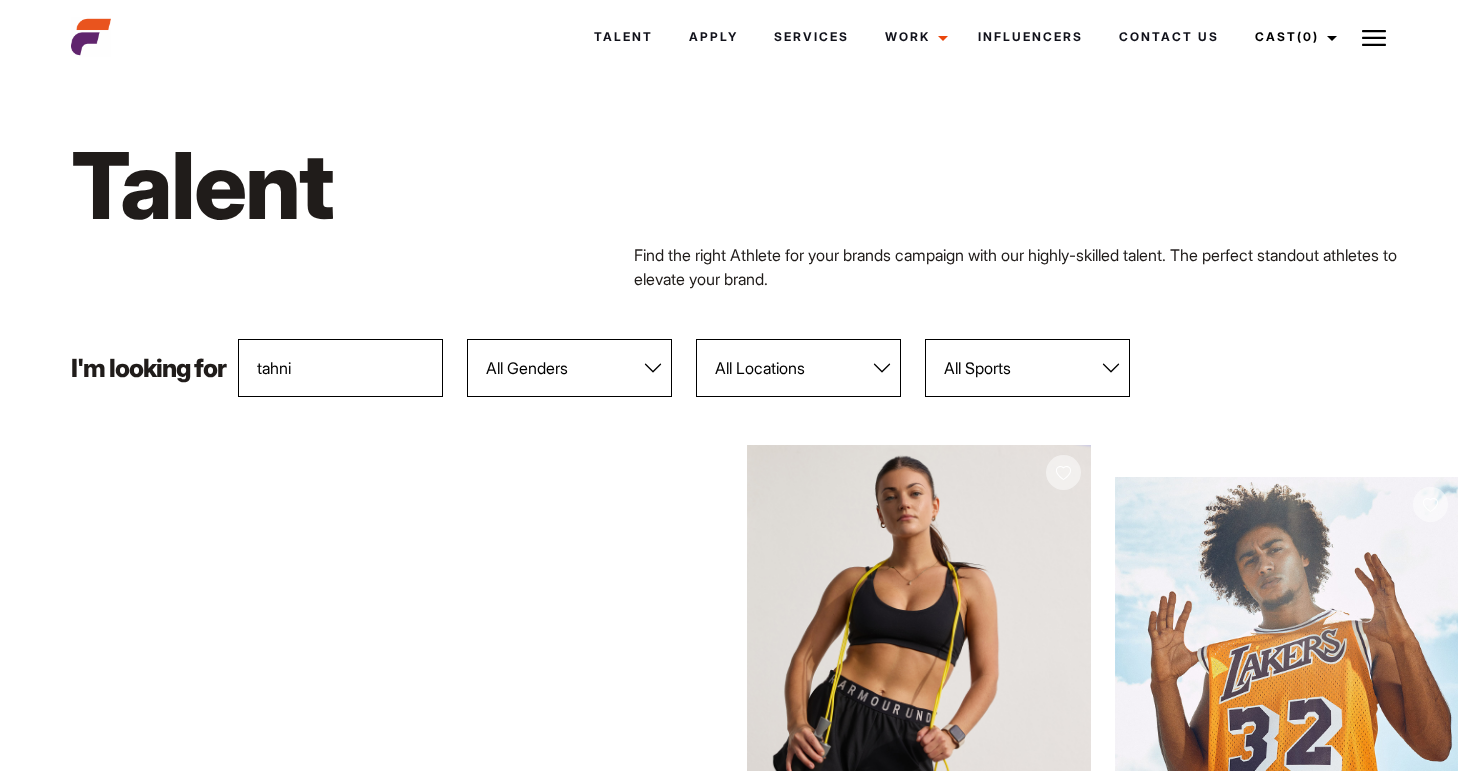 type on "tahni" 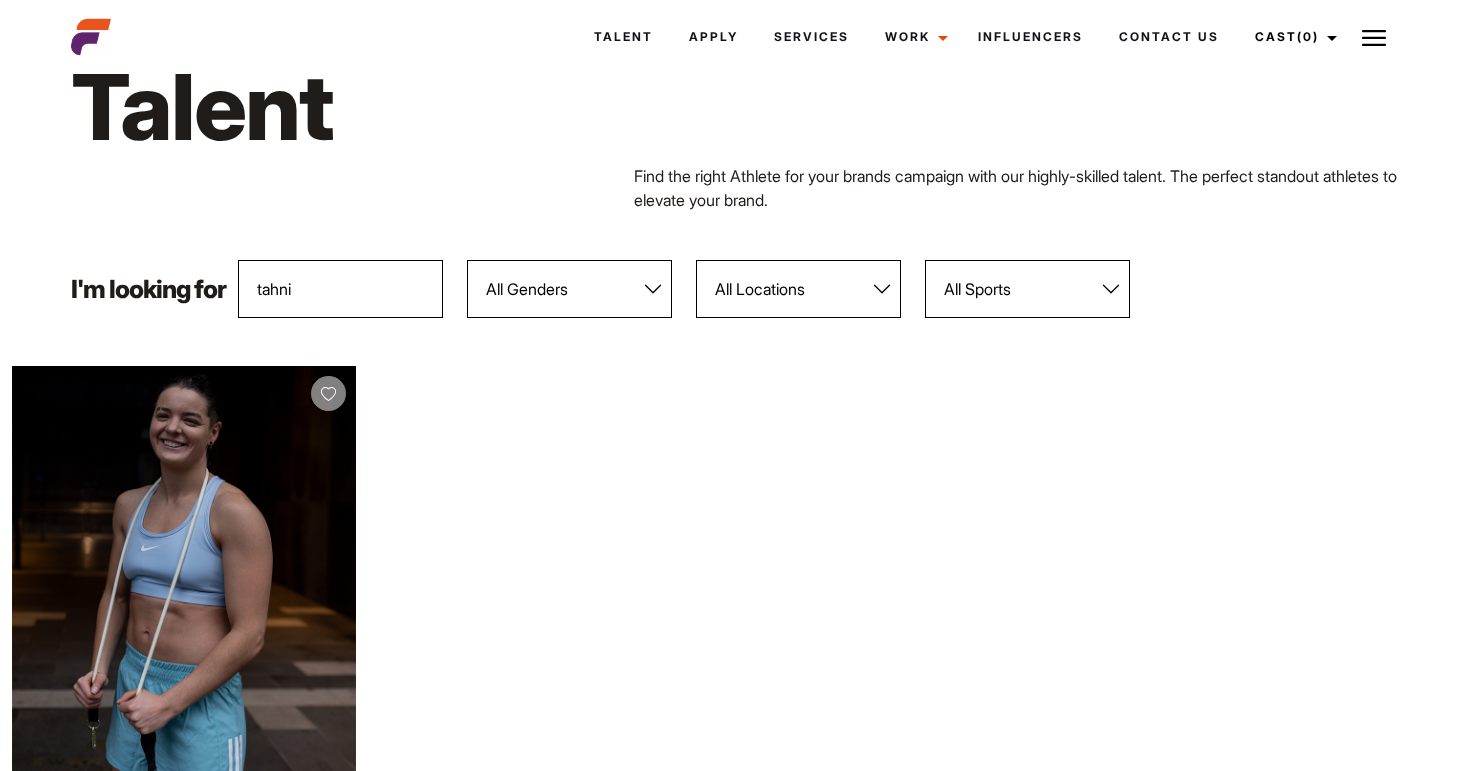scroll, scrollTop: 114, scrollLeft: 0, axis: vertical 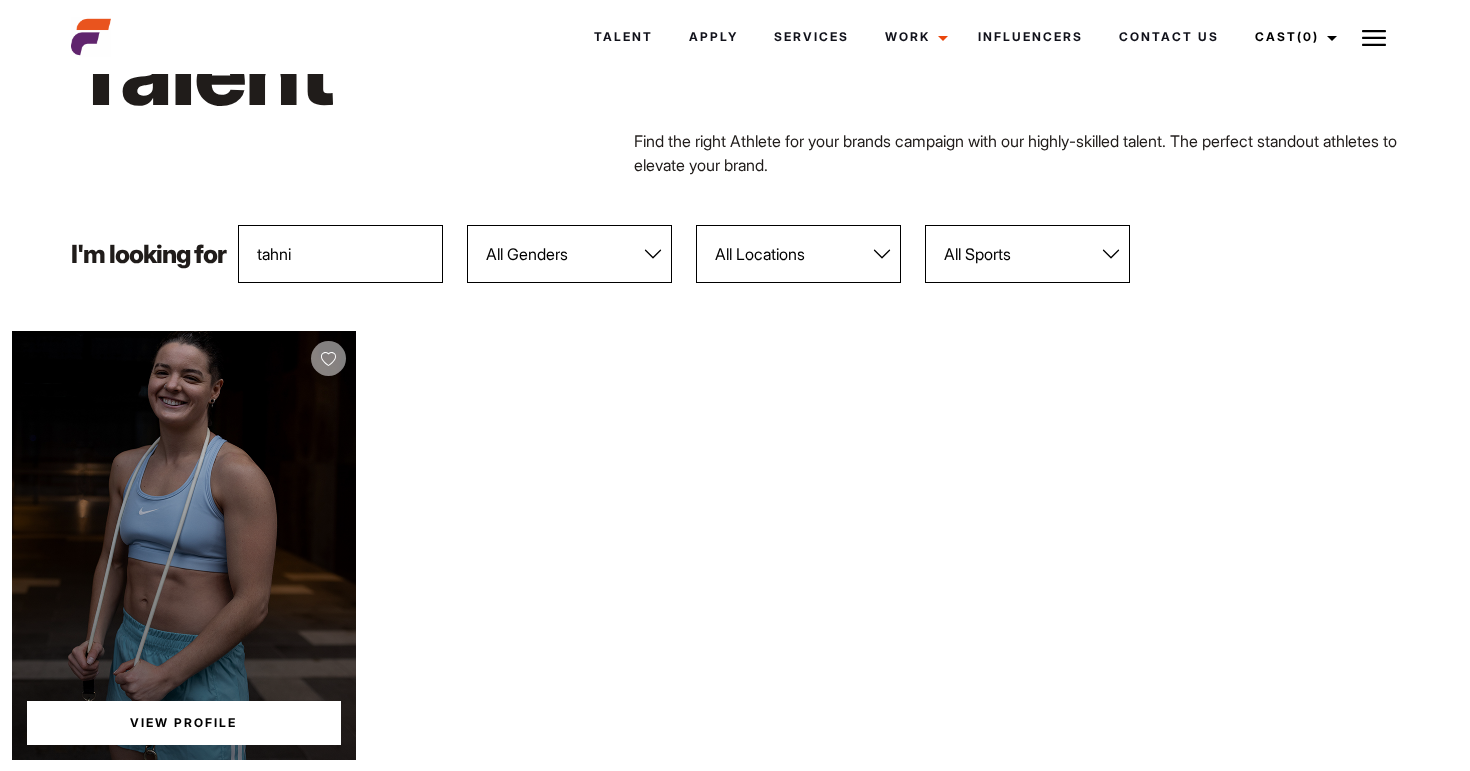 click on "View Profile" at bounding box center [184, 545] 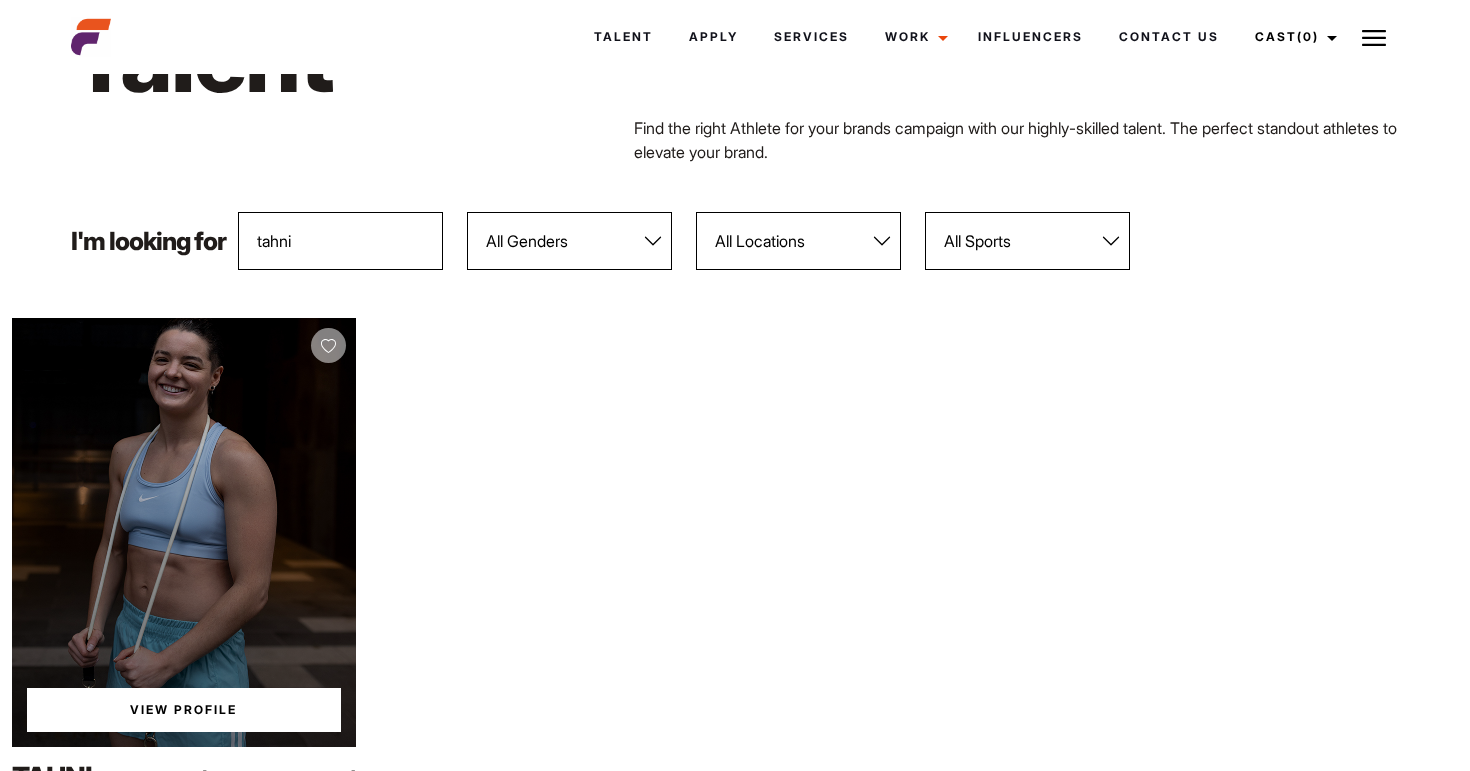 click on "View Profile" at bounding box center [184, 710] 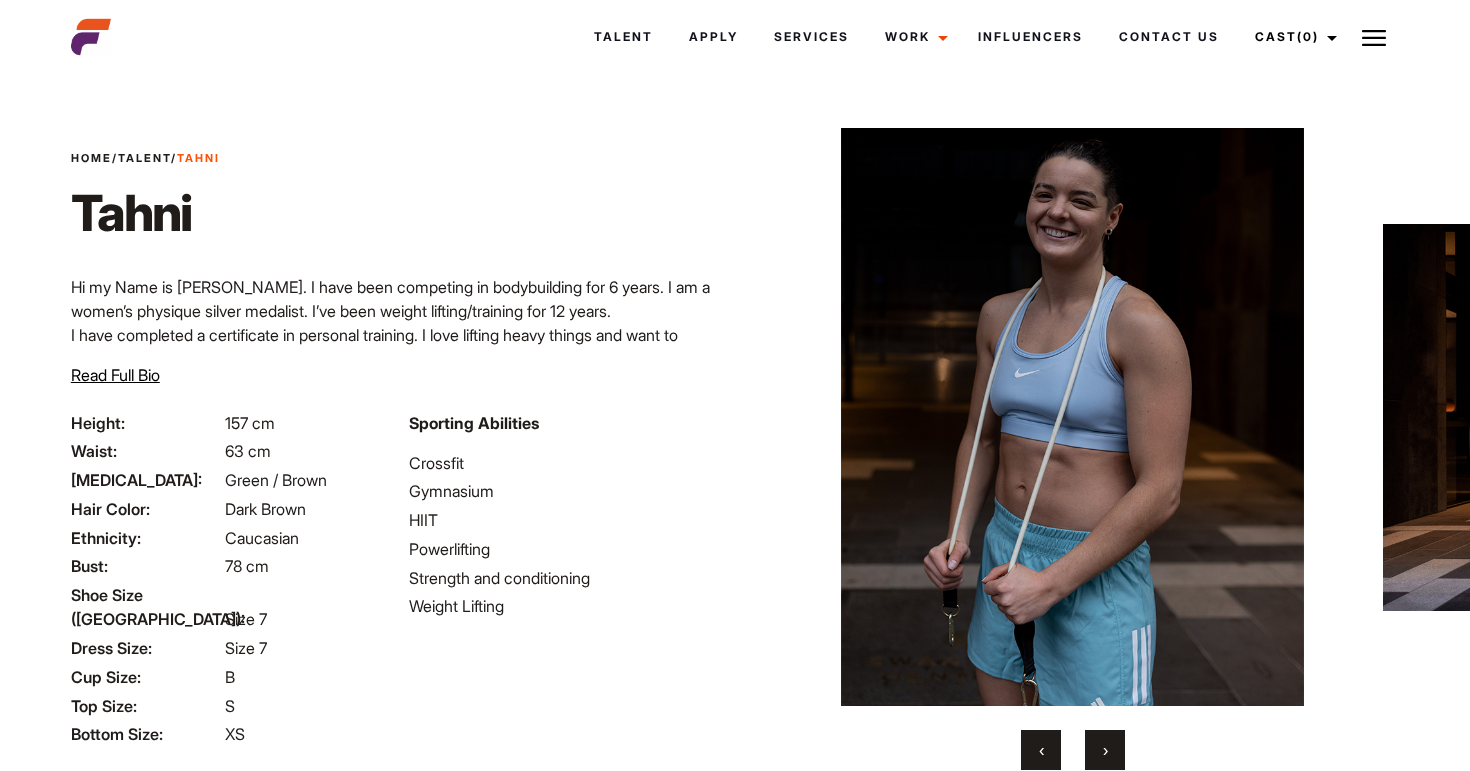 scroll, scrollTop: 21, scrollLeft: 0, axis: vertical 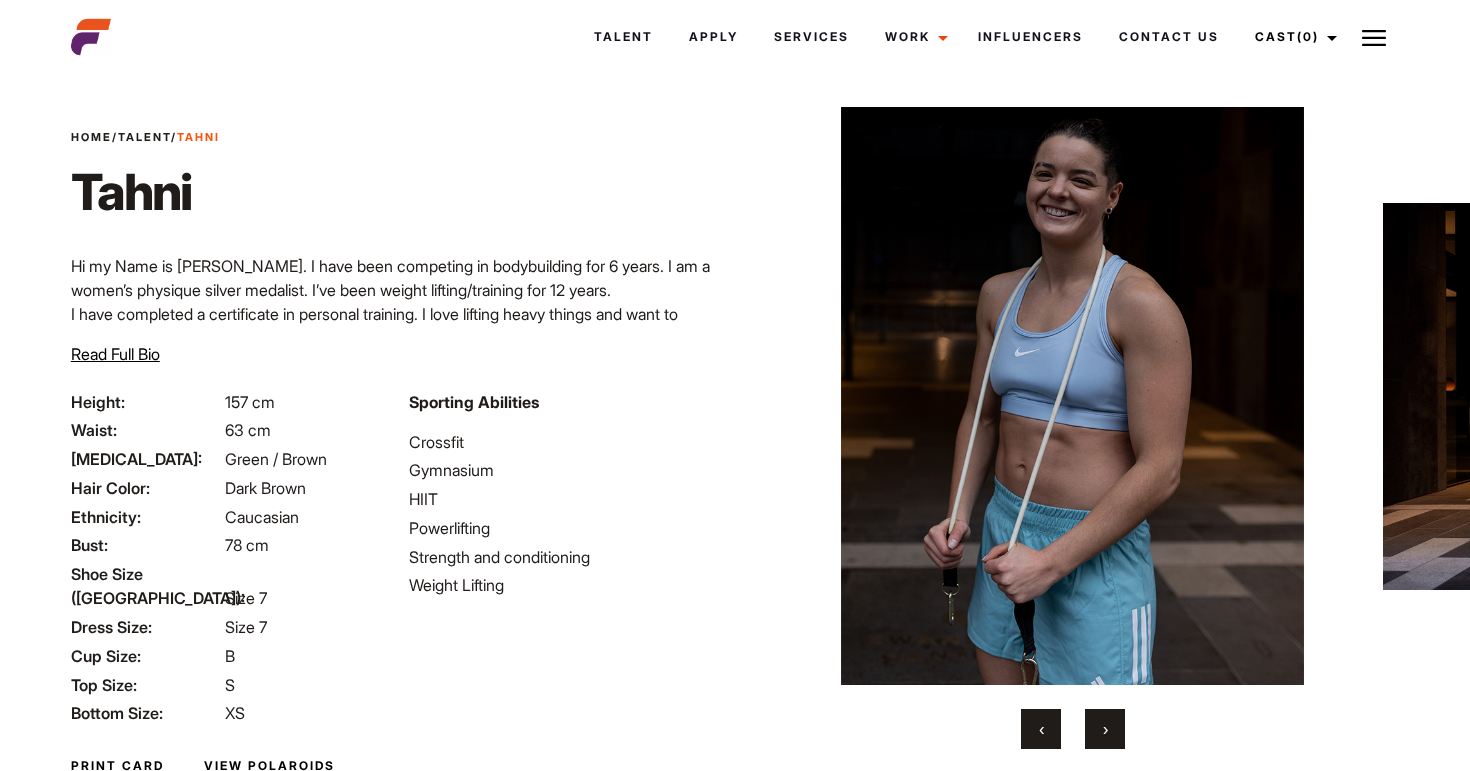 click on "›" at bounding box center [1105, 729] 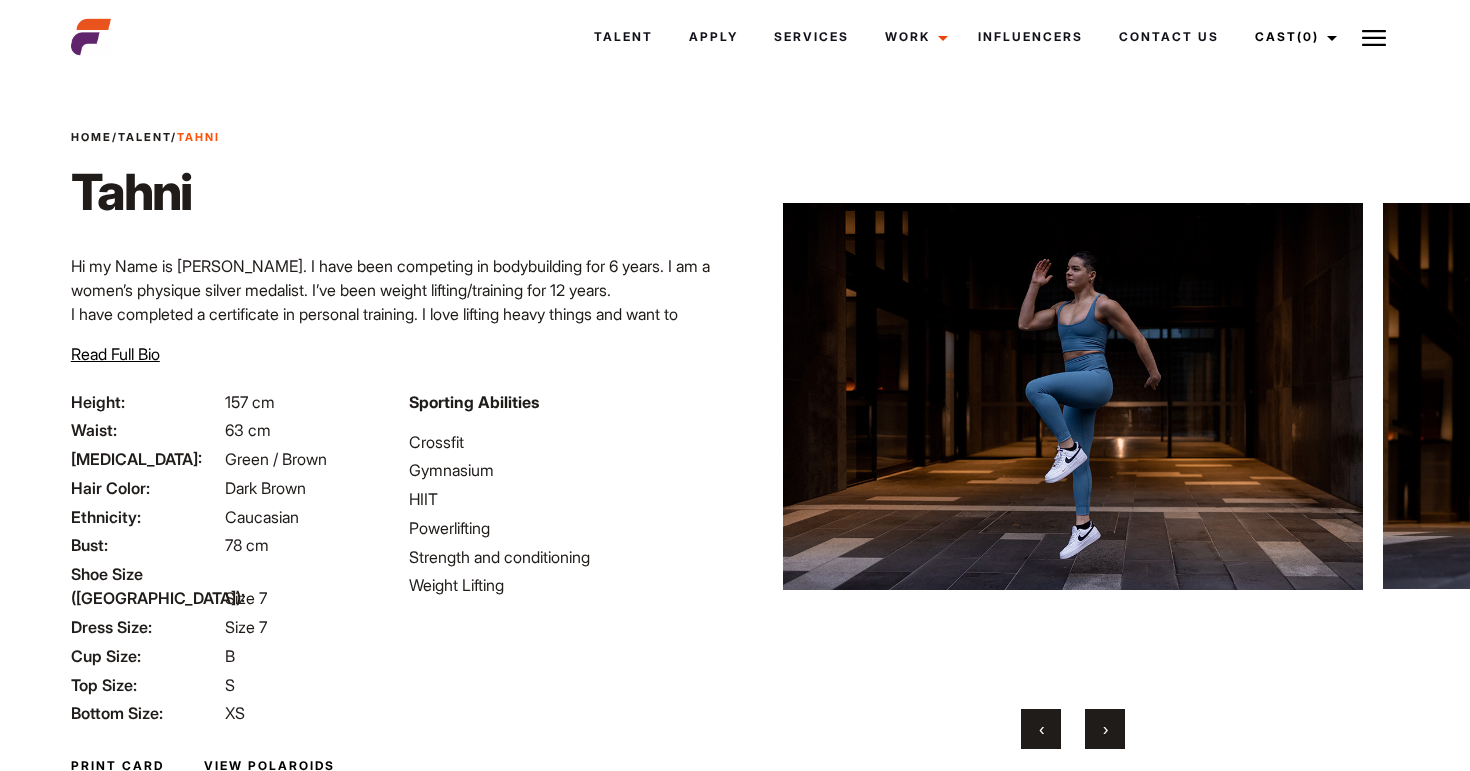 click on "›" at bounding box center (1105, 729) 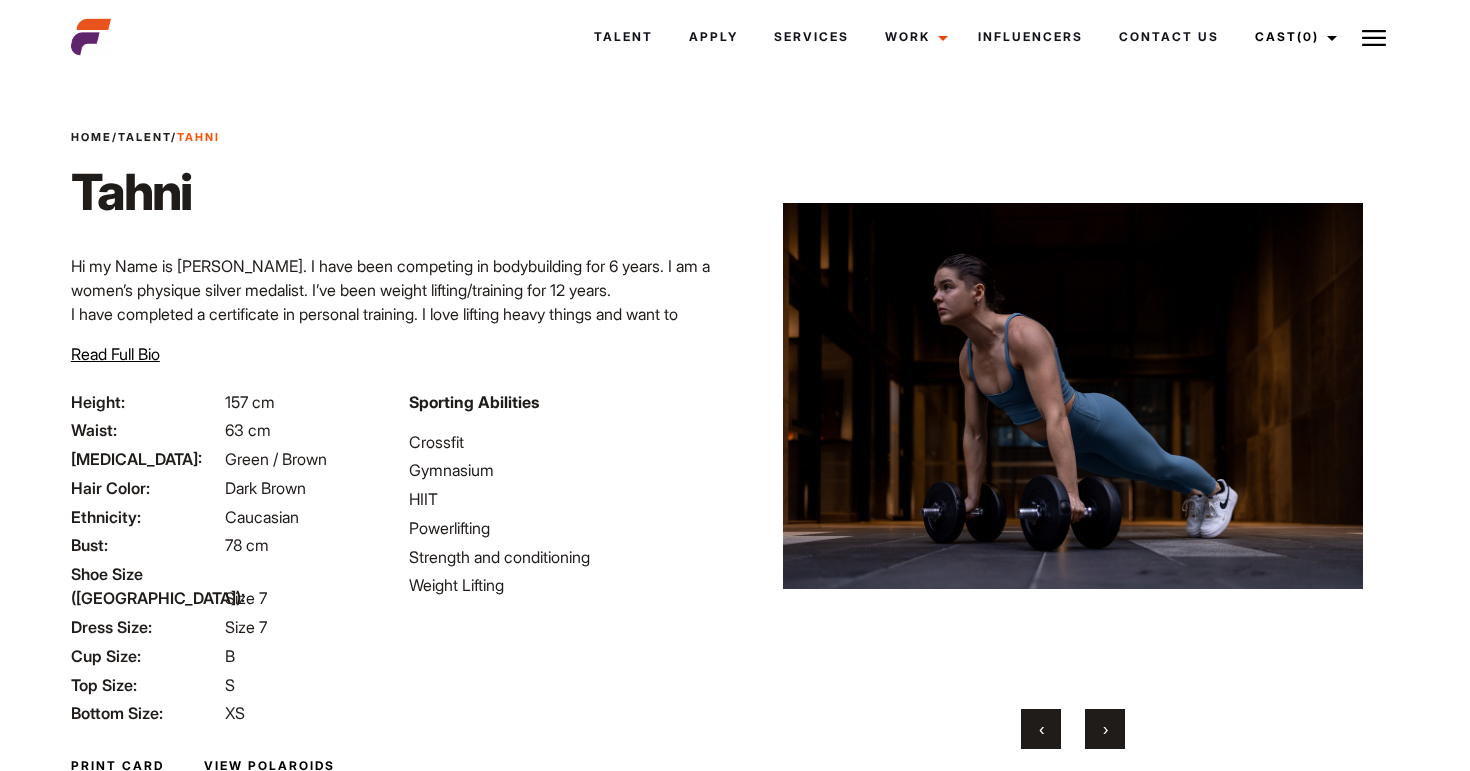 click on "›" at bounding box center (1105, 729) 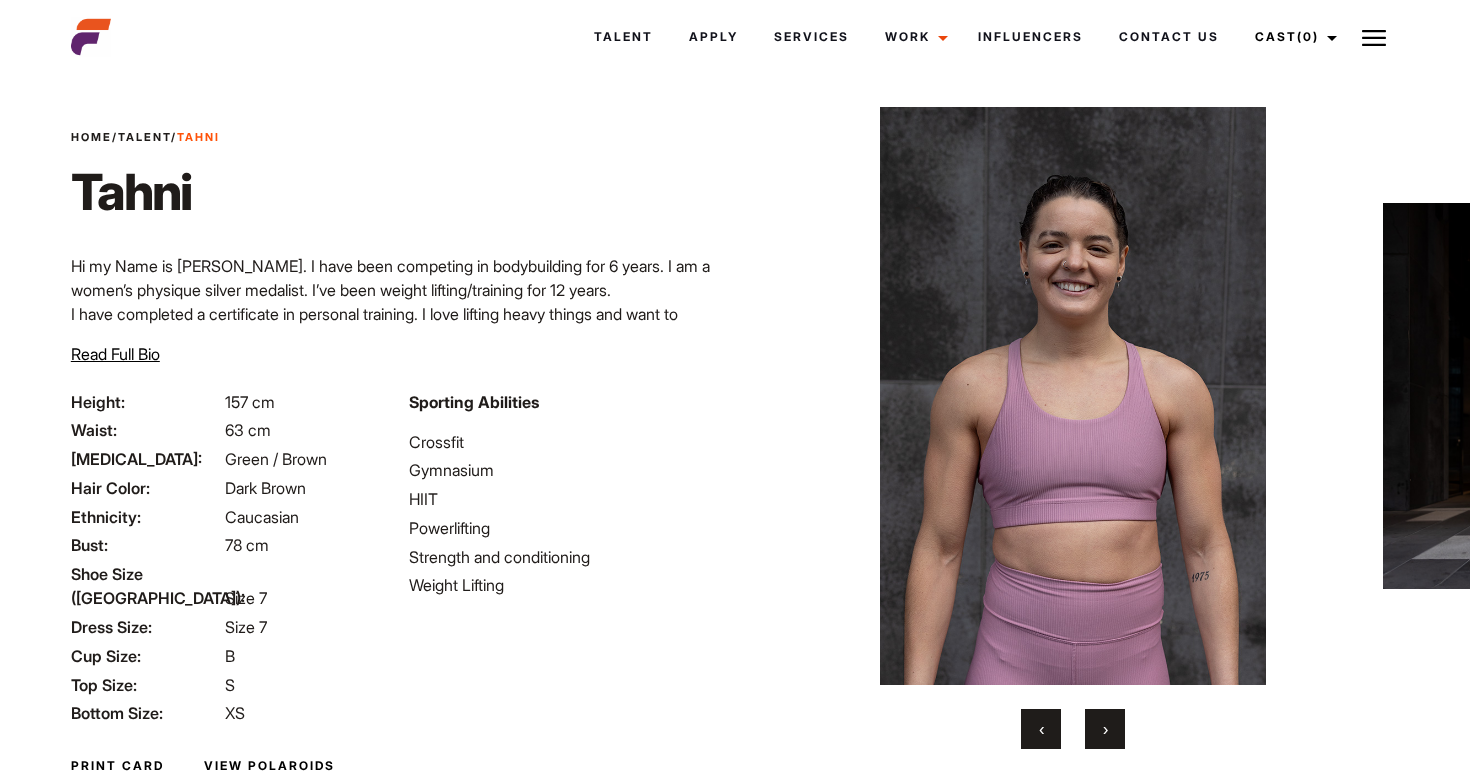 click on "›" at bounding box center (1105, 729) 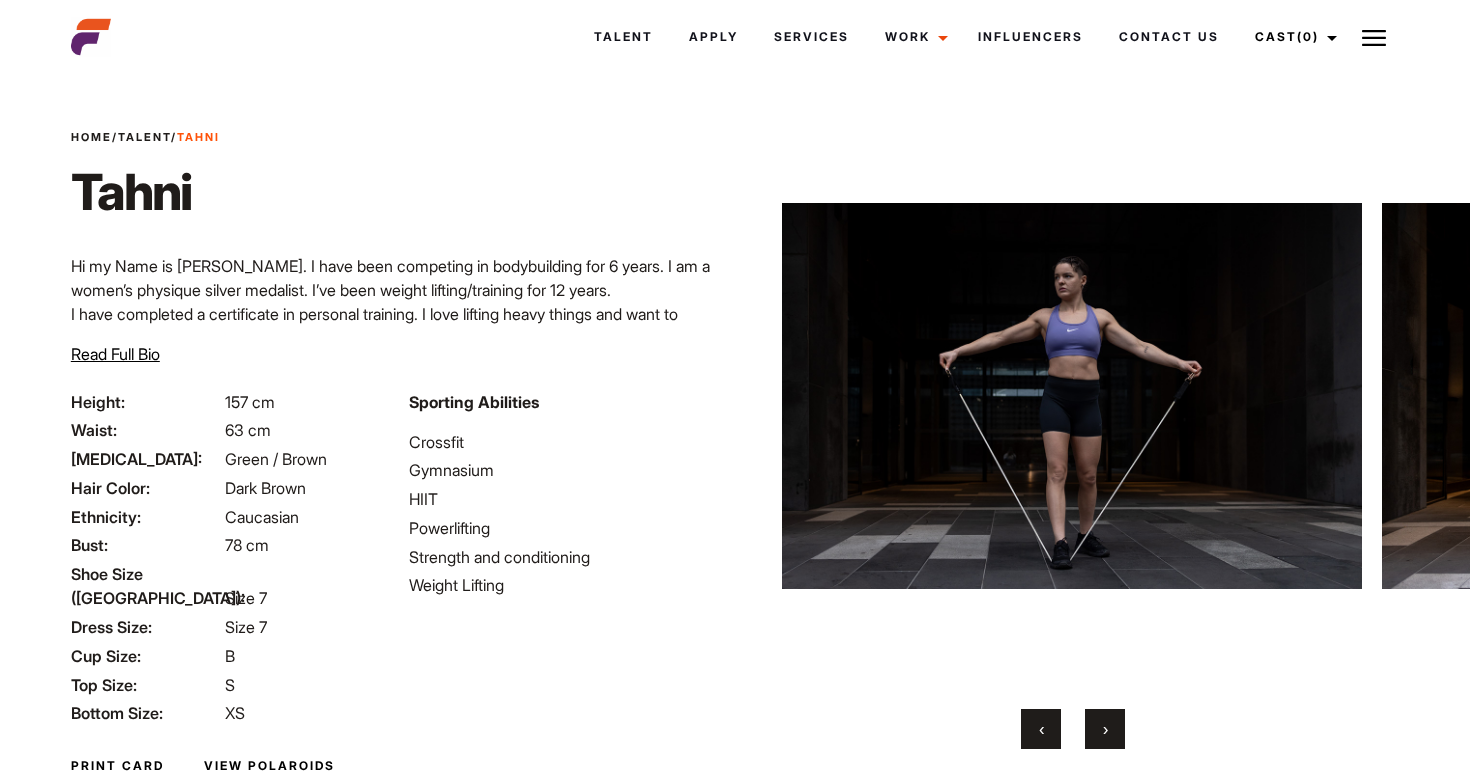 click on "‹" at bounding box center [1041, 729] 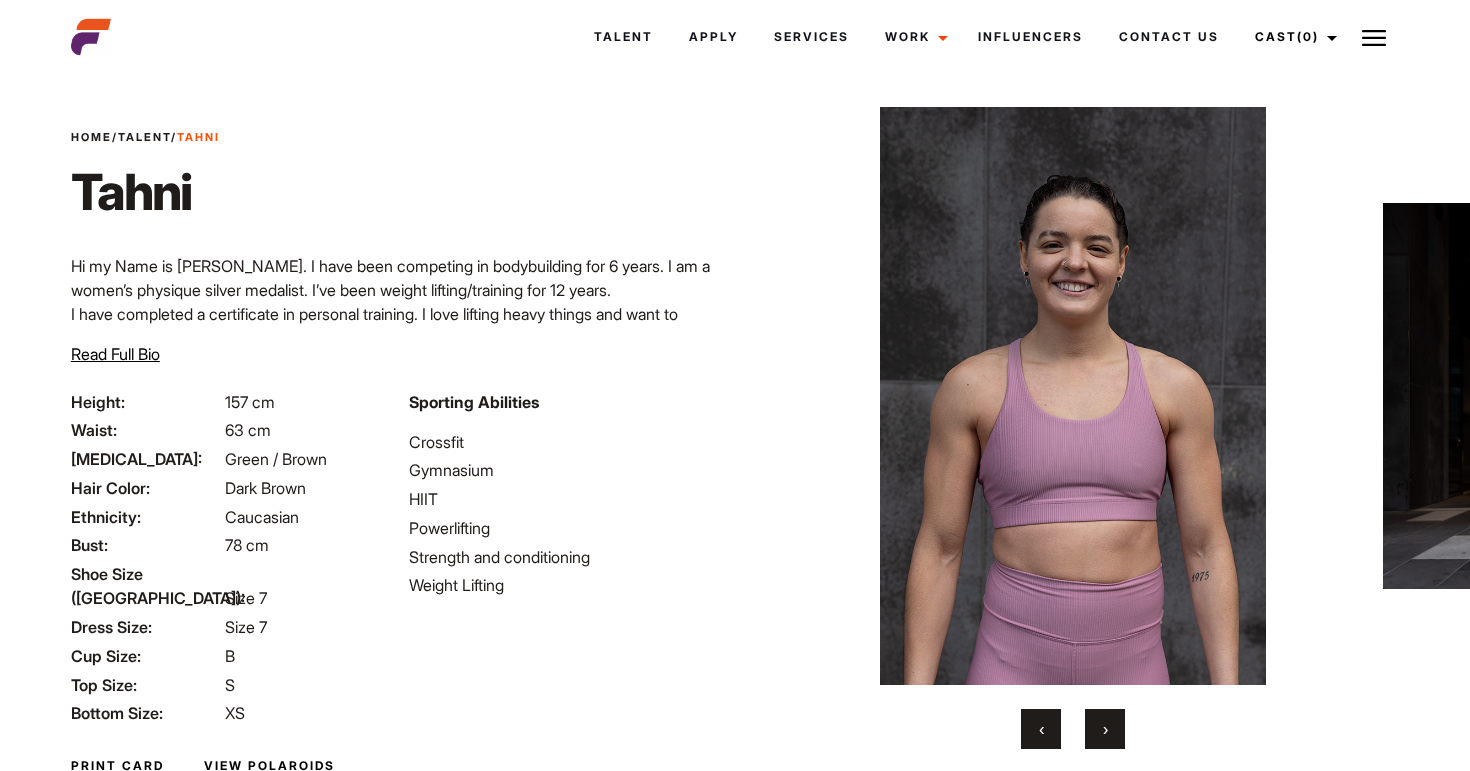 click on "›" at bounding box center [1105, 729] 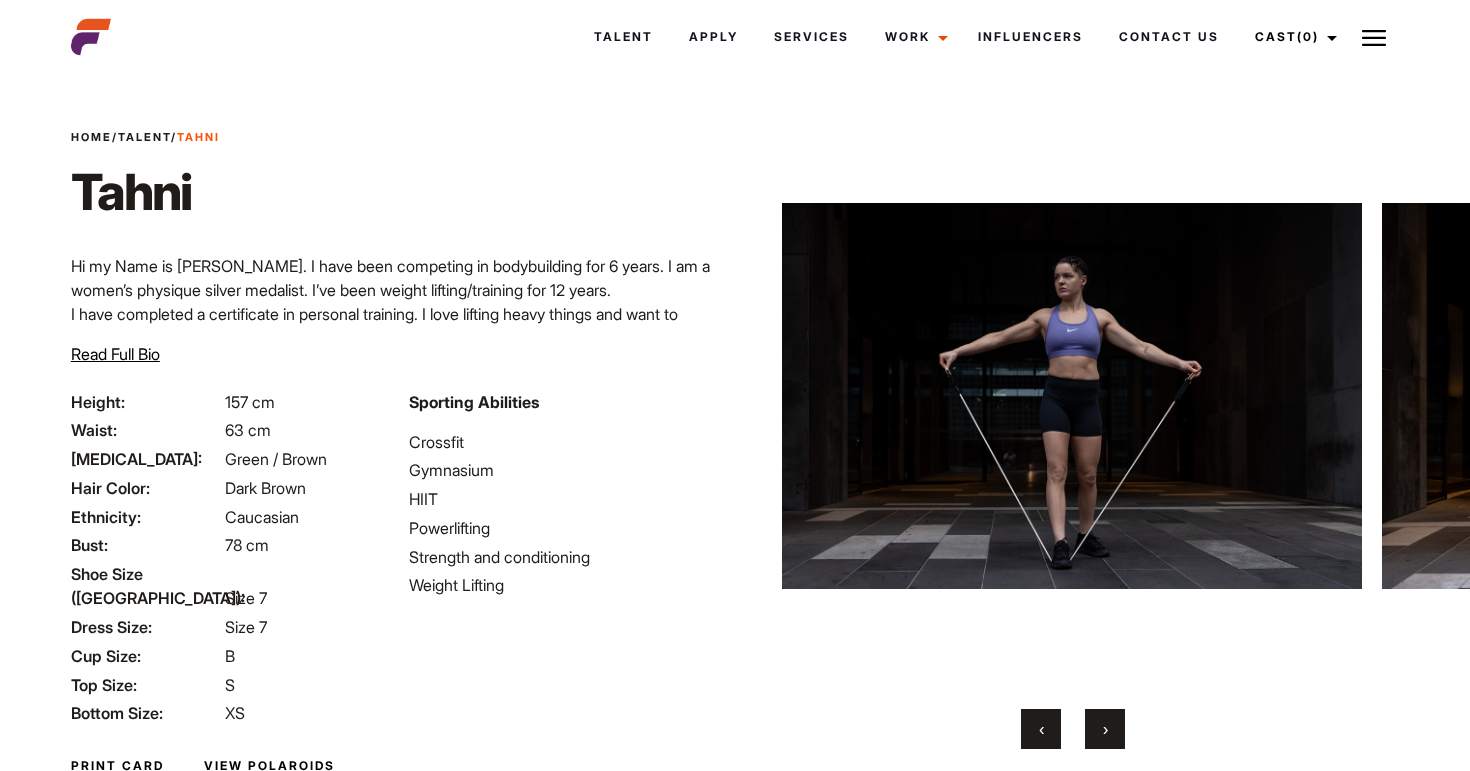 click on "›" at bounding box center [1105, 729] 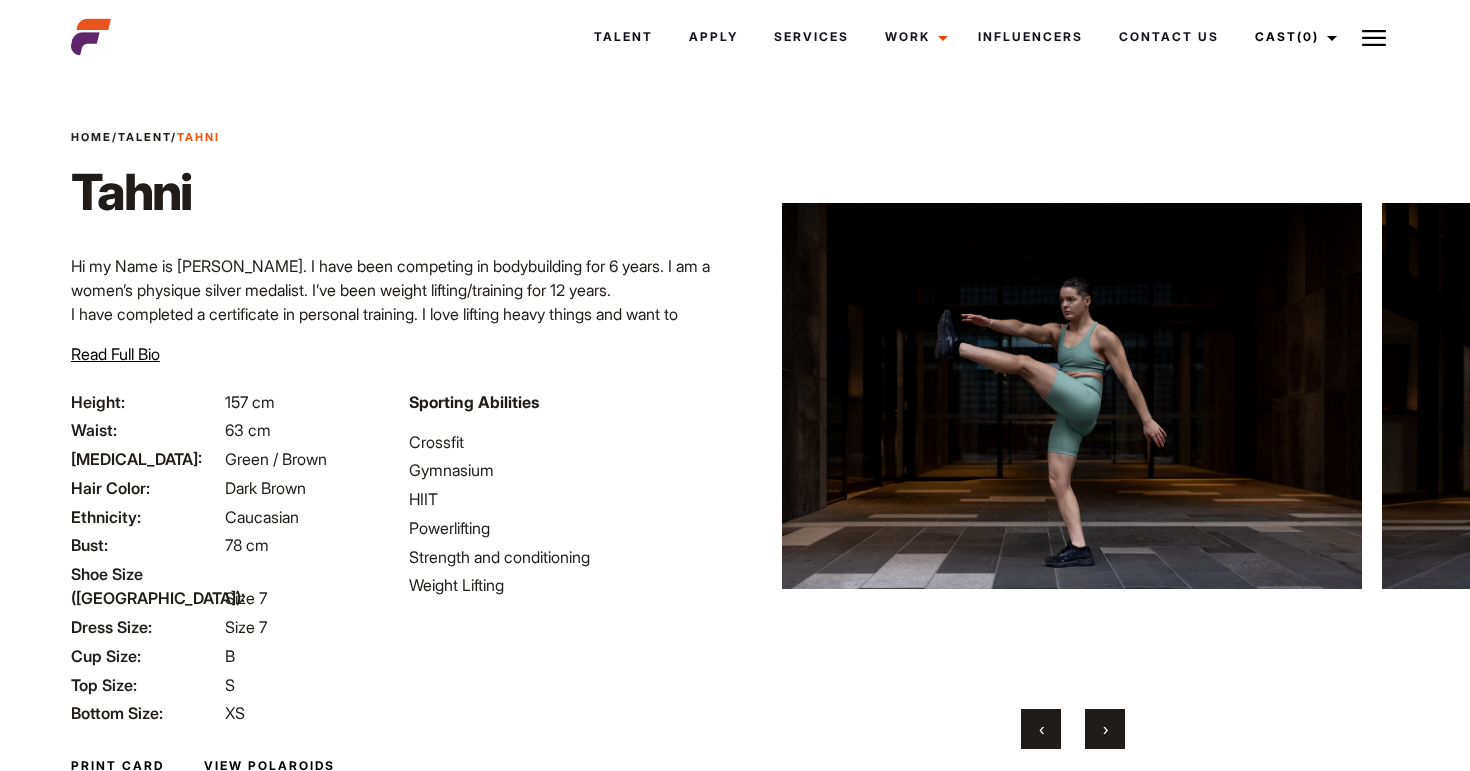 click on "›" at bounding box center (1105, 729) 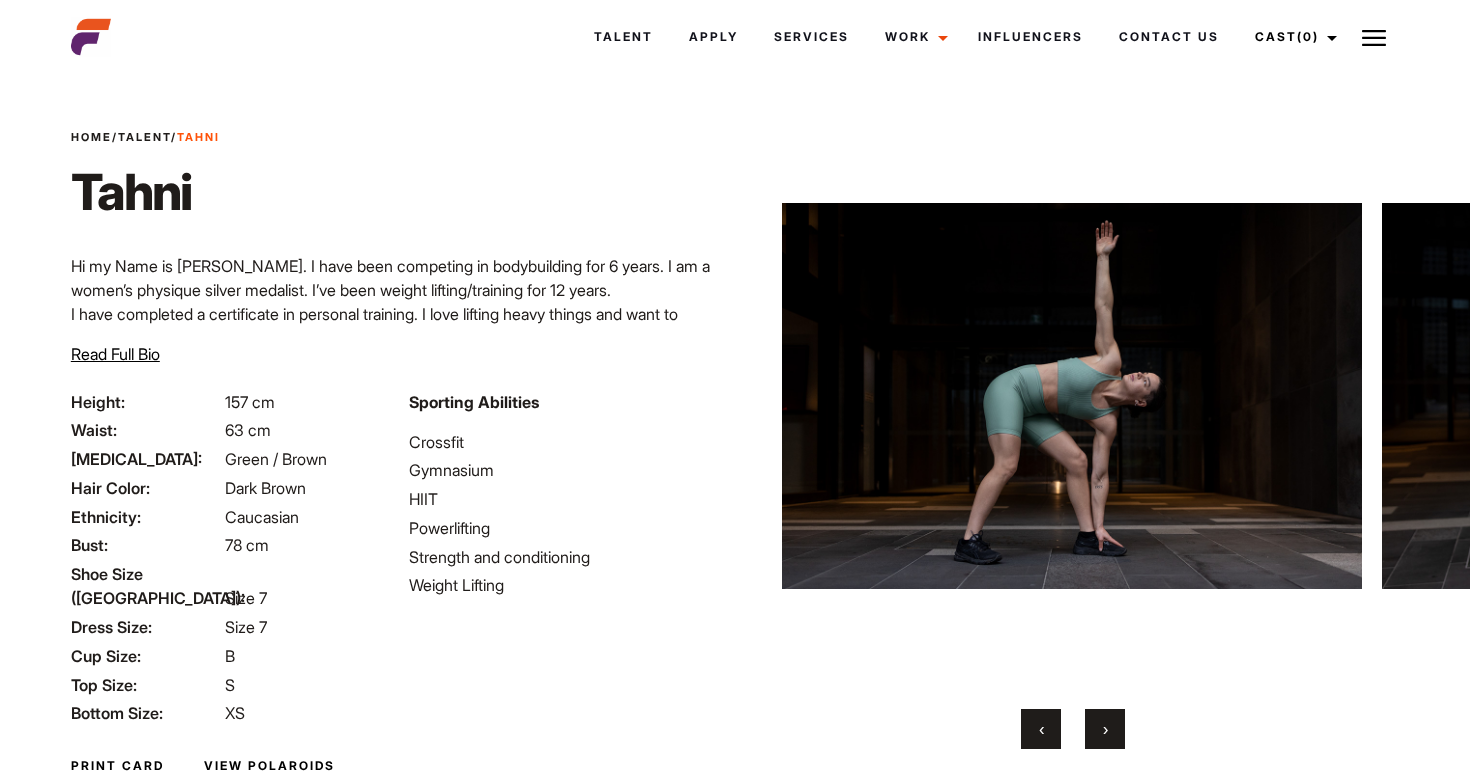 click on "›" at bounding box center [1105, 729] 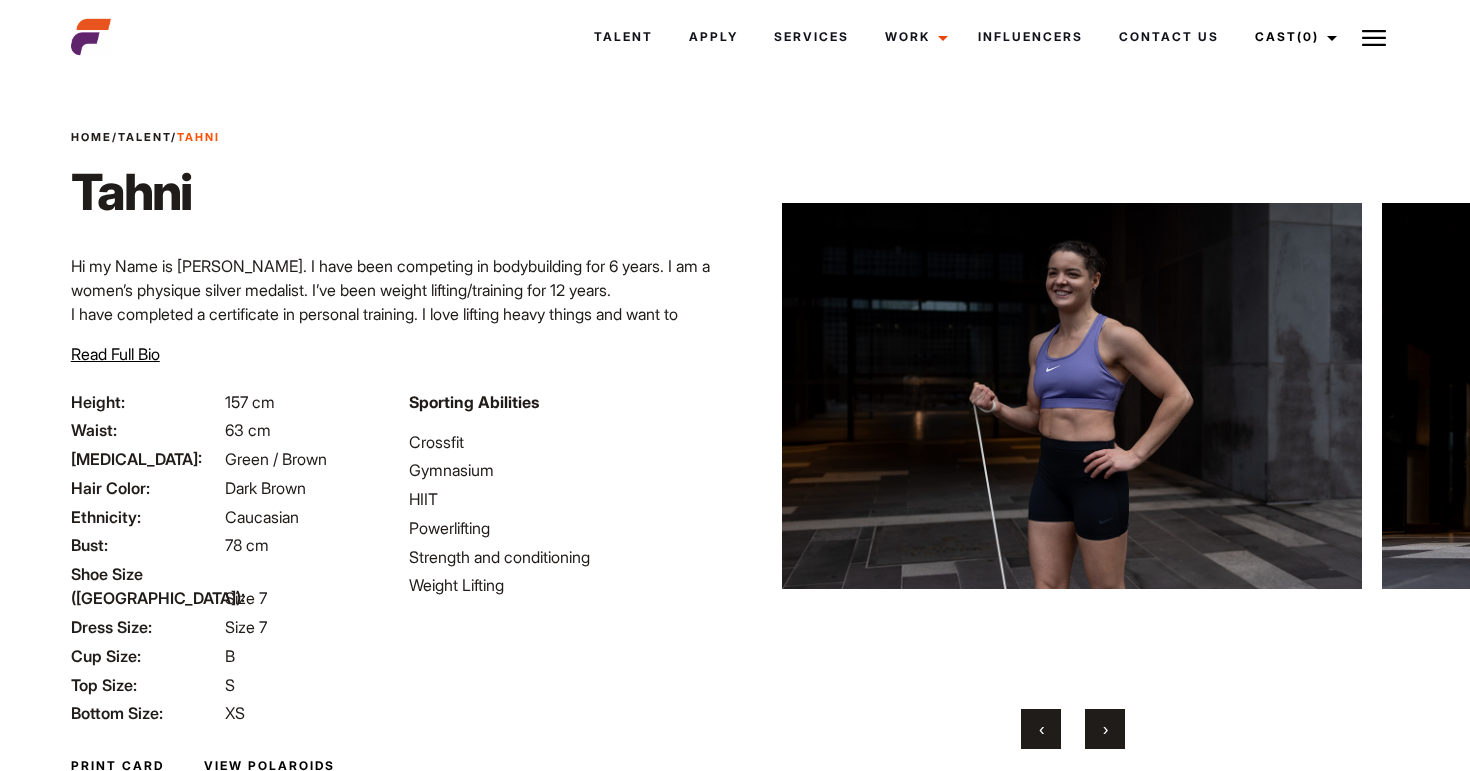 click on "›" at bounding box center [1105, 729] 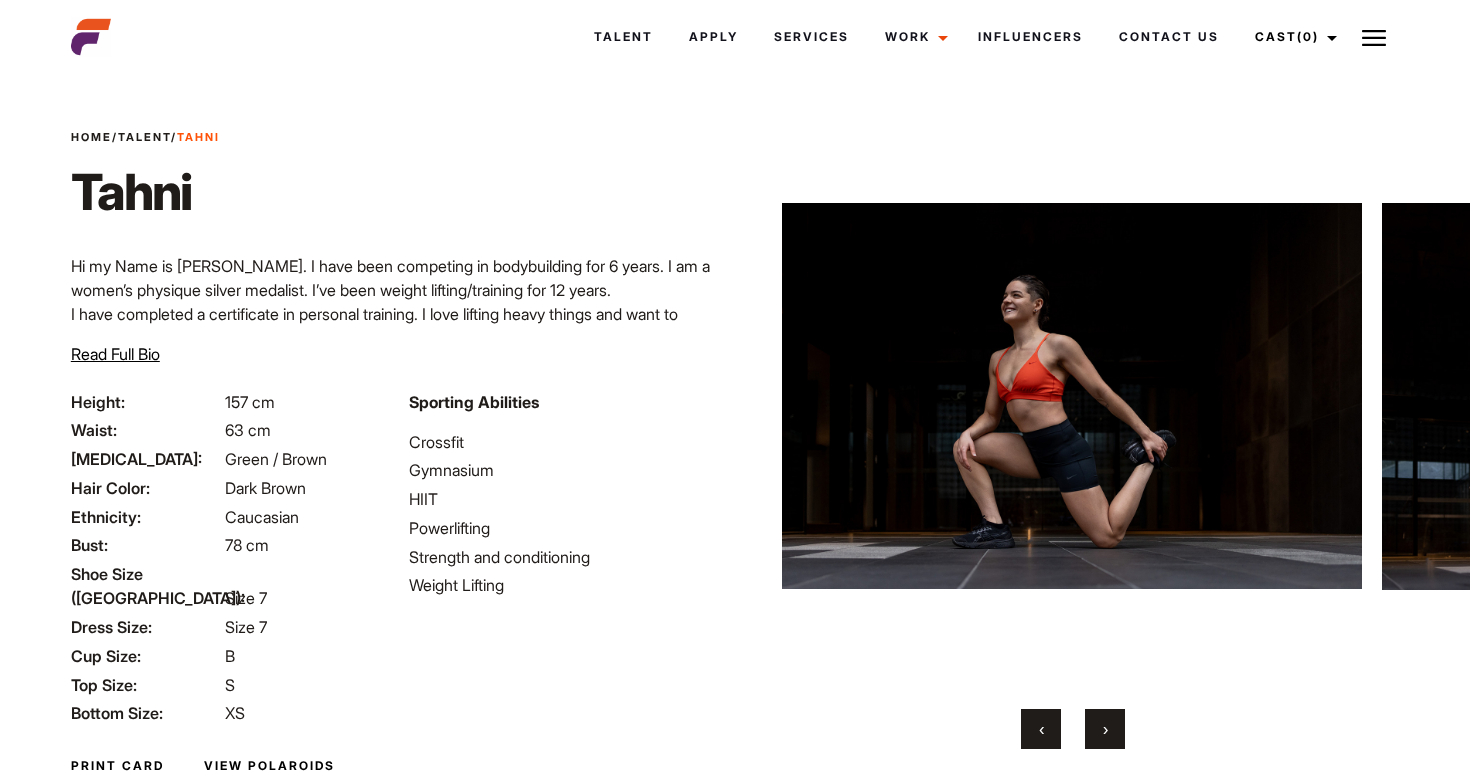 click on "›" at bounding box center (1105, 729) 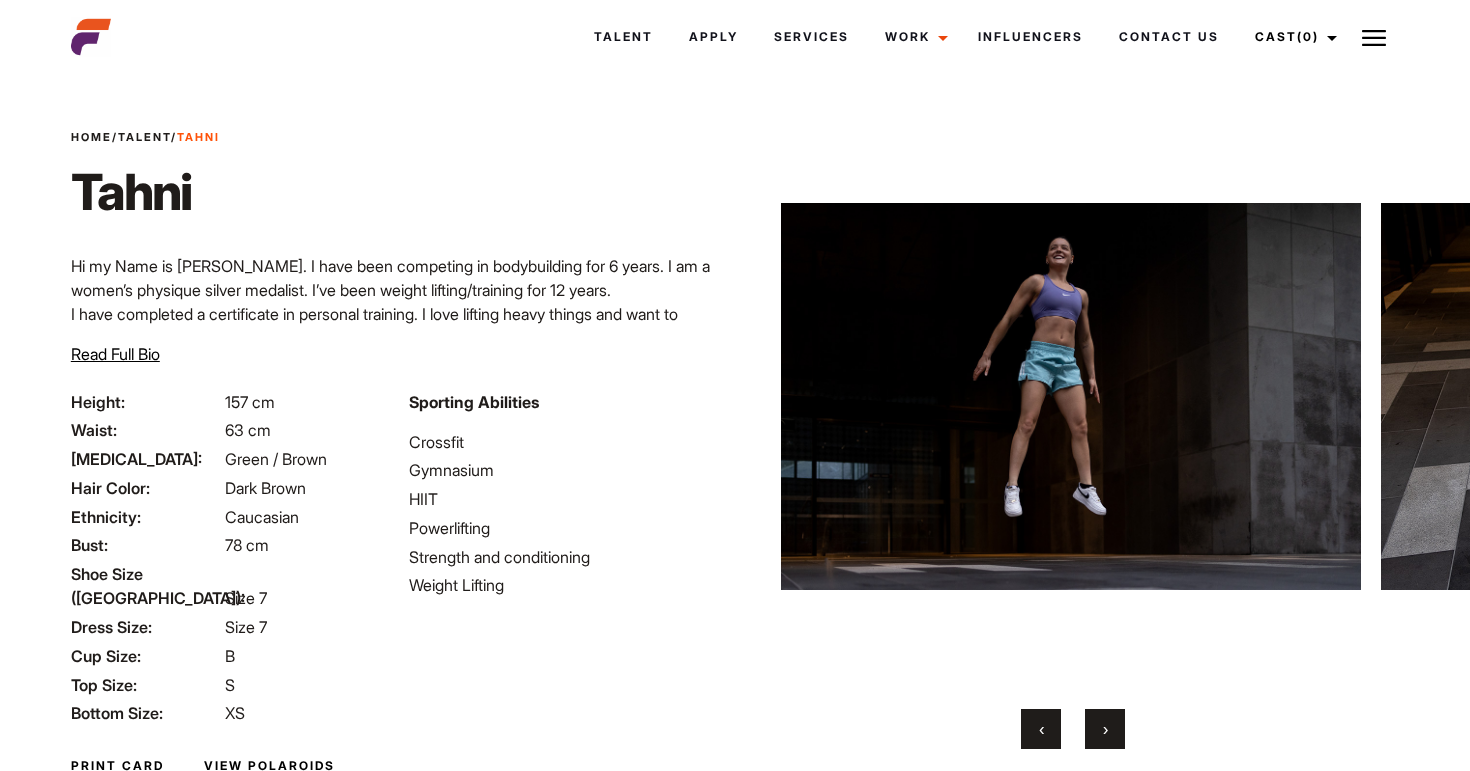 click on "‹ ›" at bounding box center [1073, 729] 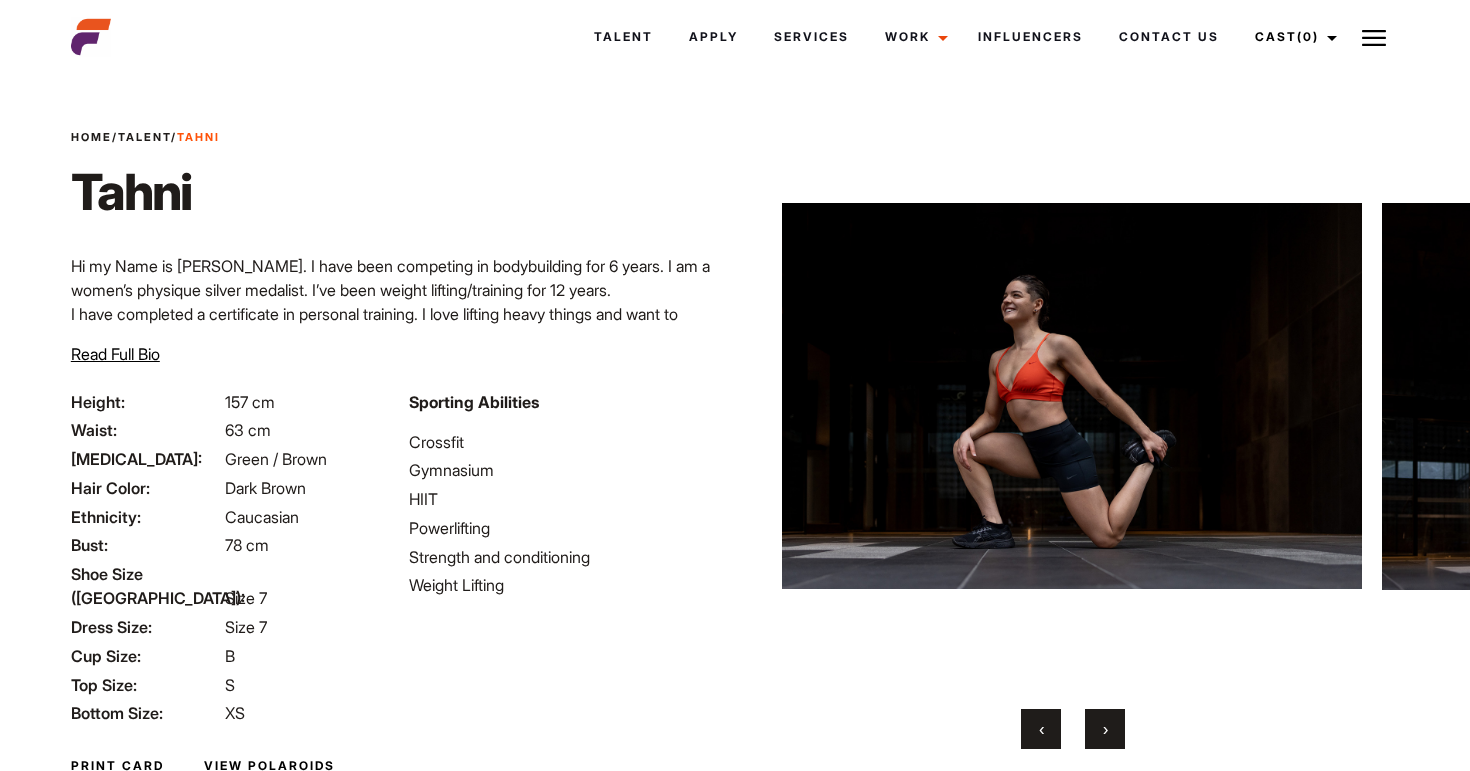 click on "›" at bounding box center (1105, 729) 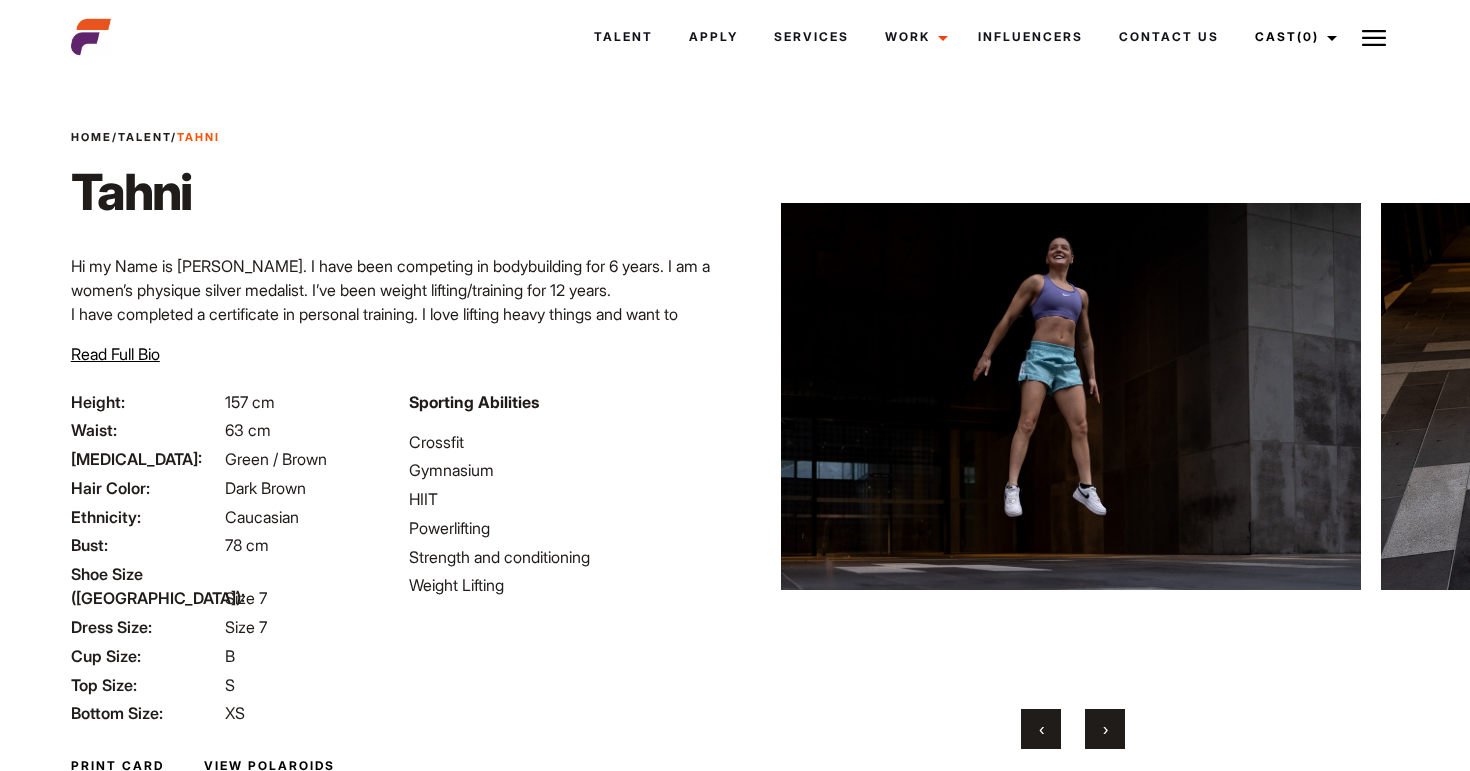 click on "›" at bounding box center (1105, 729) 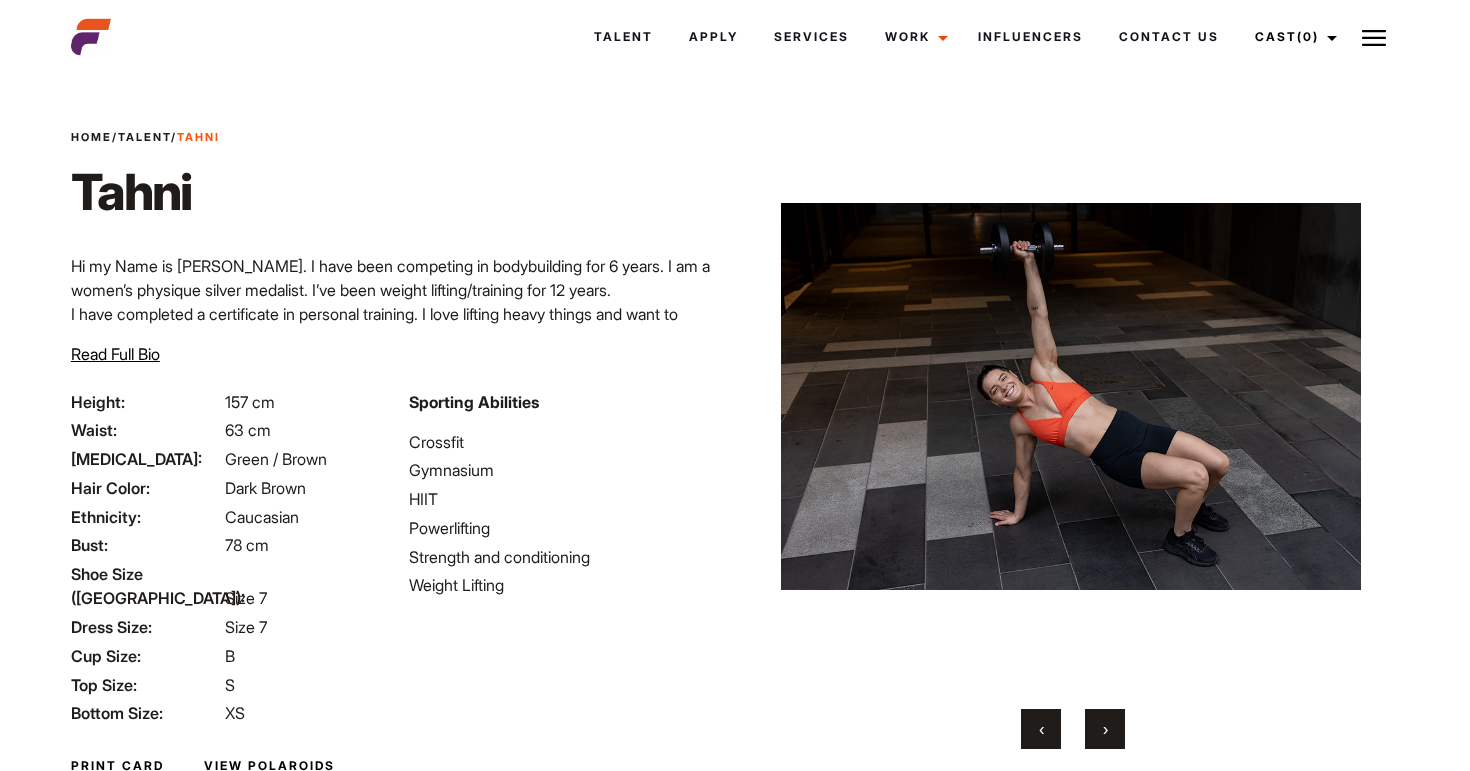 click on "›" at bounding box center (1105, 729) 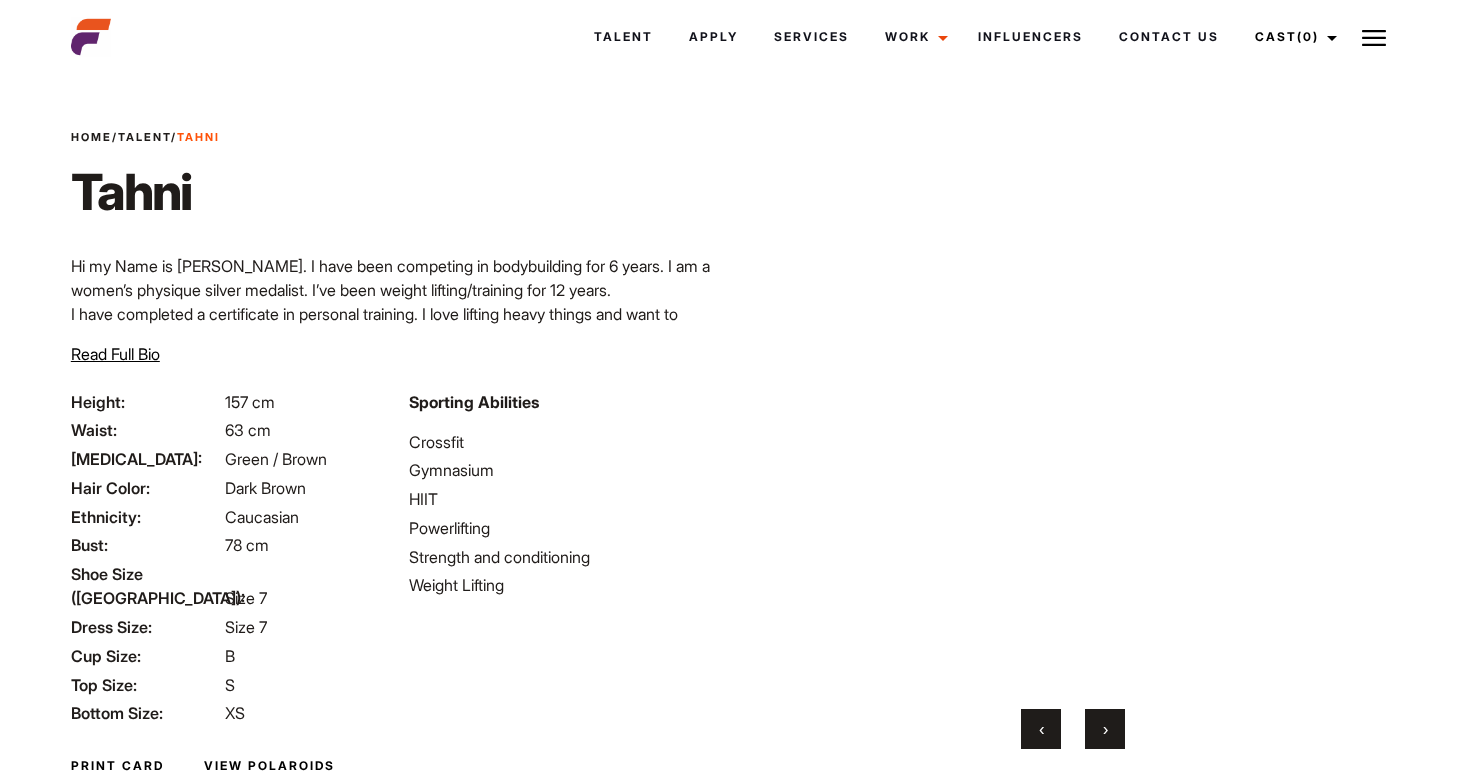 click on "›" at bounding box center [1105, 729] 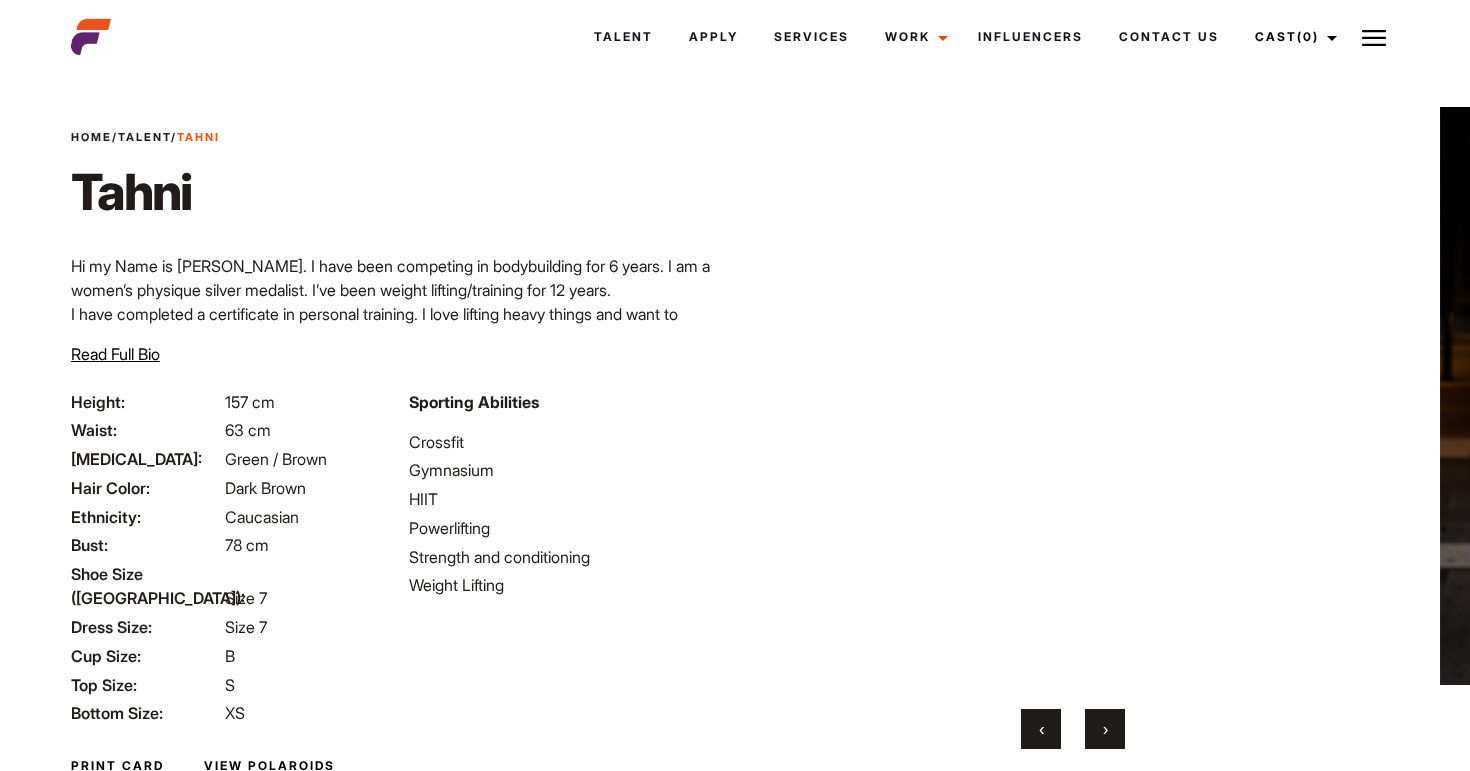 click on "›" at bounding box center (1105, 729) 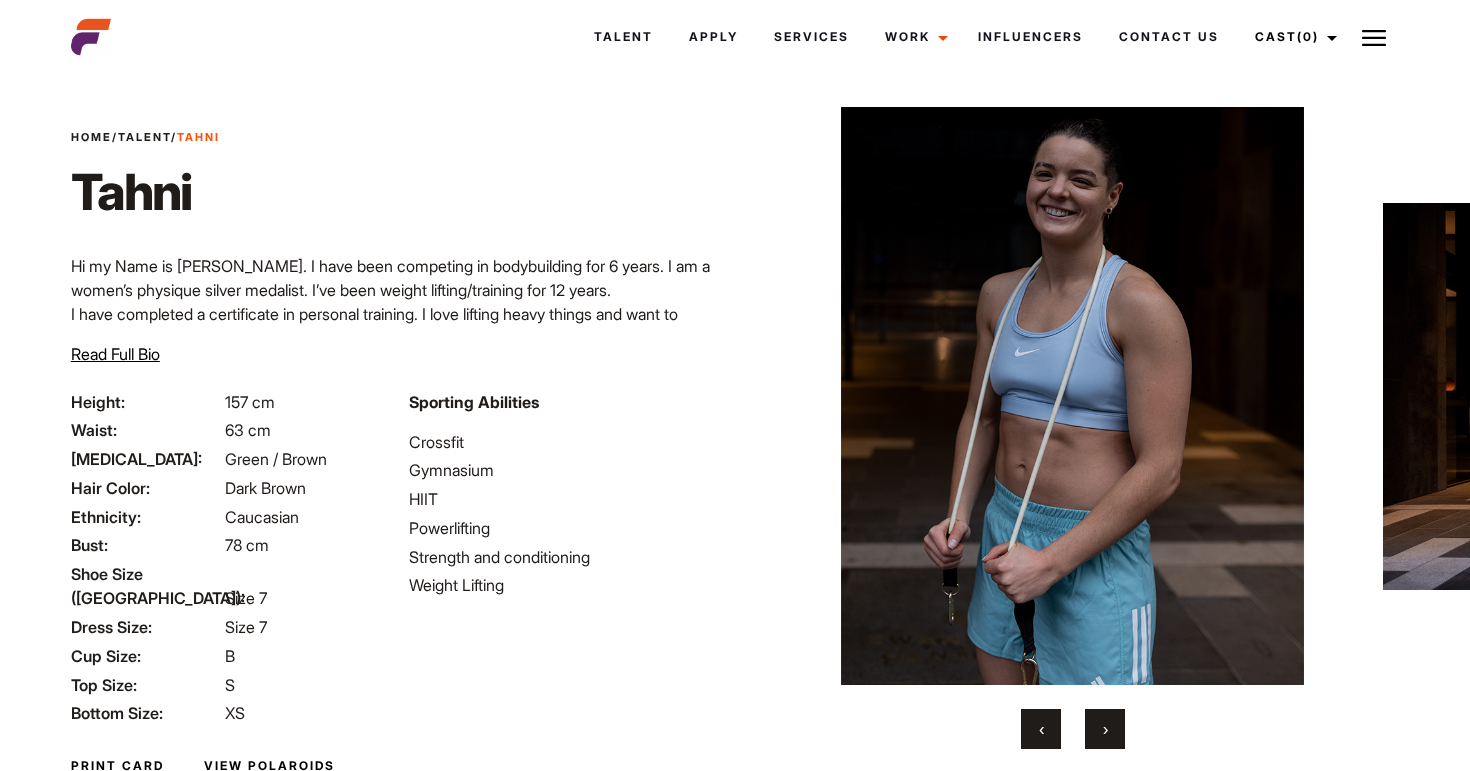 click on "›" at bounding box center (1105, 729) 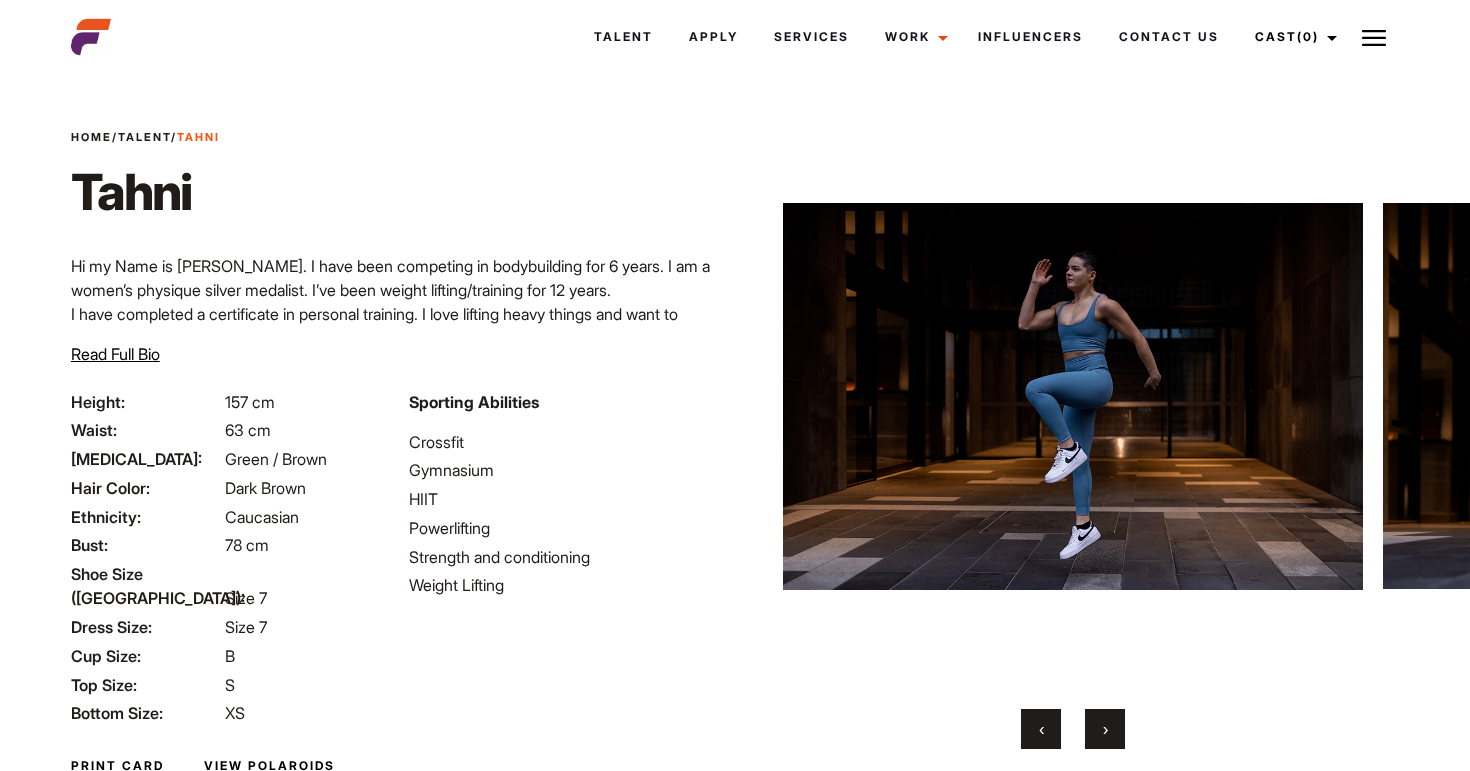 click on "›" at bounding box center [1105, 729] 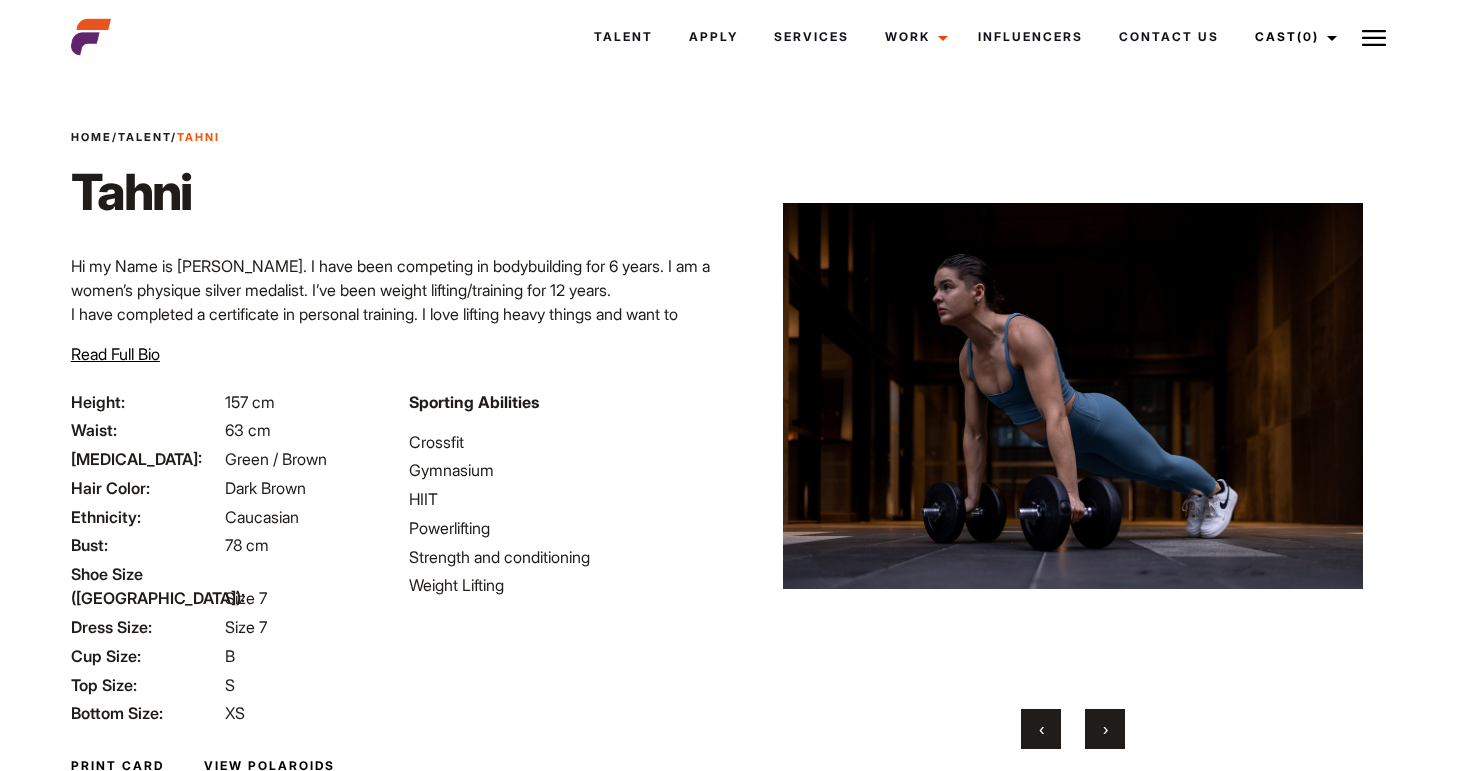 click on "›" at bounding box center (1105, 729) 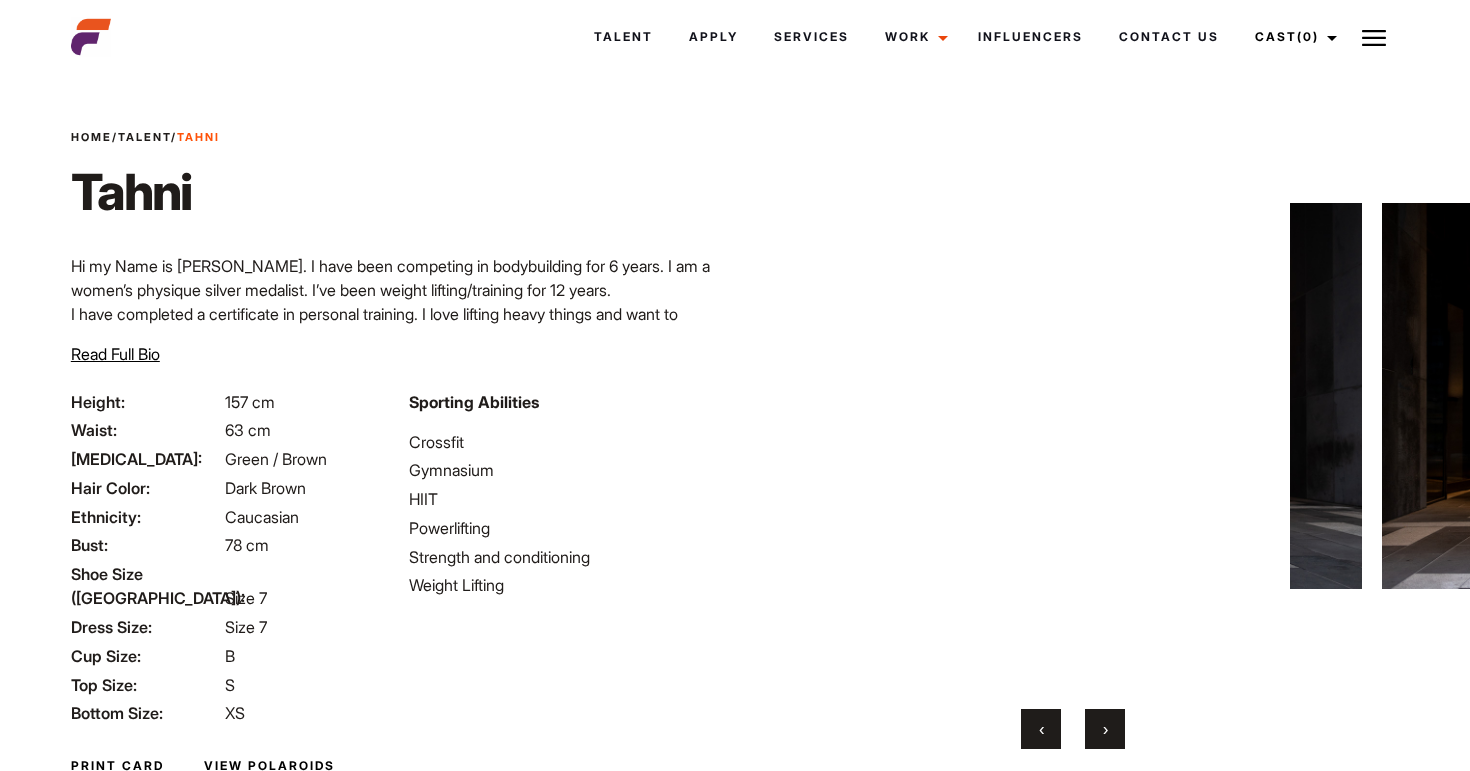 click on "›" at bounding box center (1105, 729) 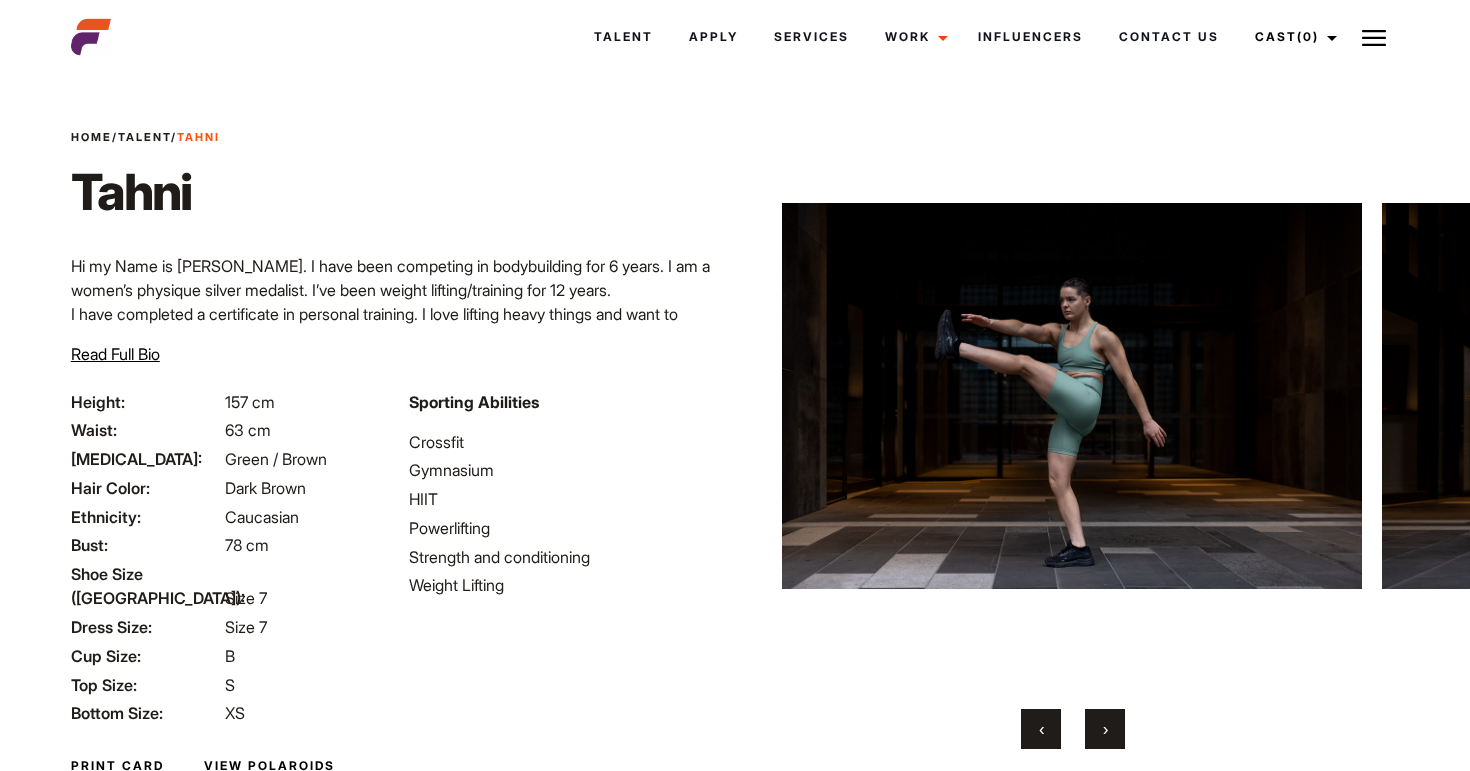 click on "‹" at bounding box center [1041, 729] 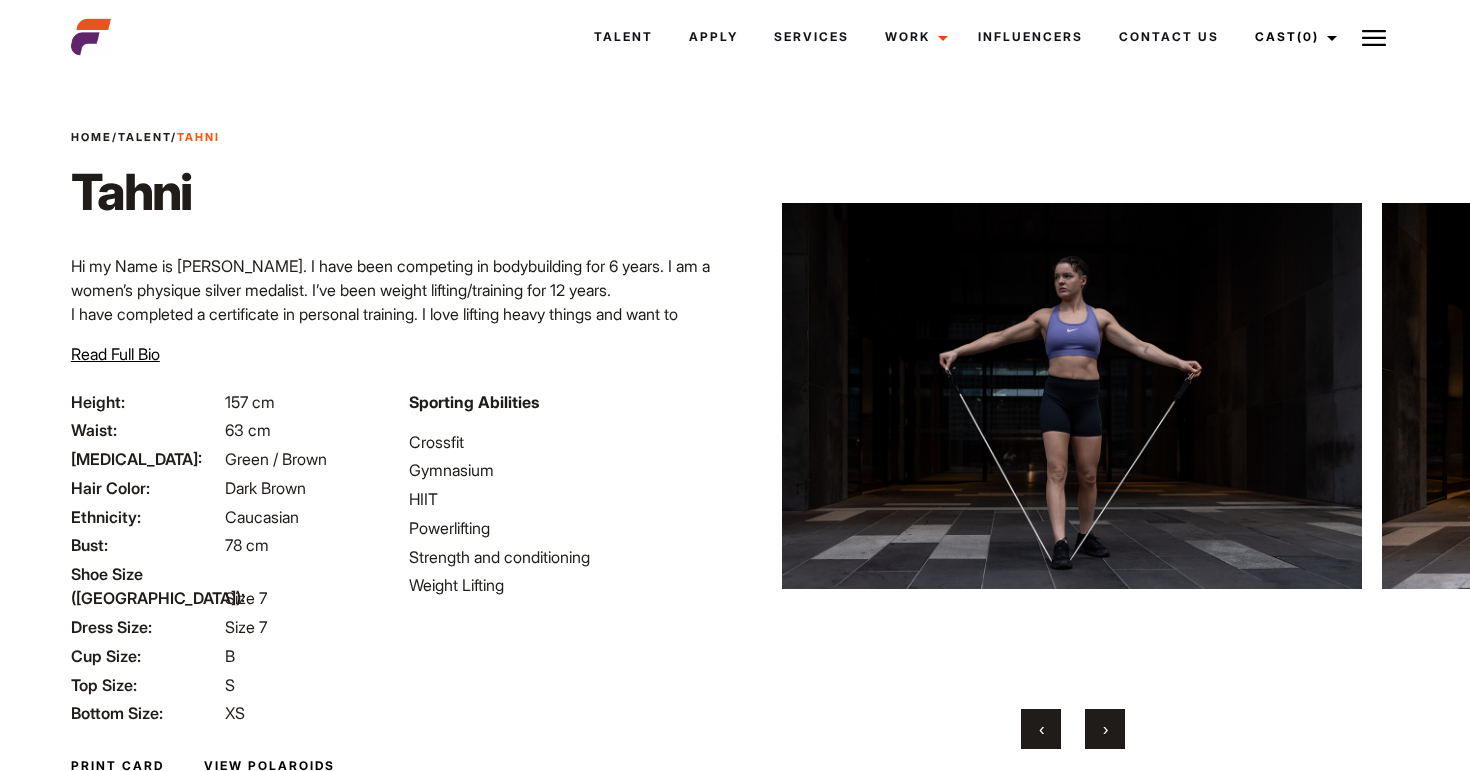 click on "‹" at bounding box center [1041, 729] 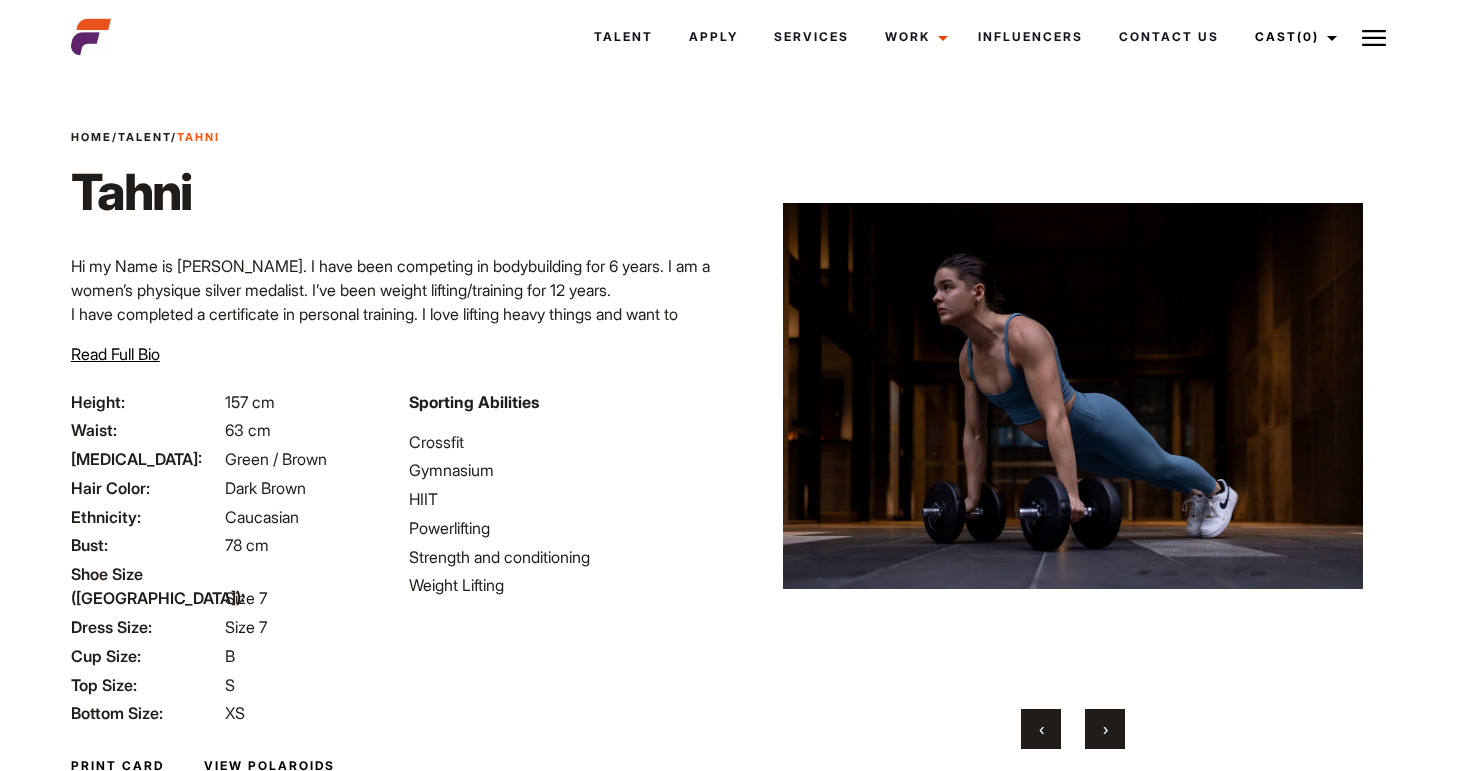 click on "‹" at bounding box center (1041, 729) 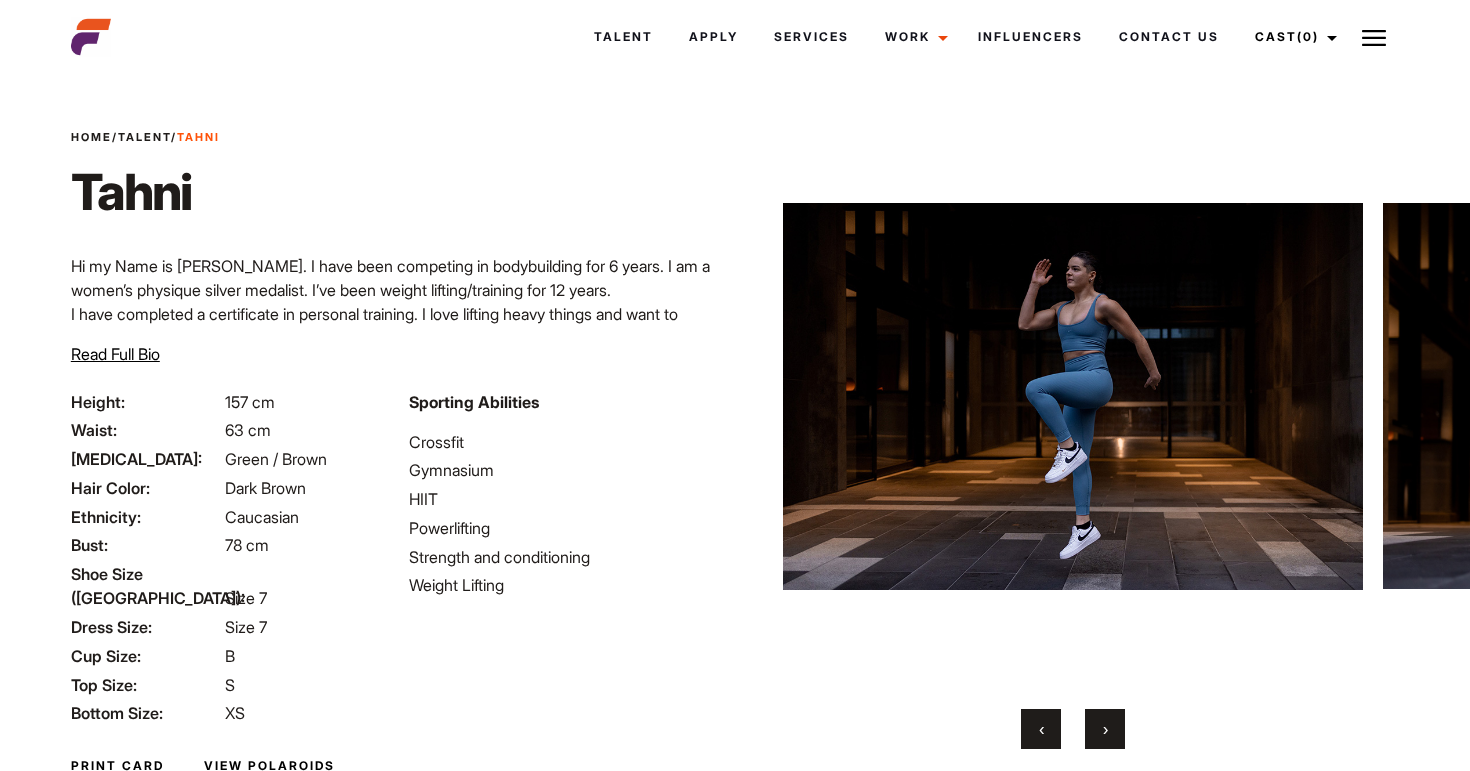 click on "‹" at bounding box center (1041, 729) 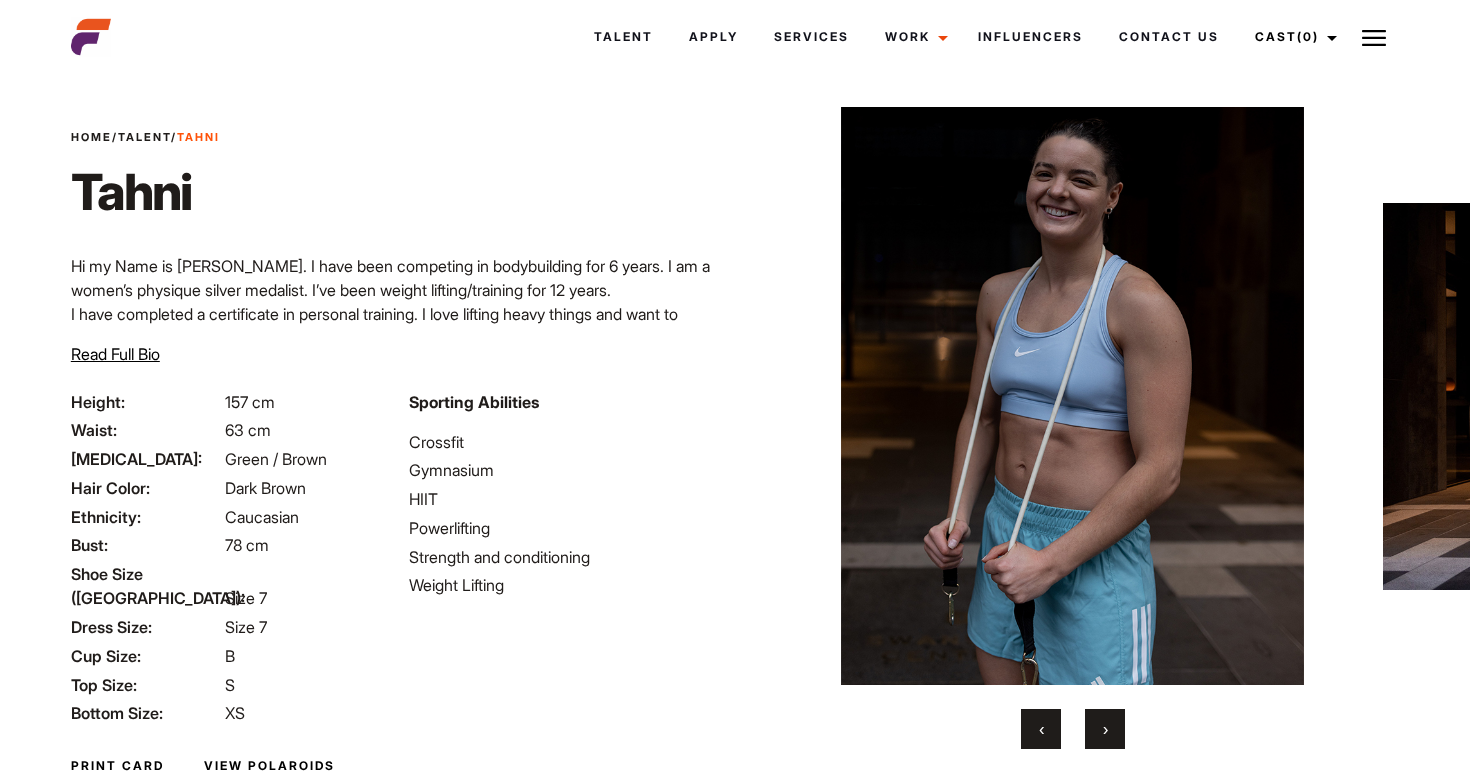 click on "›" at bounding box center [1105, 729] 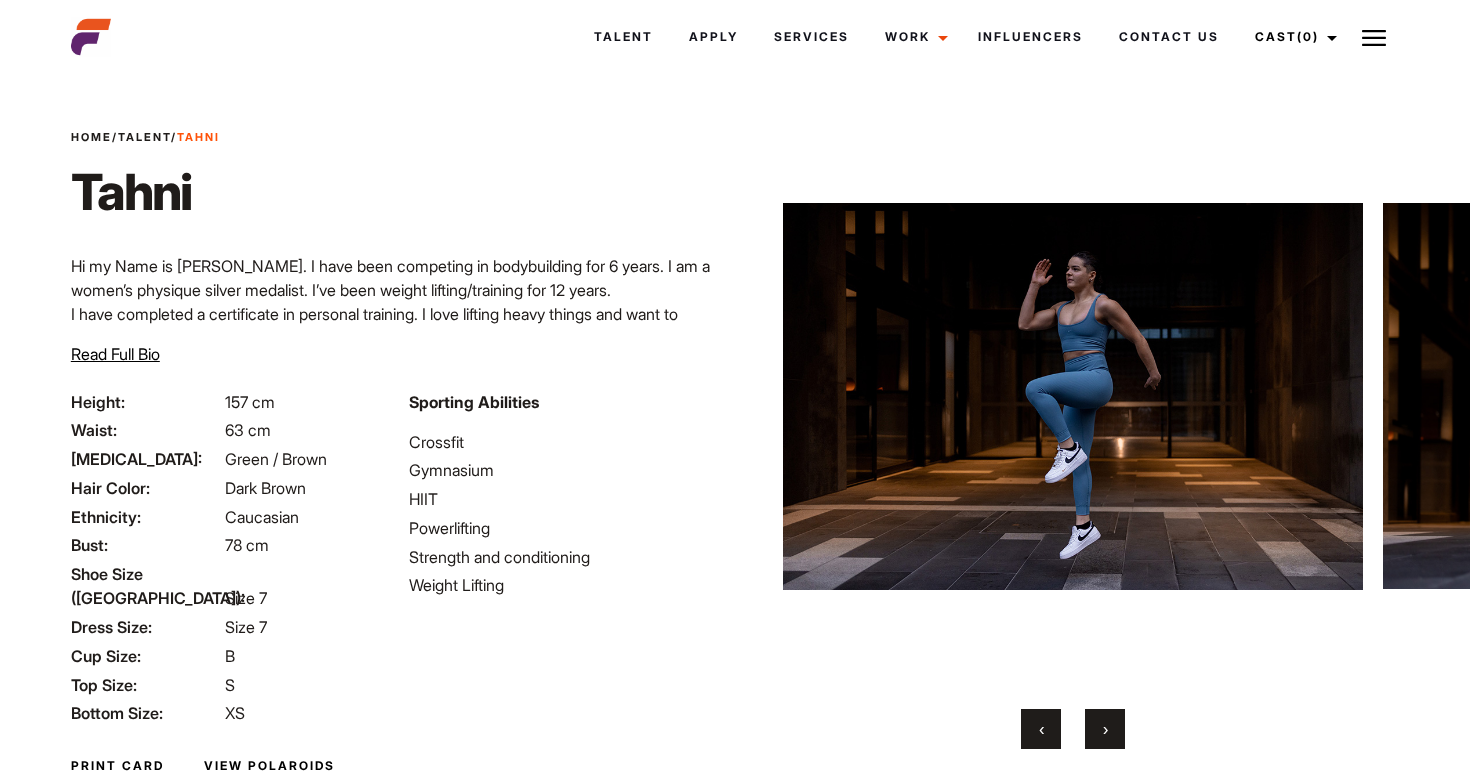 click on "›" at bounding box center (1105, 729) 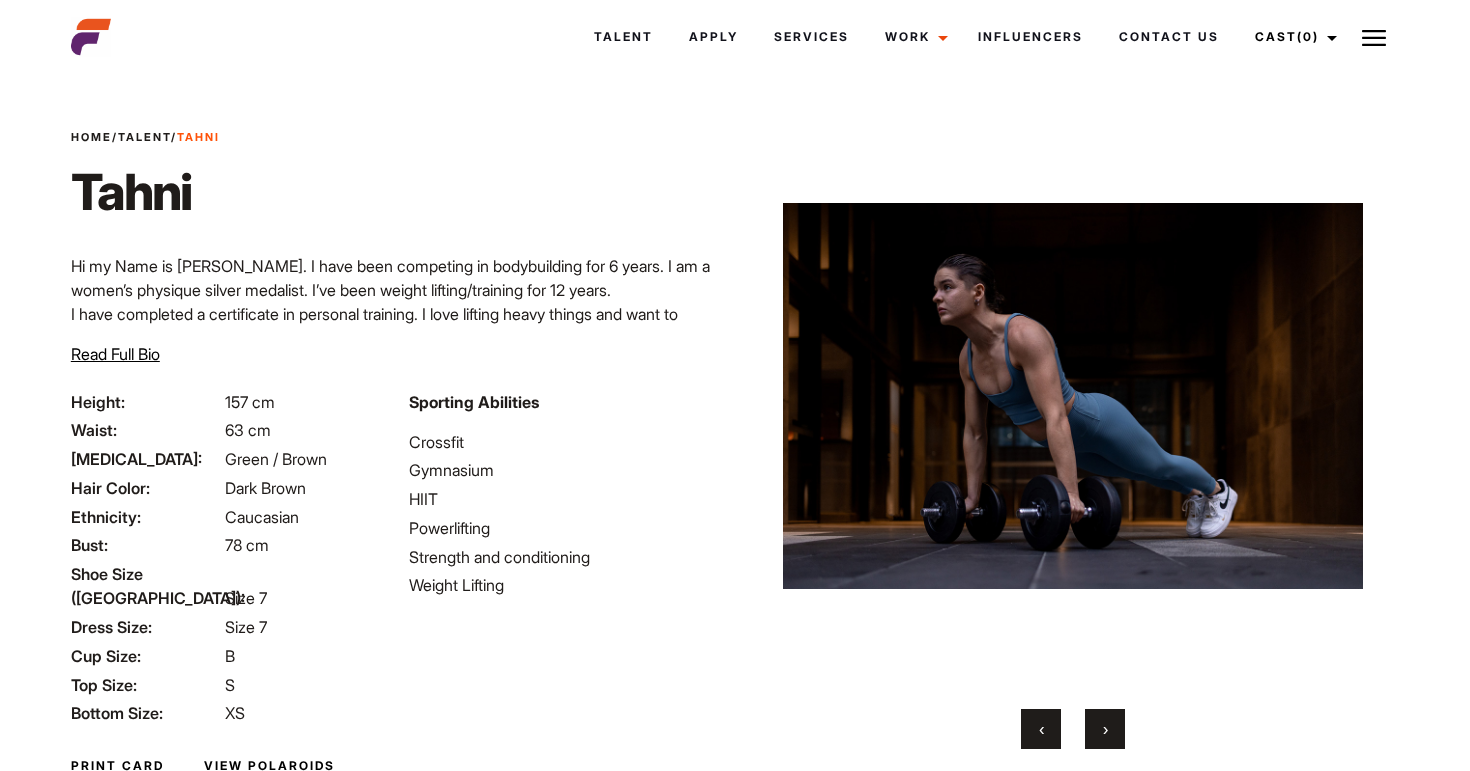click on "›" at bounding box center [1105, 729] 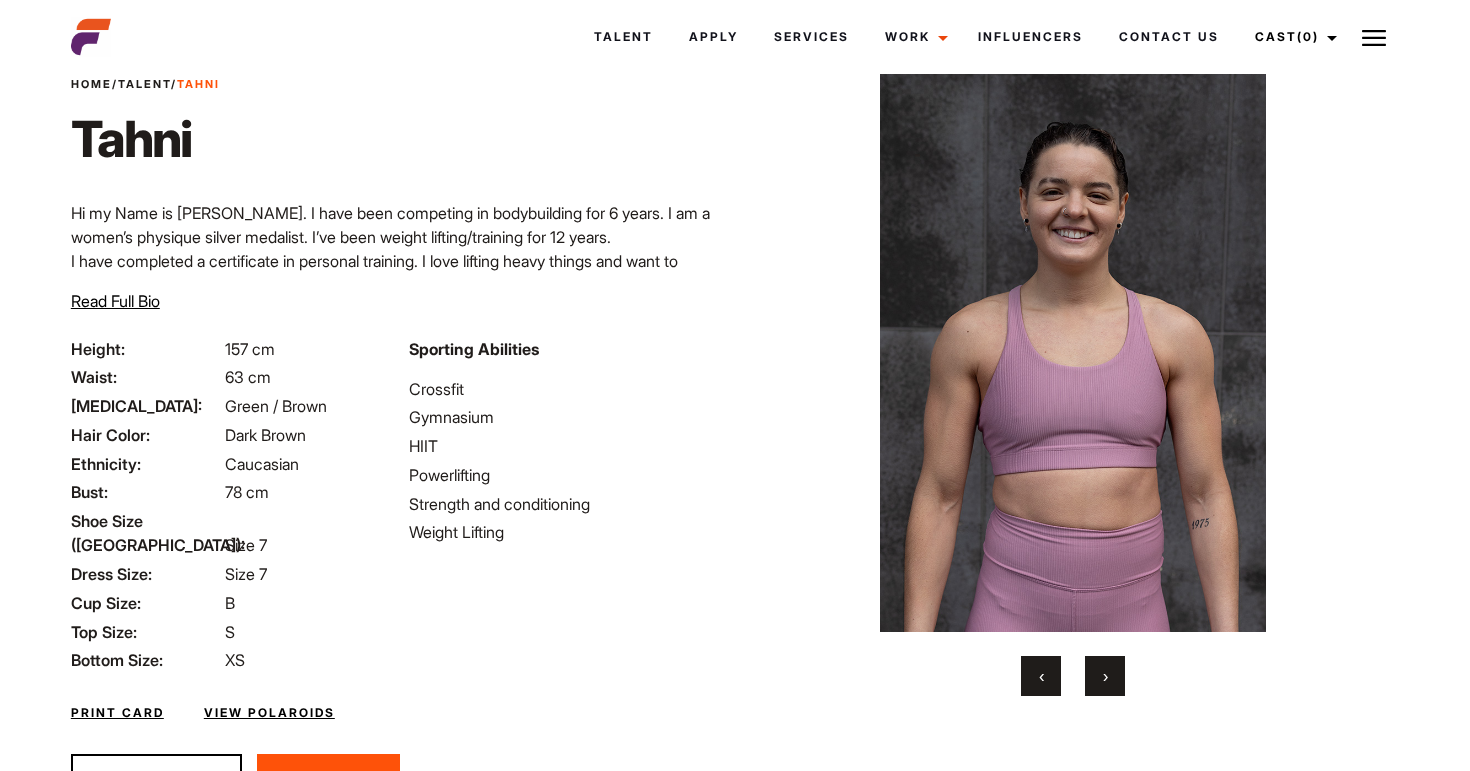scroll, scrollTop: 75, scrollLeft: 0, axis: vertical 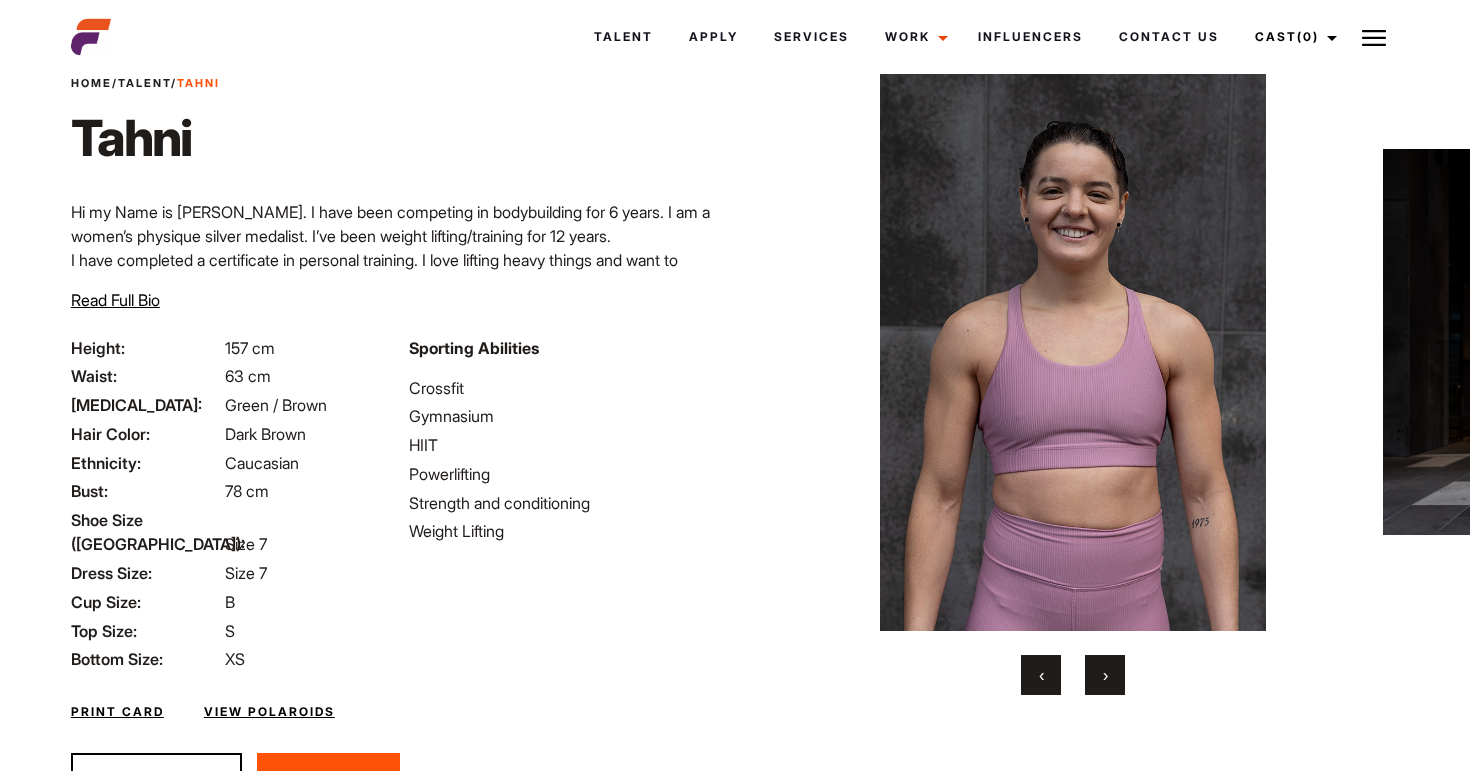 click on "View Polaroids" at bounding box center (269, 712) 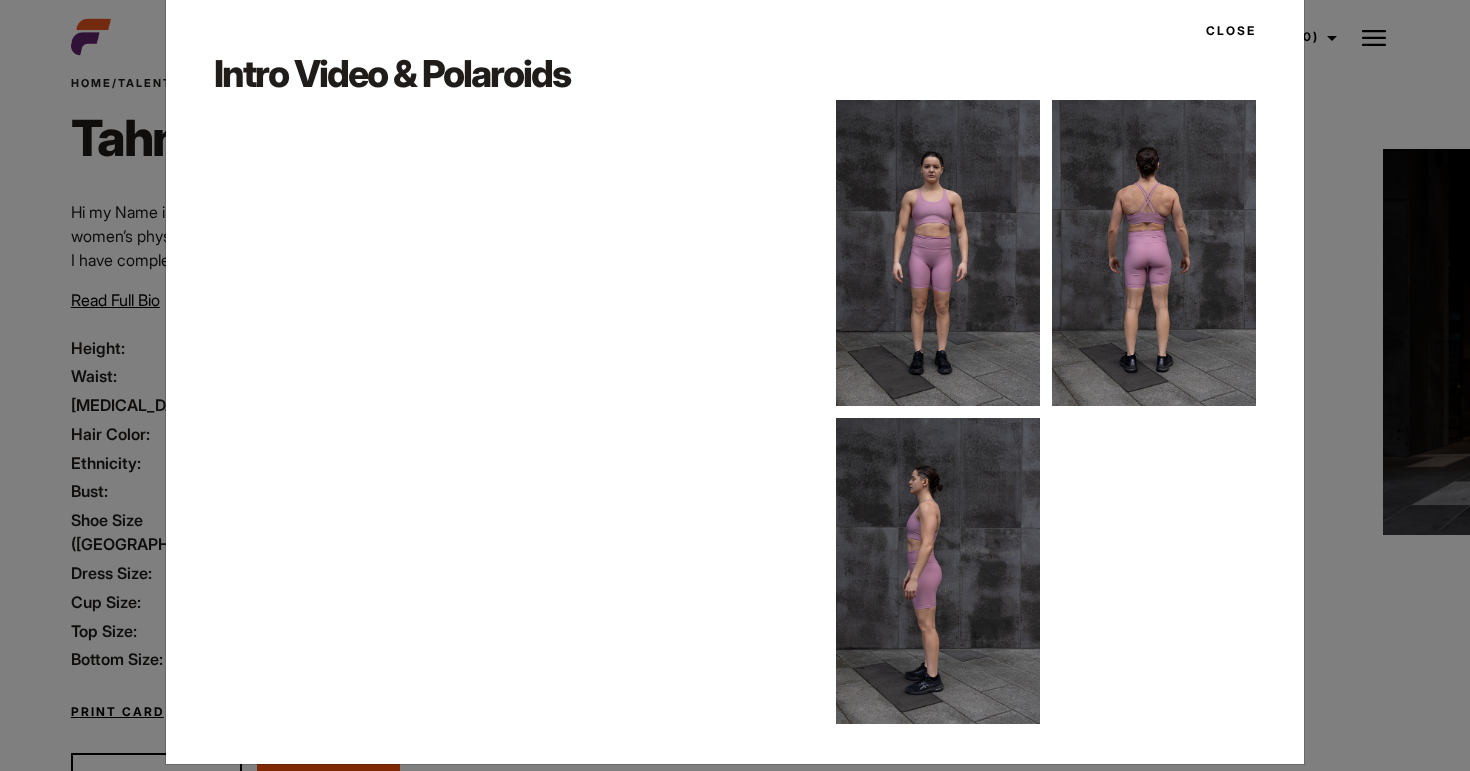 scroll, scrollTop: 50, scrollLeft: 0, axis: vertical 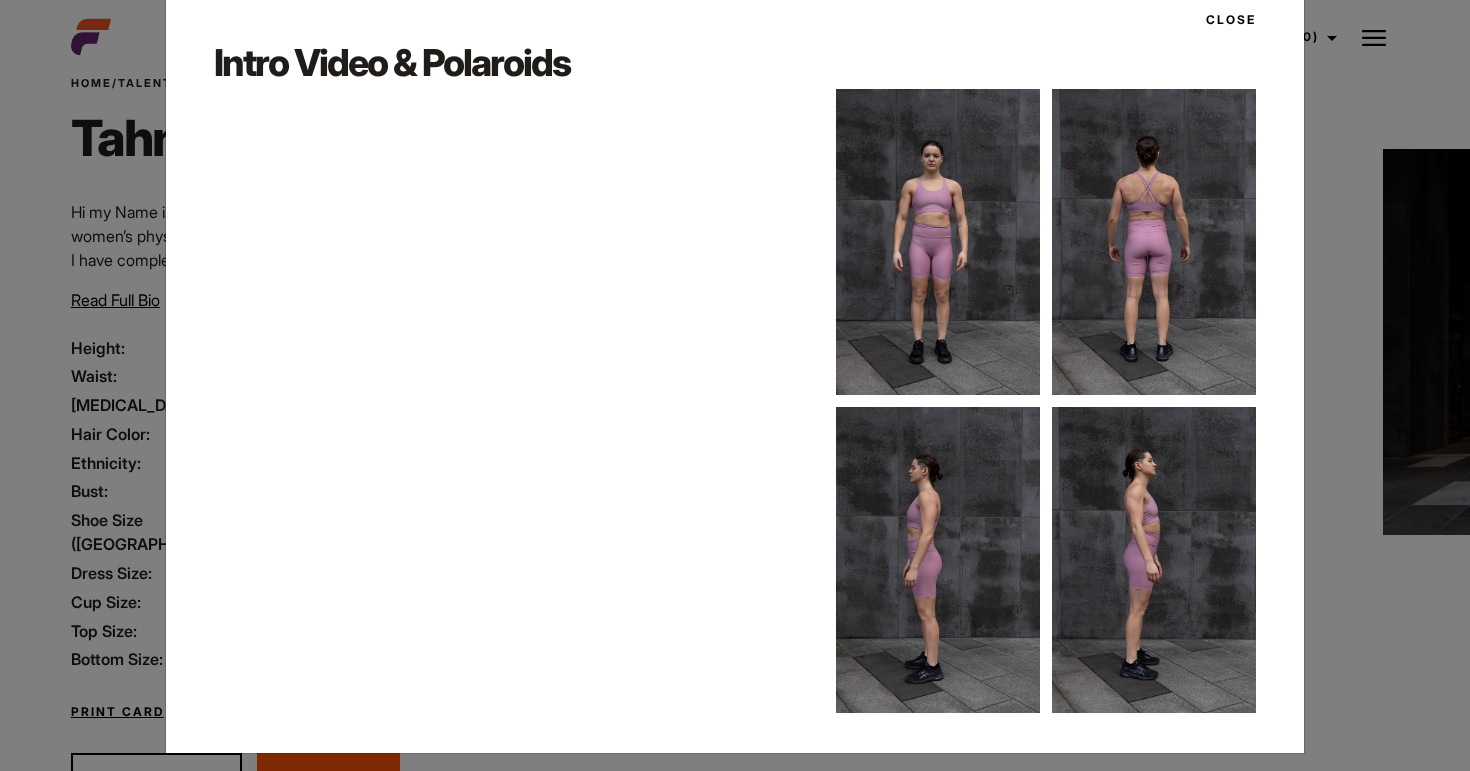 click at bounding box center [938, 242] 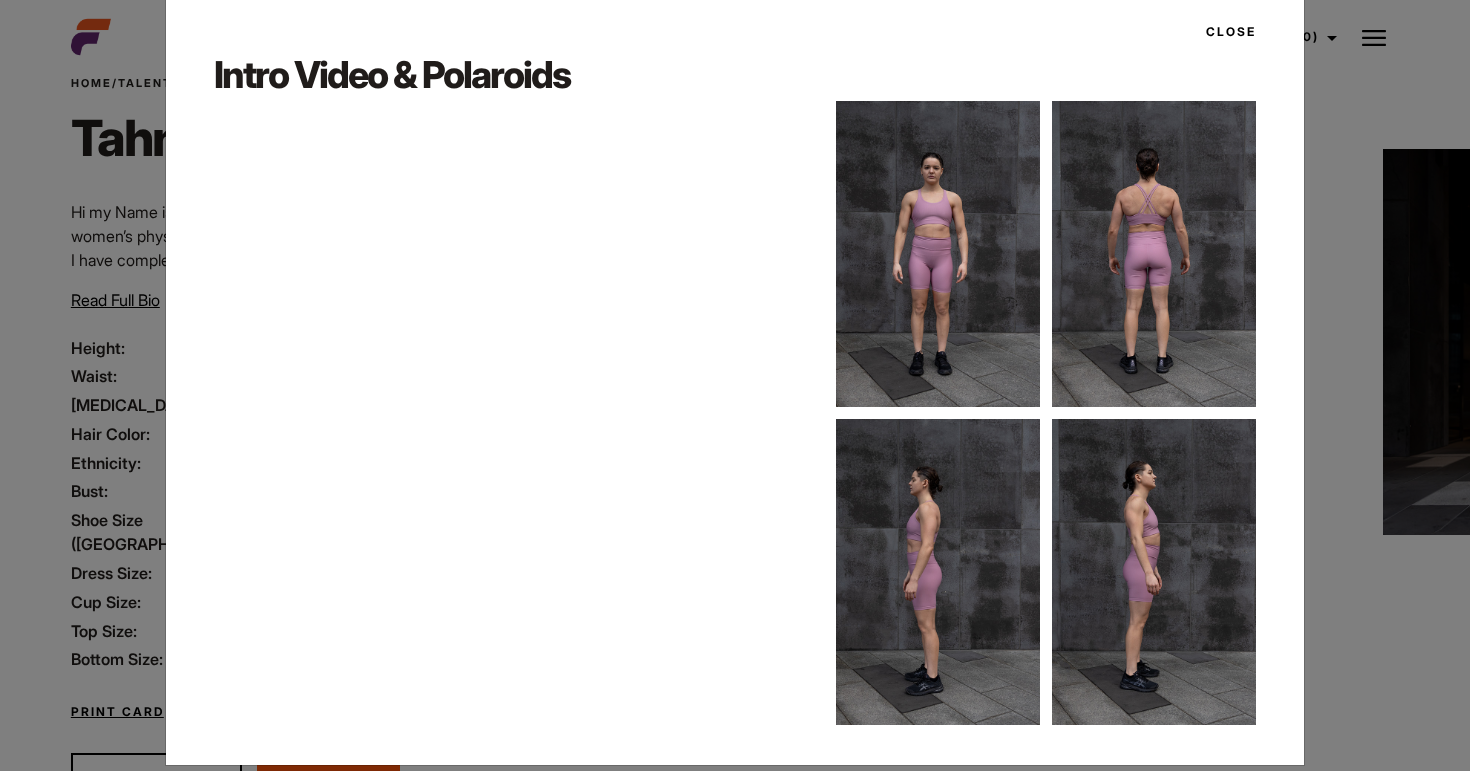 scroll, scrollTop: 61, scrollLeft: 0, axis: vertical 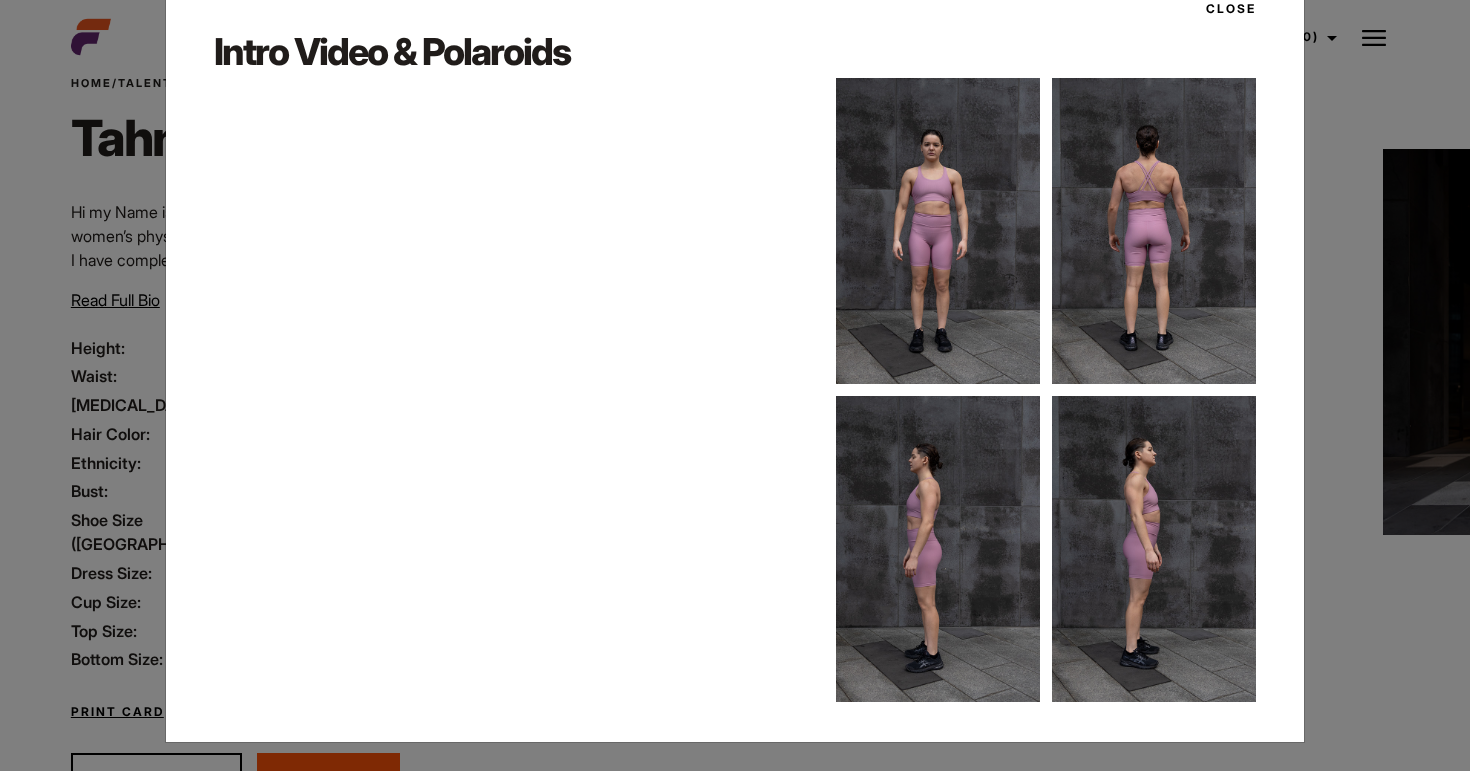 click on "Close
Intro Video & Polaroids" at bounding box center [735, 385] 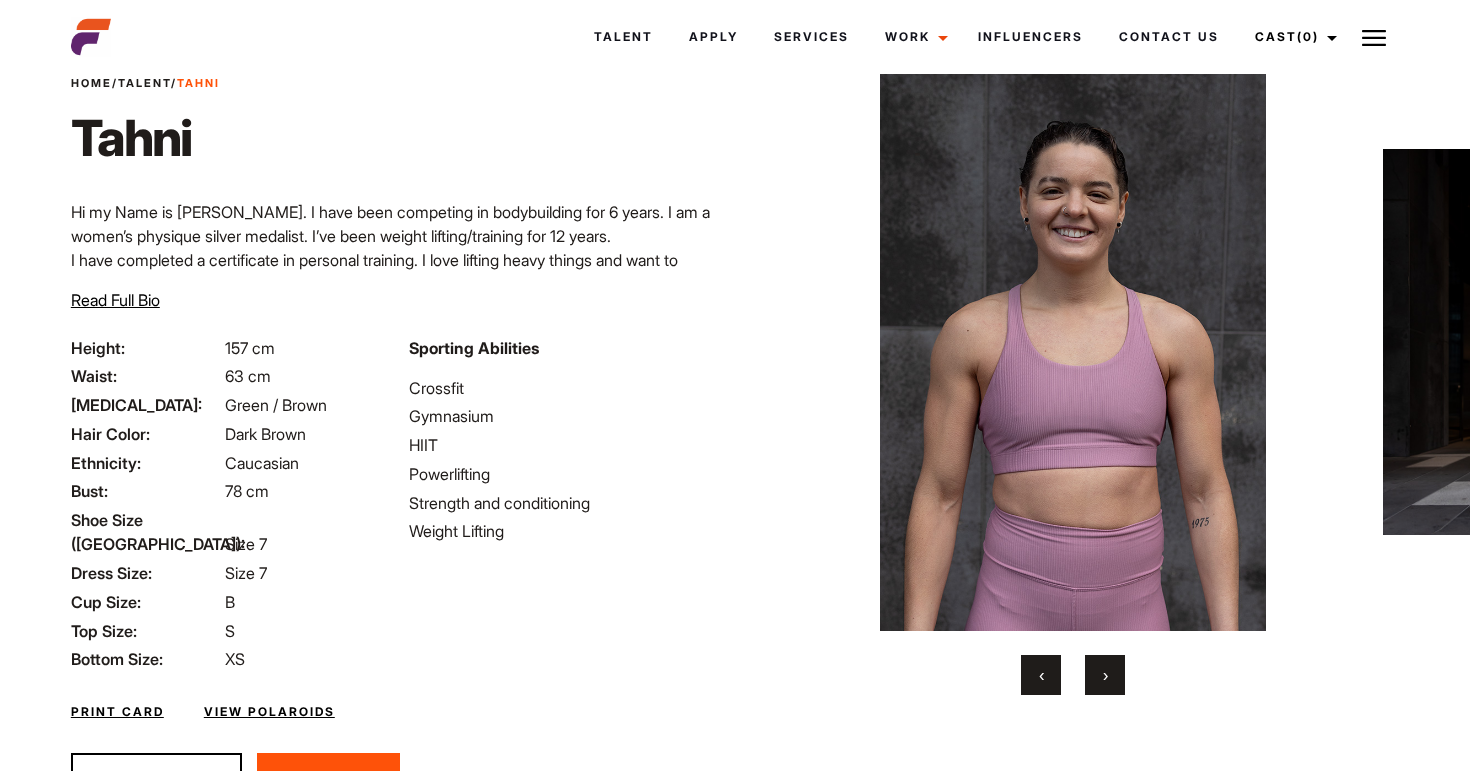 click on "›" at bounding box center (1105, 675) 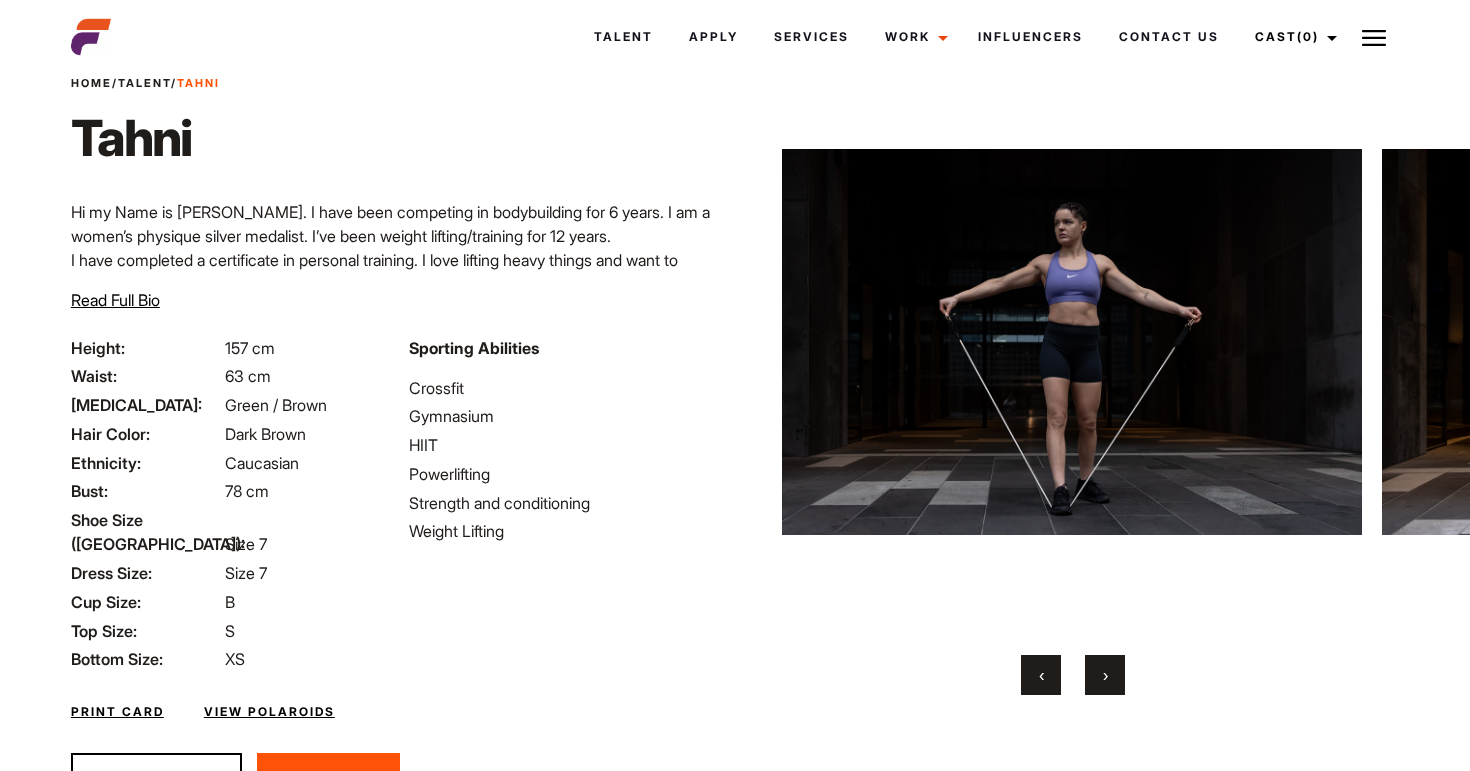click on "›" at bounding box center (1105, 675) 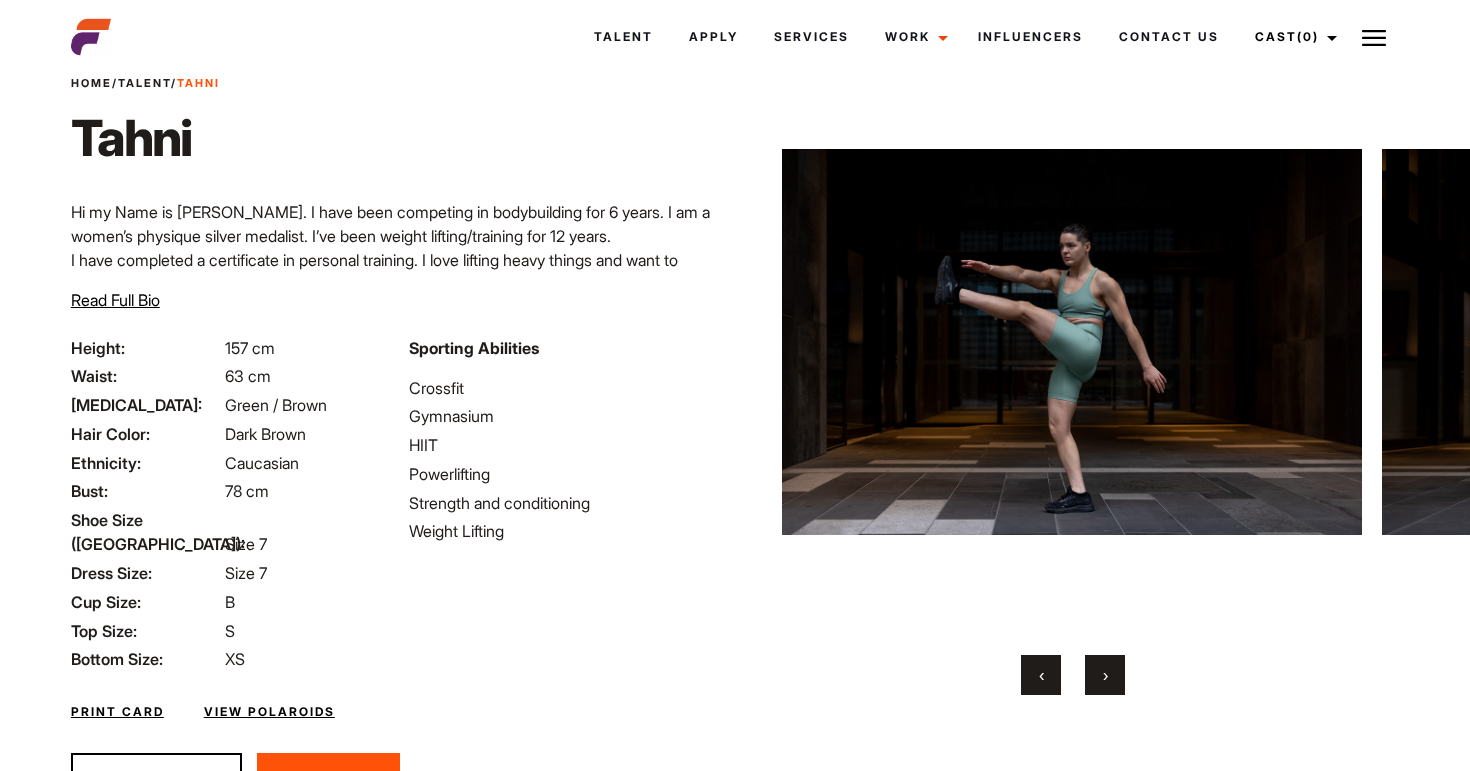 click on "›" at bounding box center (1105, 675) 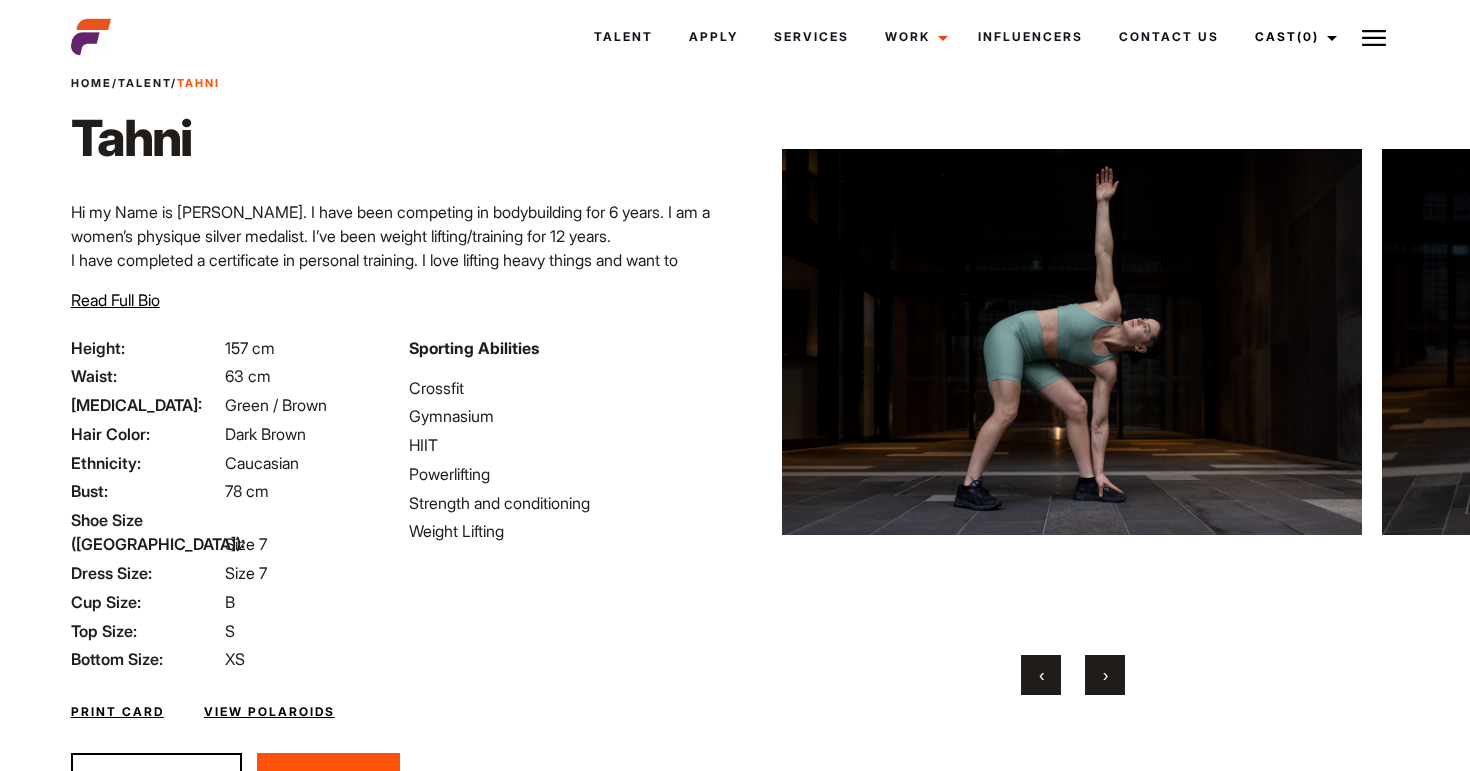 click on "›" at bounding box center [1105, 675] 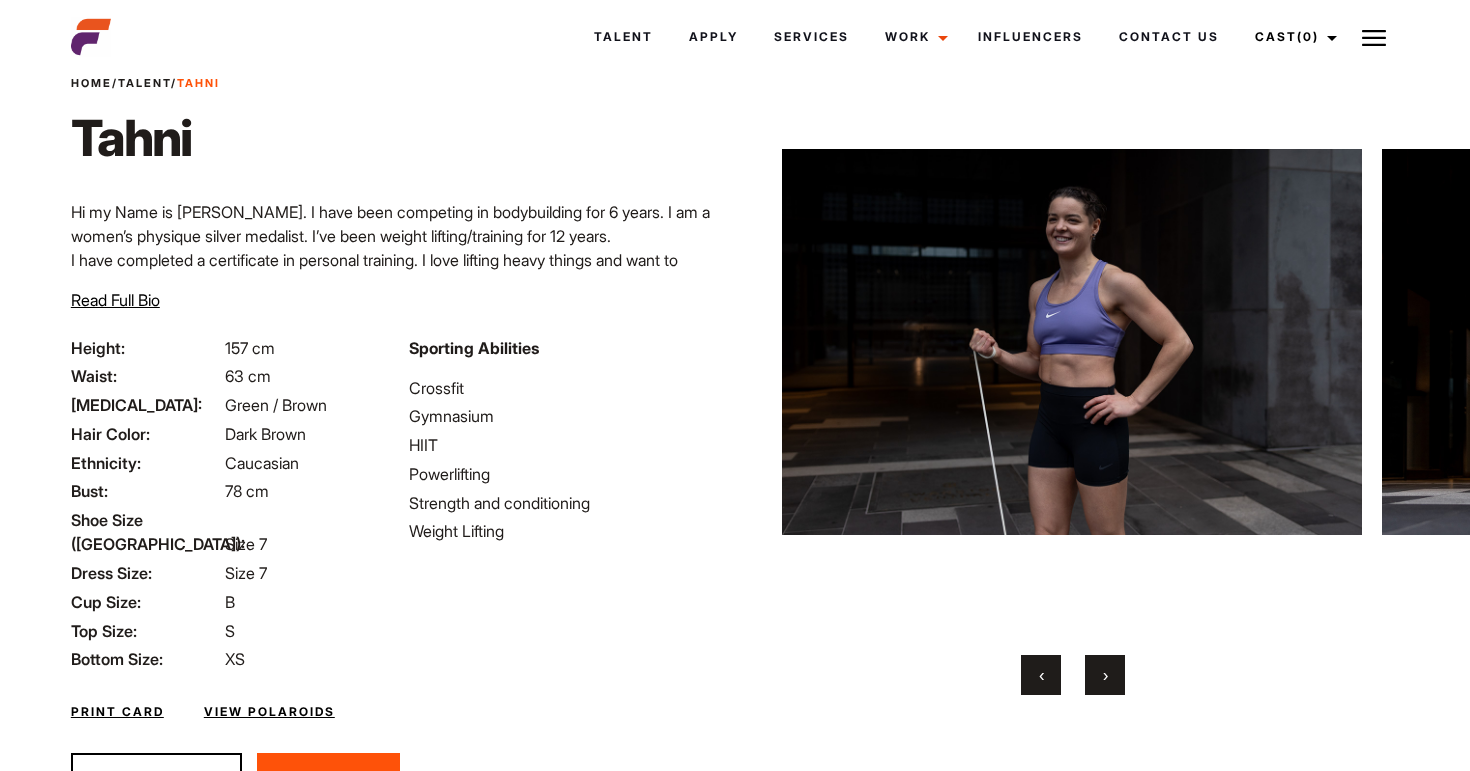 click on "›" at bounding box center (1105, 675) 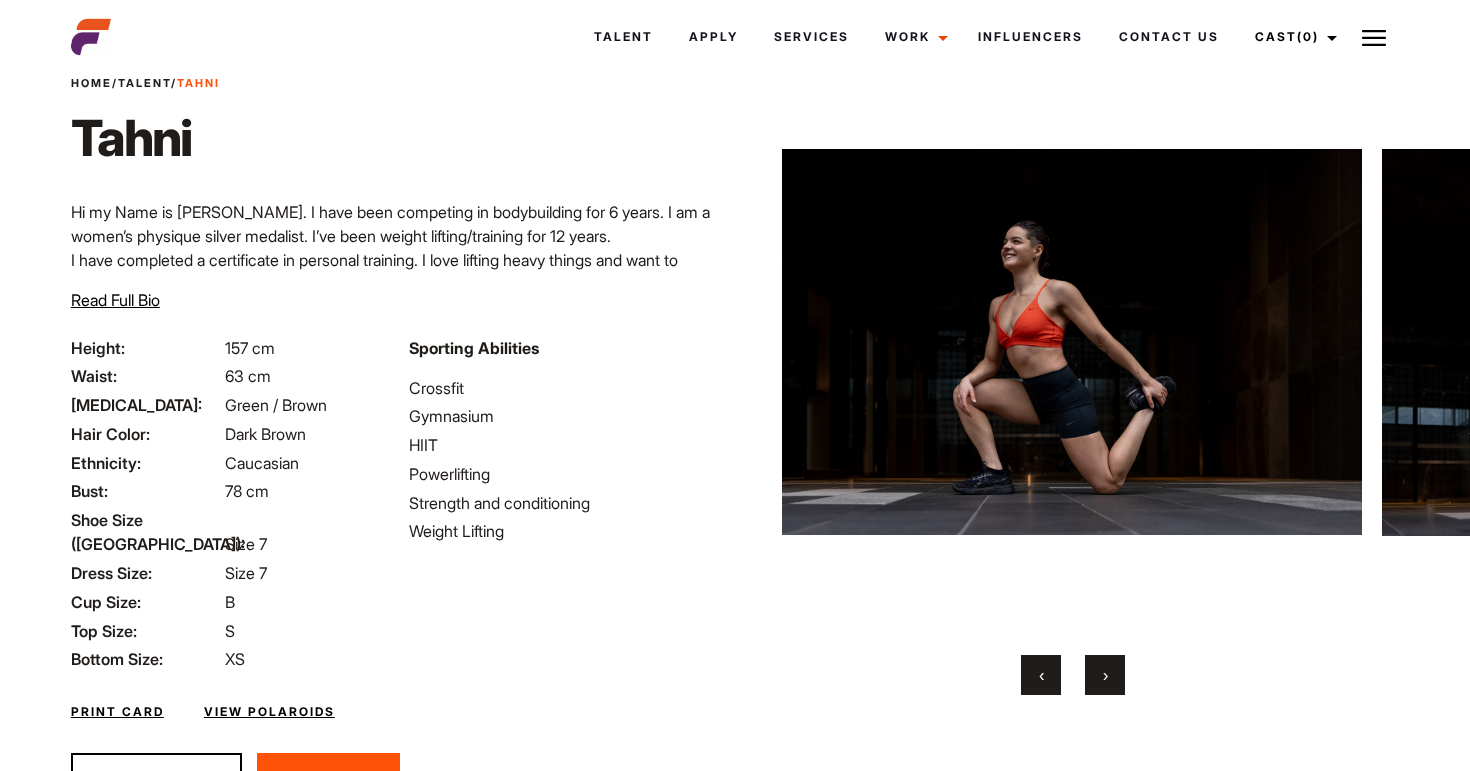 click on "Read Full Bio" at bounding box center [115, 300] 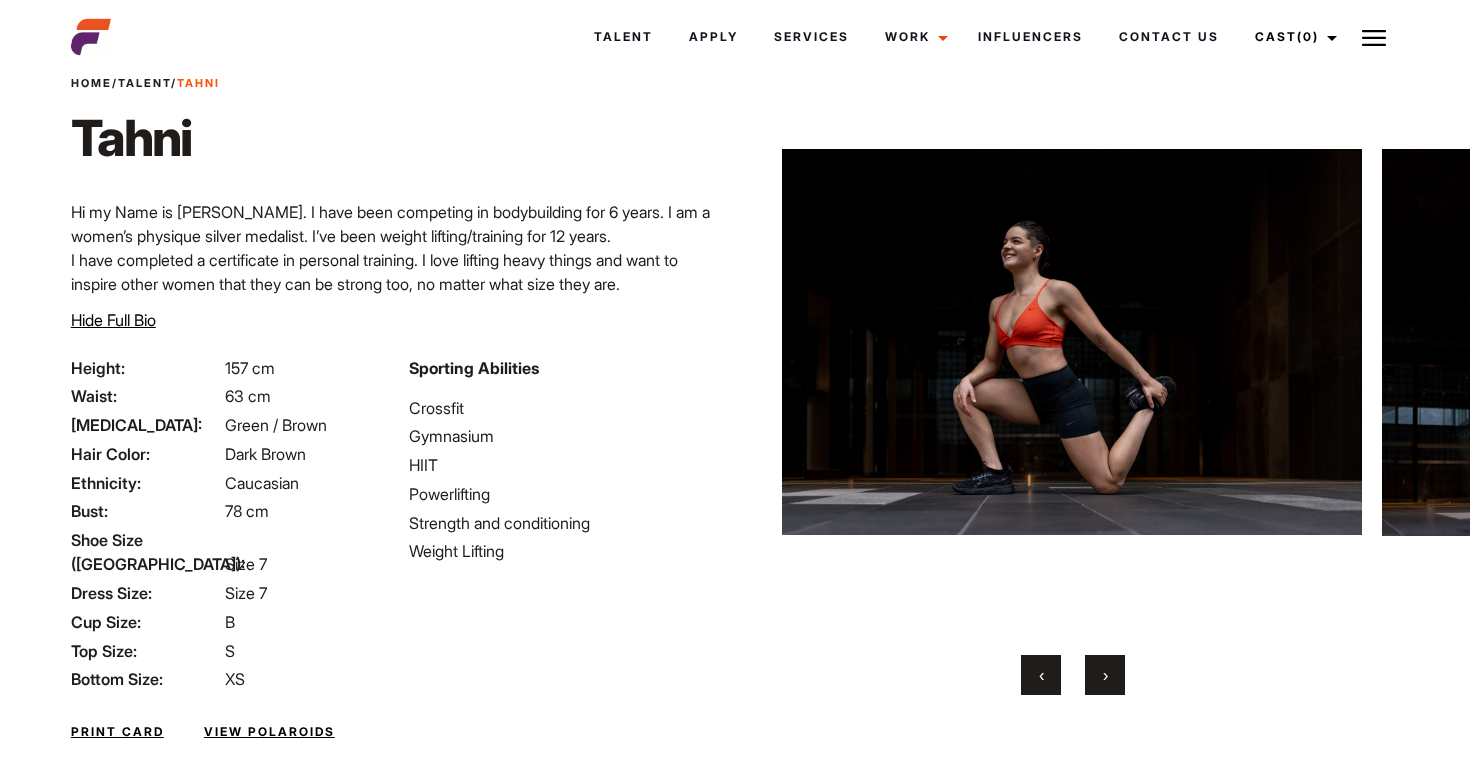 click on "‹" at bounding box center (1041, 675) 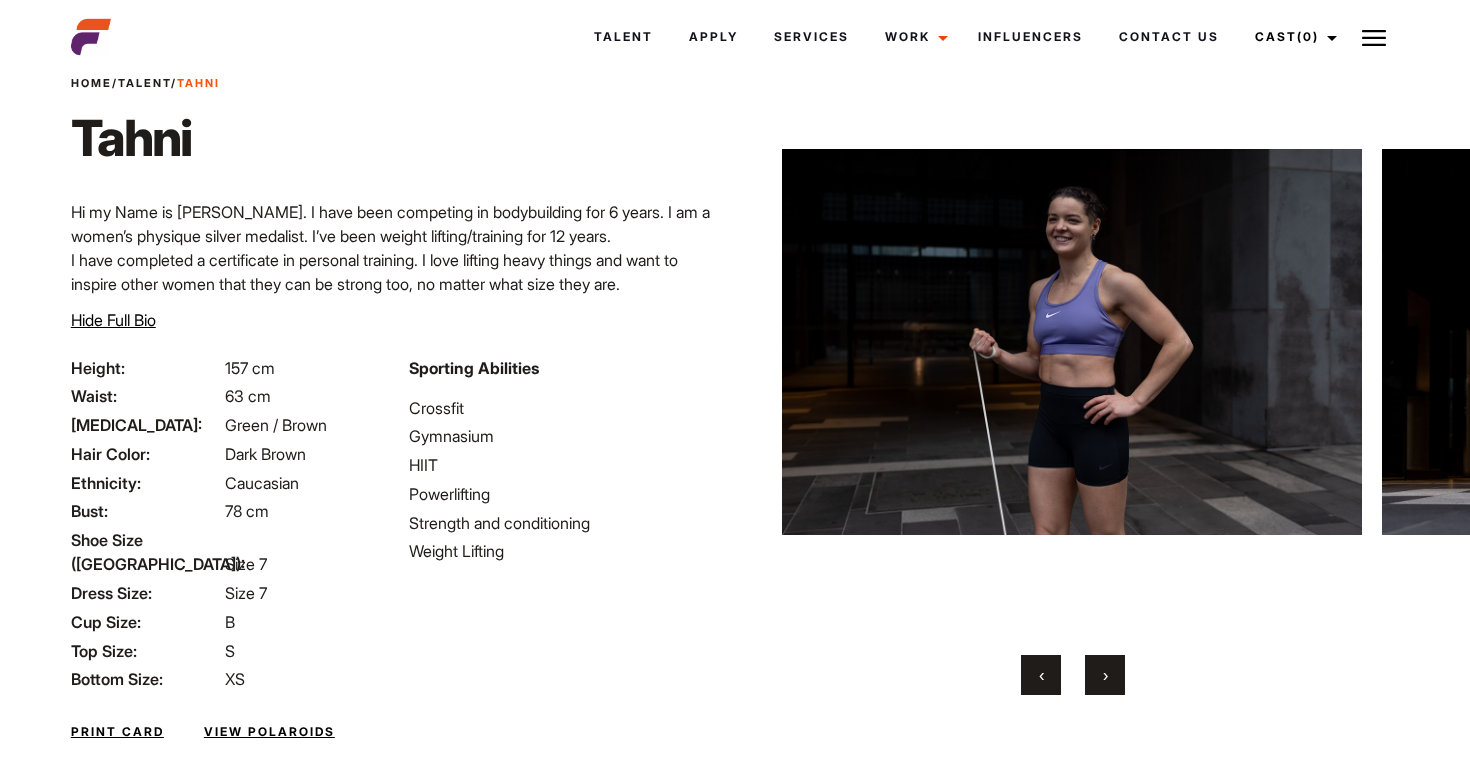 click on "‹" at bounding box center (1041, 675) 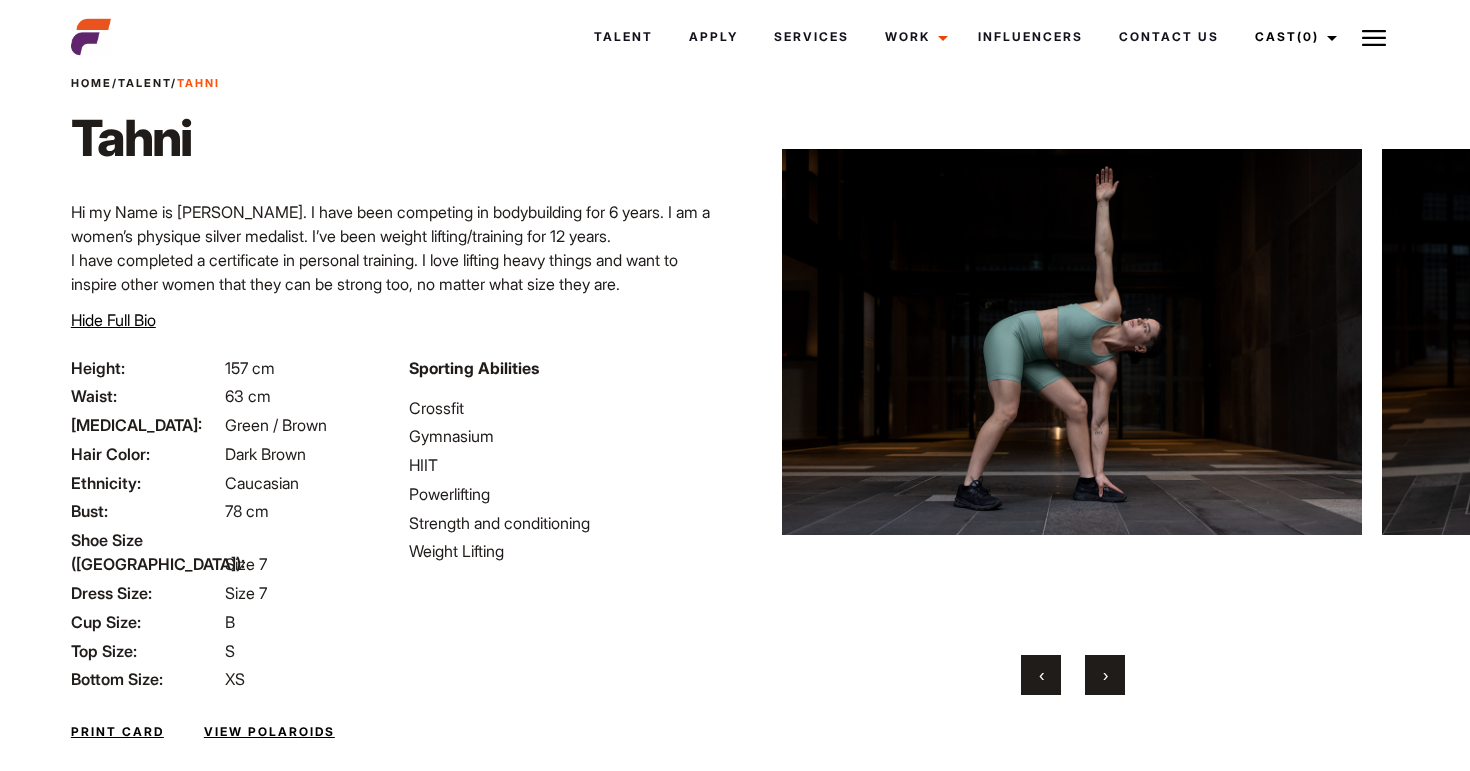 click on "‹" at bounding box center [1041, 675] 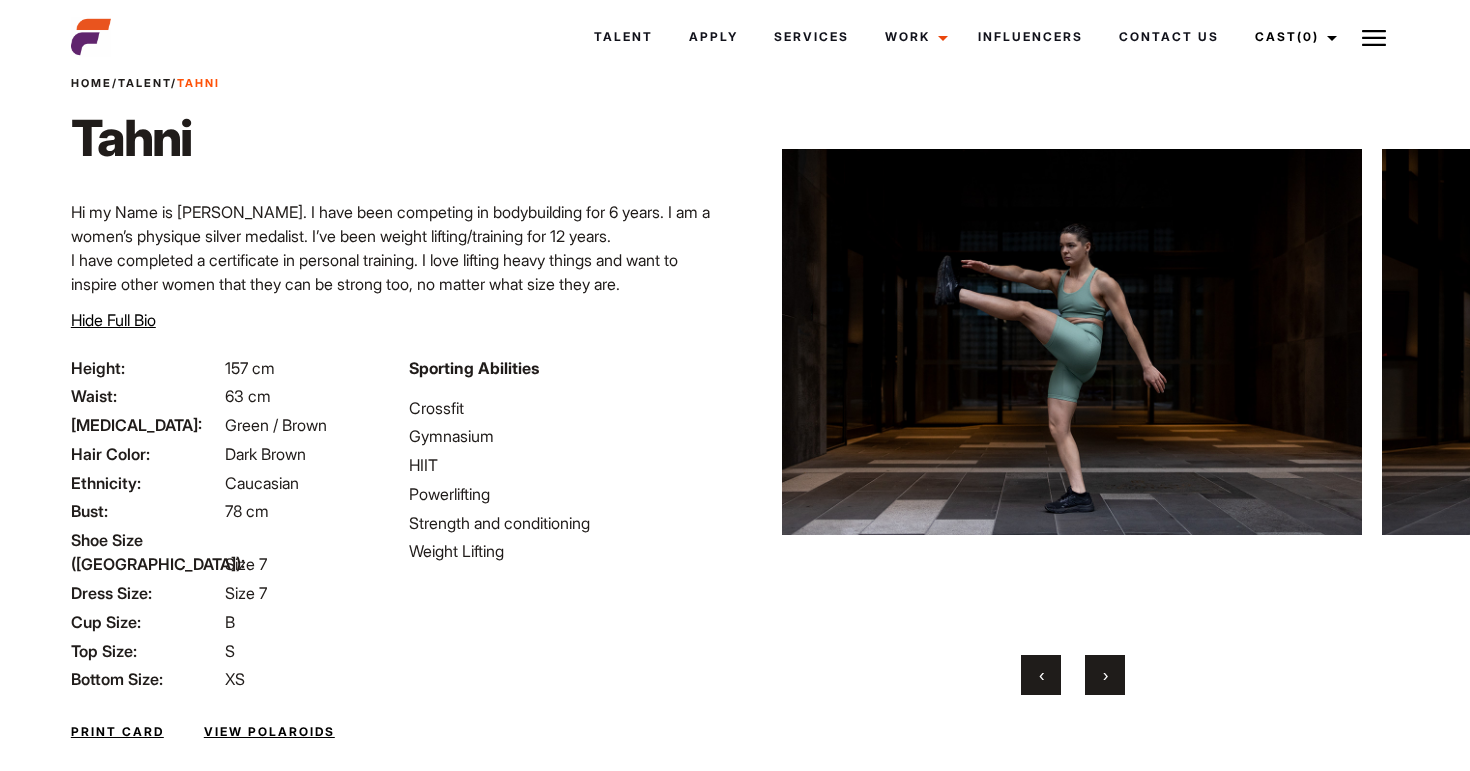 click on "‹" at bounding box center [1041, 675] 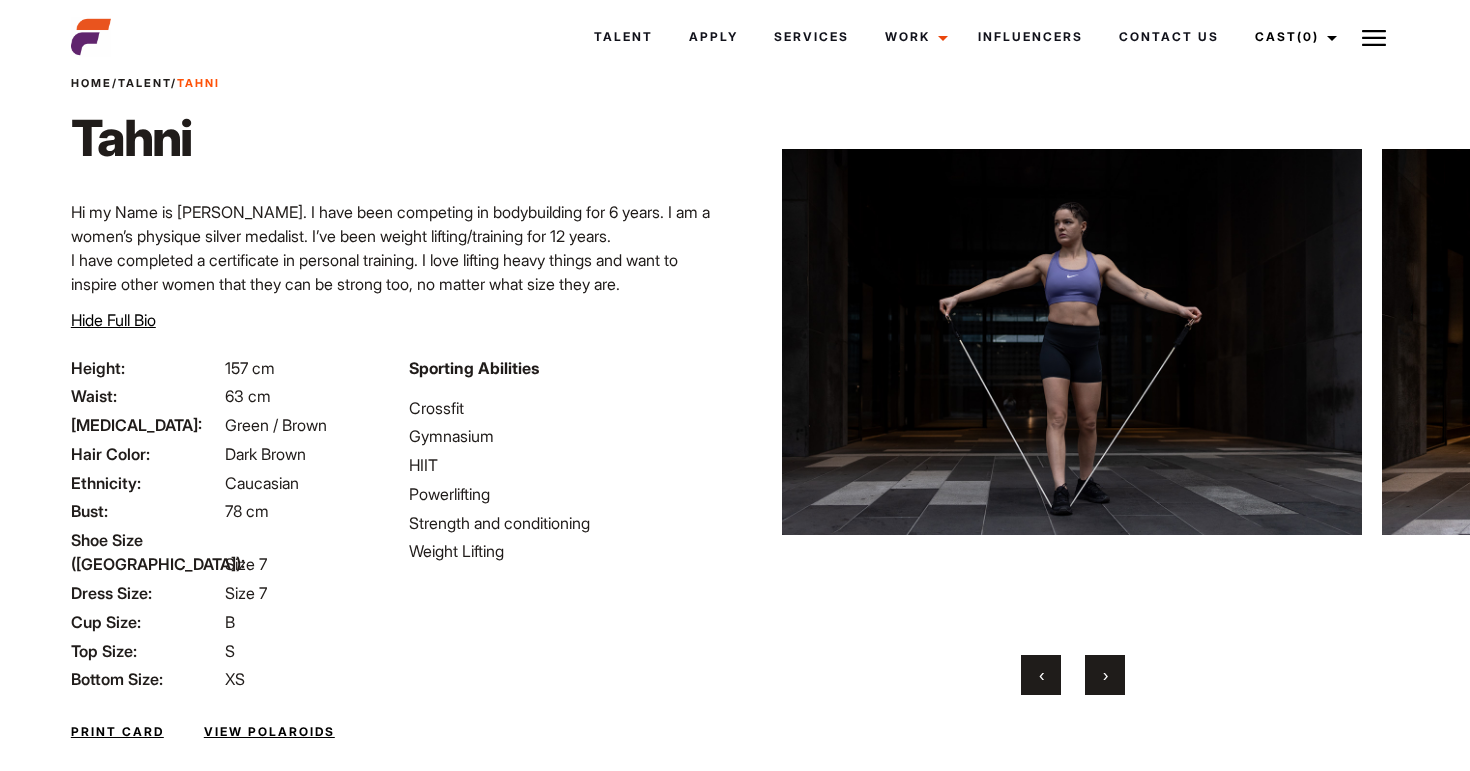 click on "‹" at bounding box center (1041, 675) 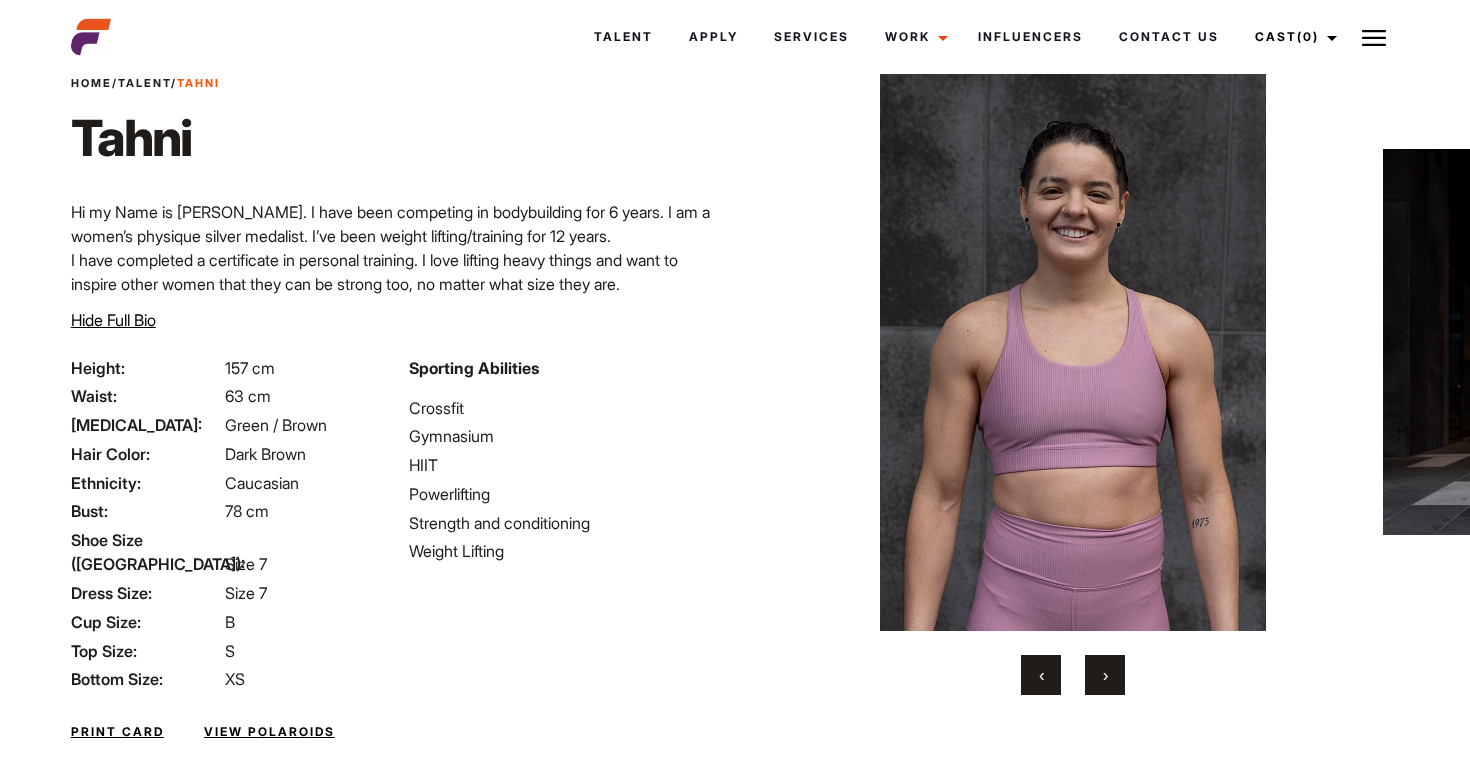 click on "‹" at bounding box center (1041, 675) 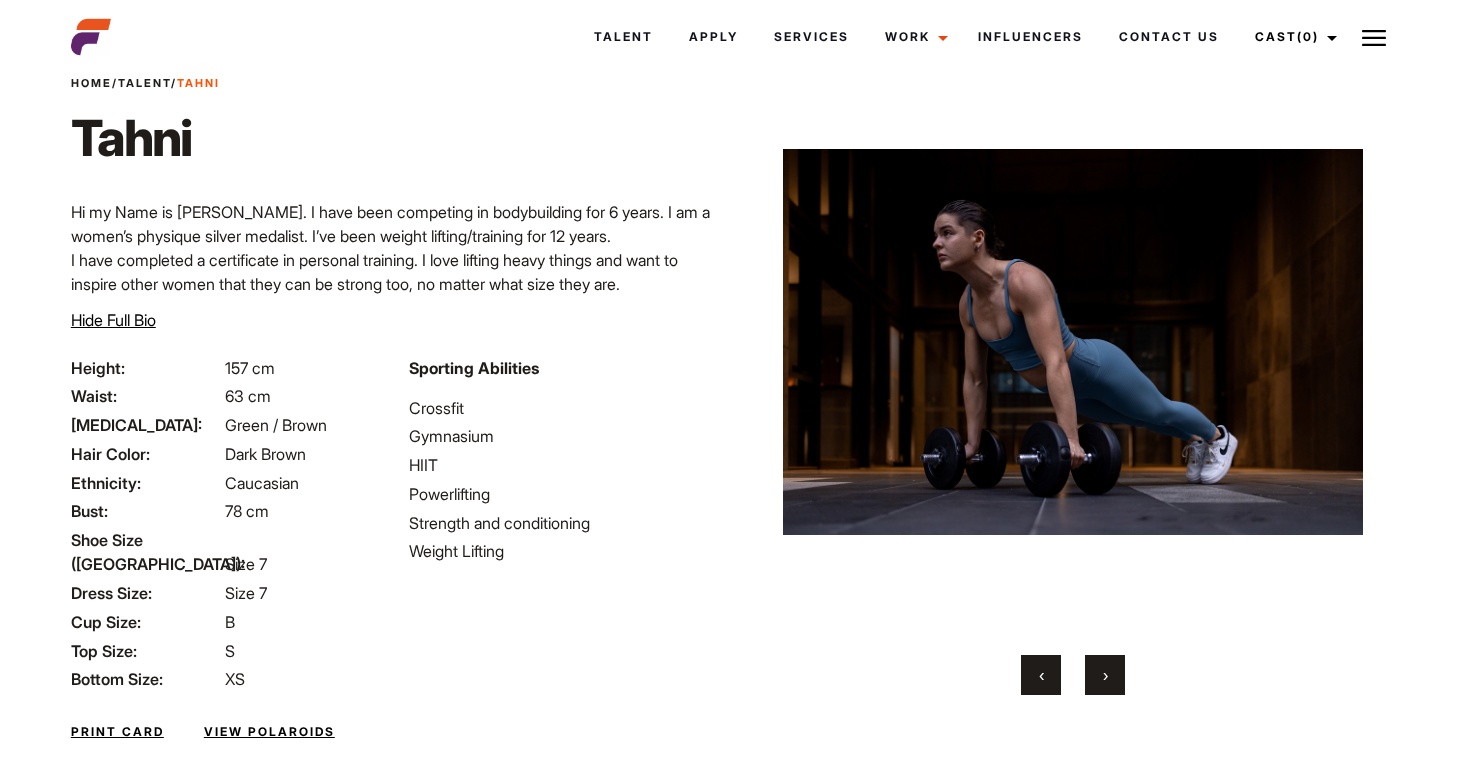 click on "‹" at bounding box center (1041, 675) 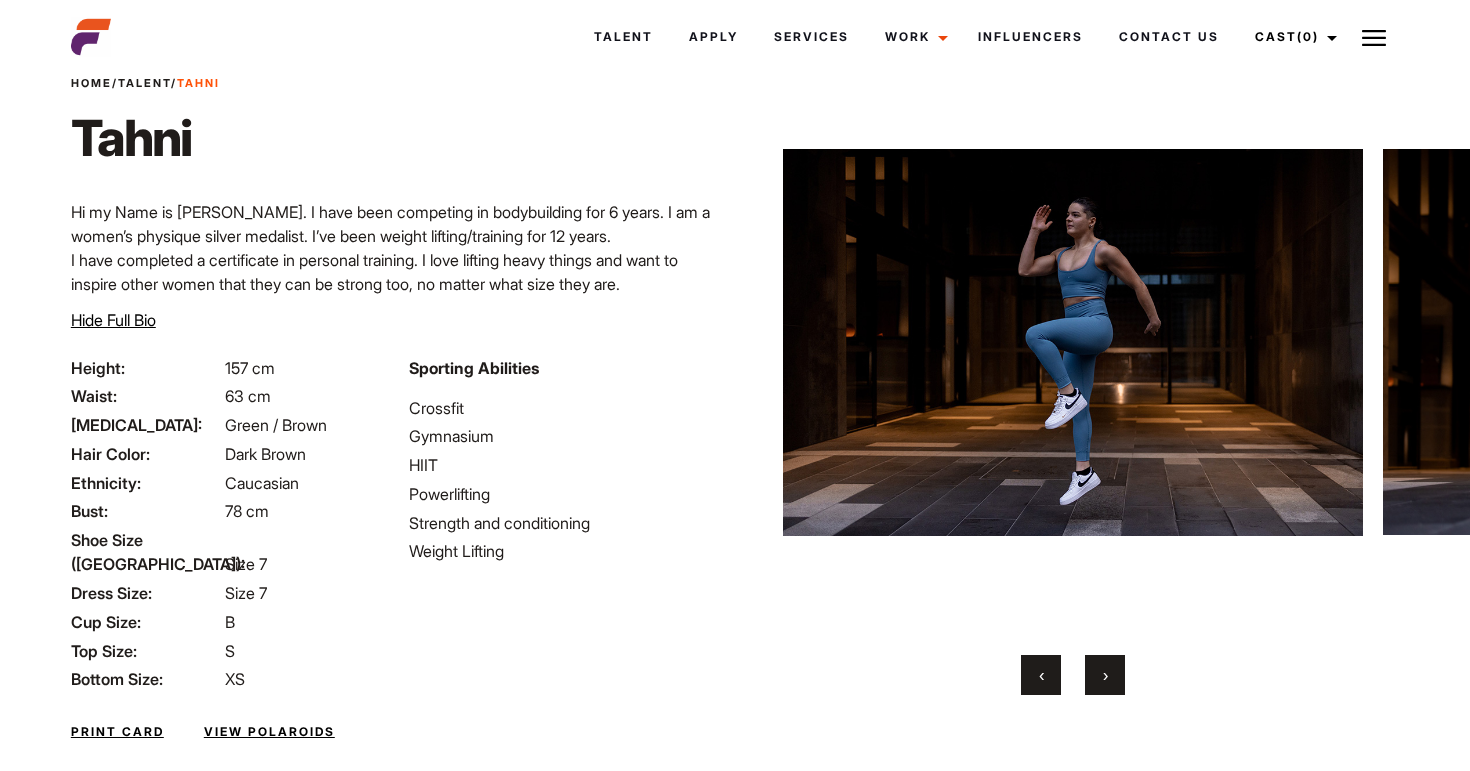 click on "‹" at bounding box center [1041, 675] 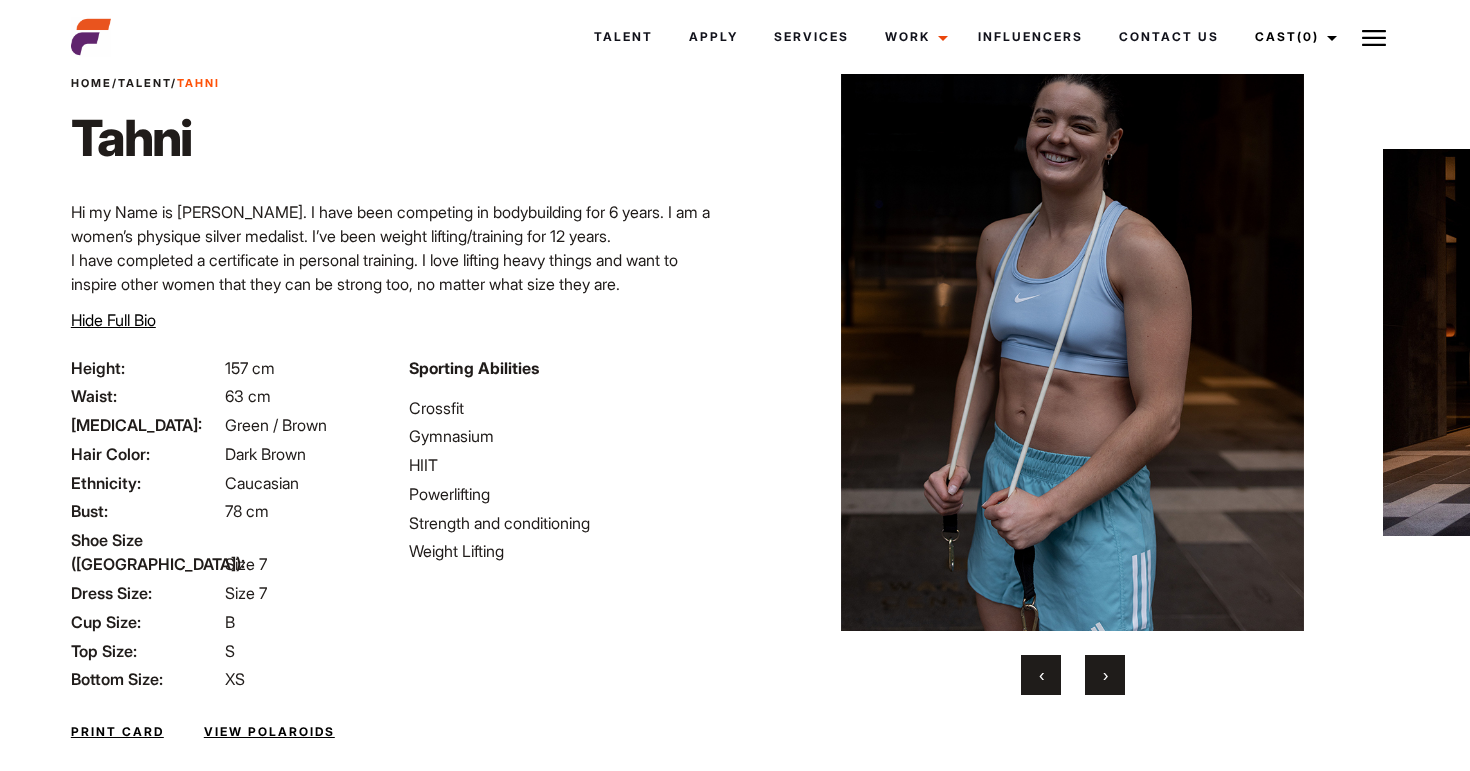 click on "‹" at bounding box center (1041, 675) 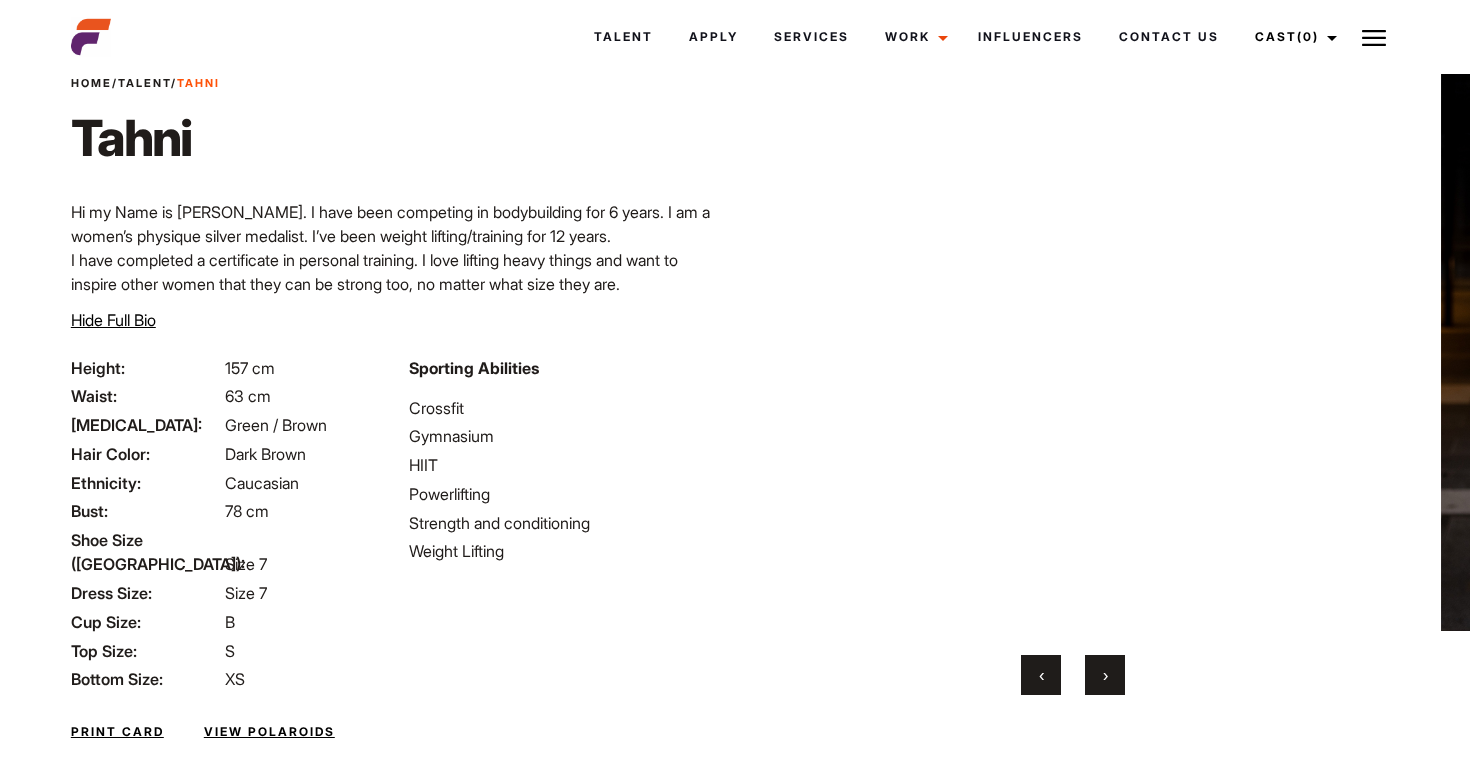 click on "‹" at bounding box center [1041, 675] 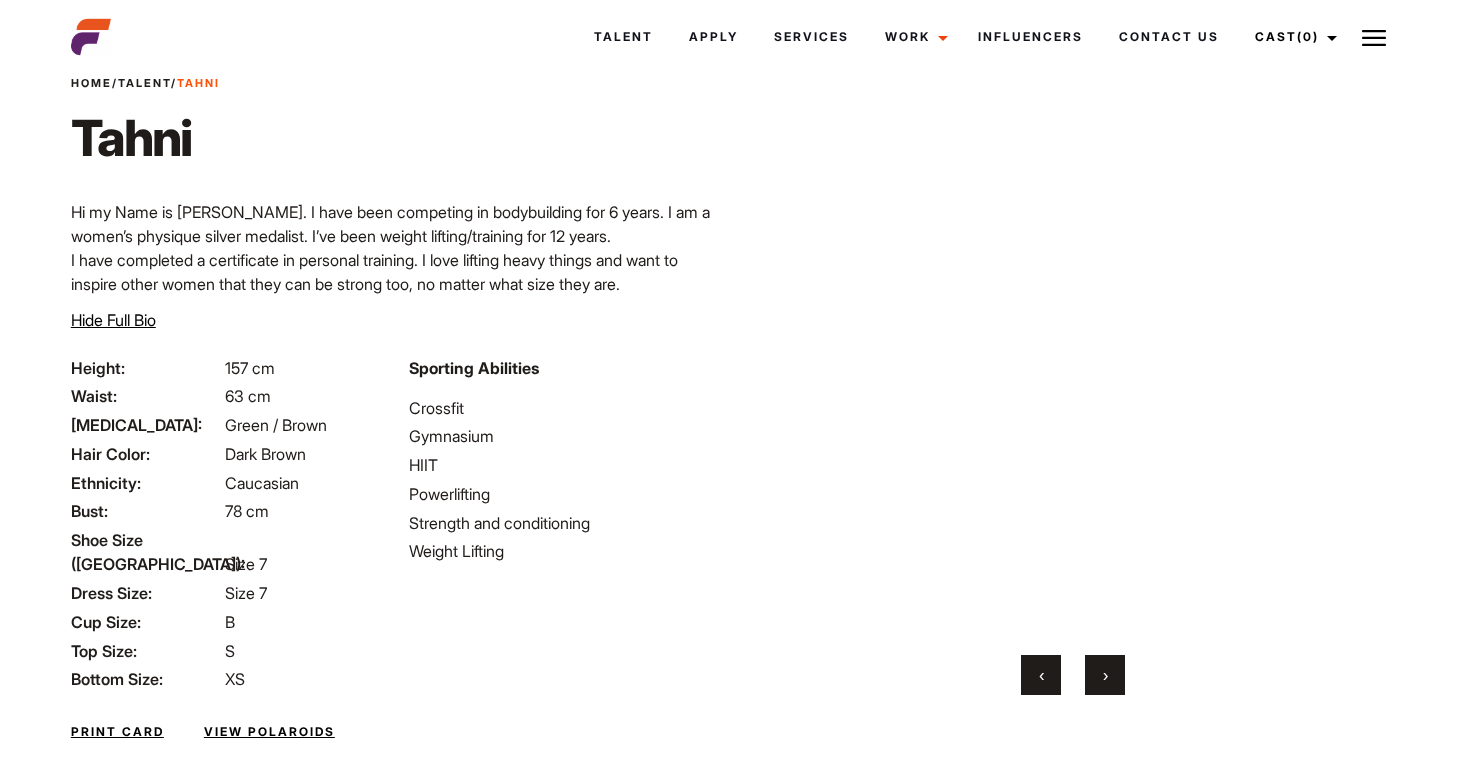 click on "‹" at bounding box center [1041, 675] 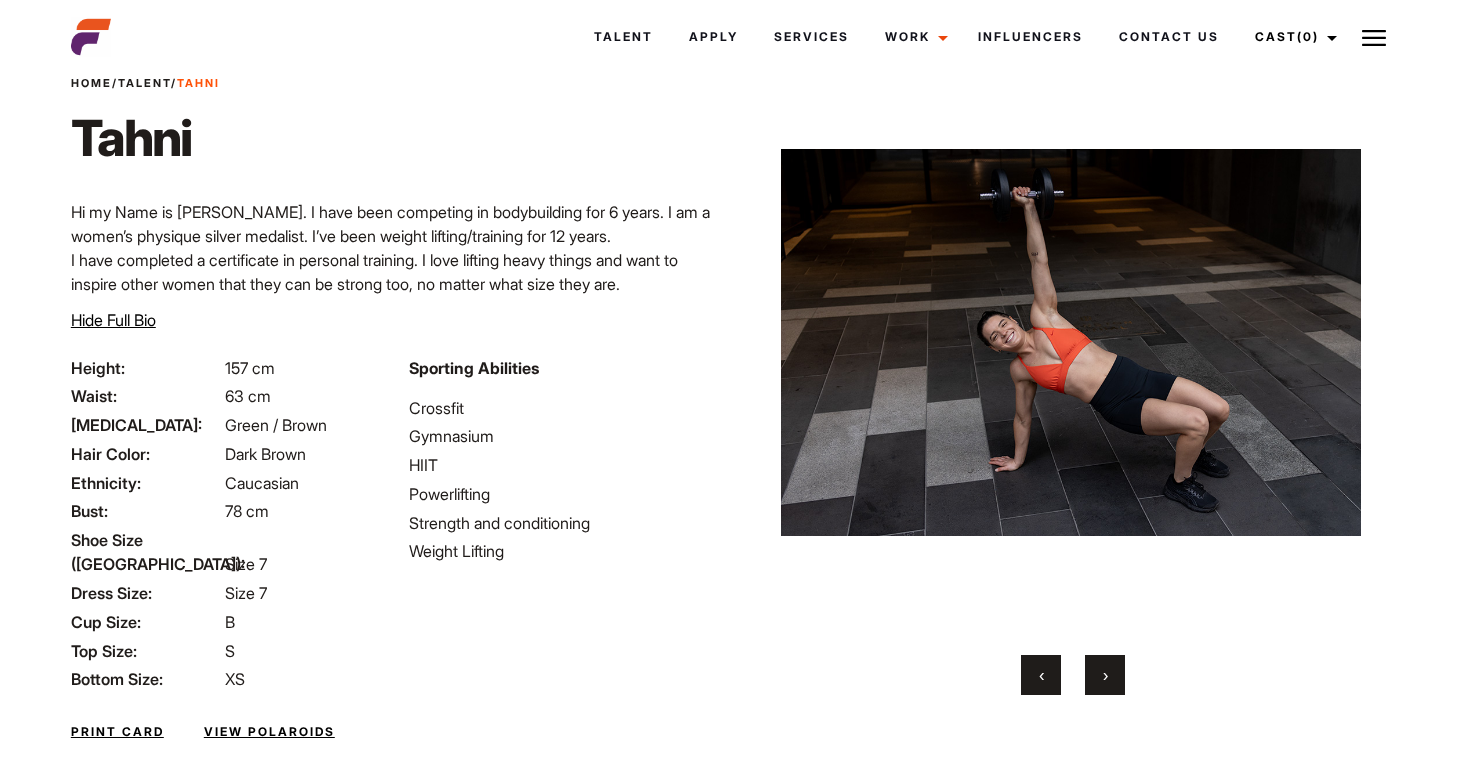click on "‹" at bounding box center (1041, 675) 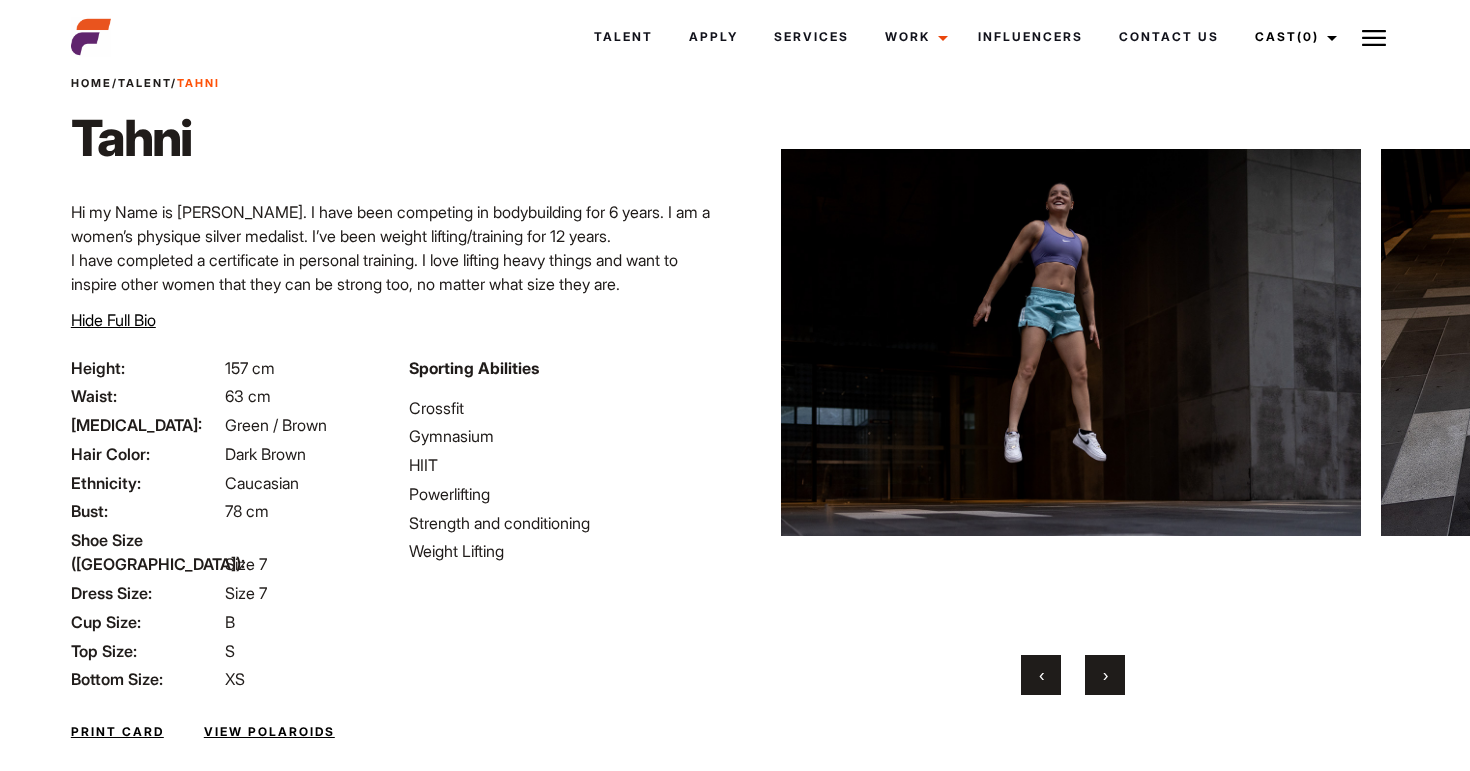 click on "‹" at bounding box center (1041, 675) 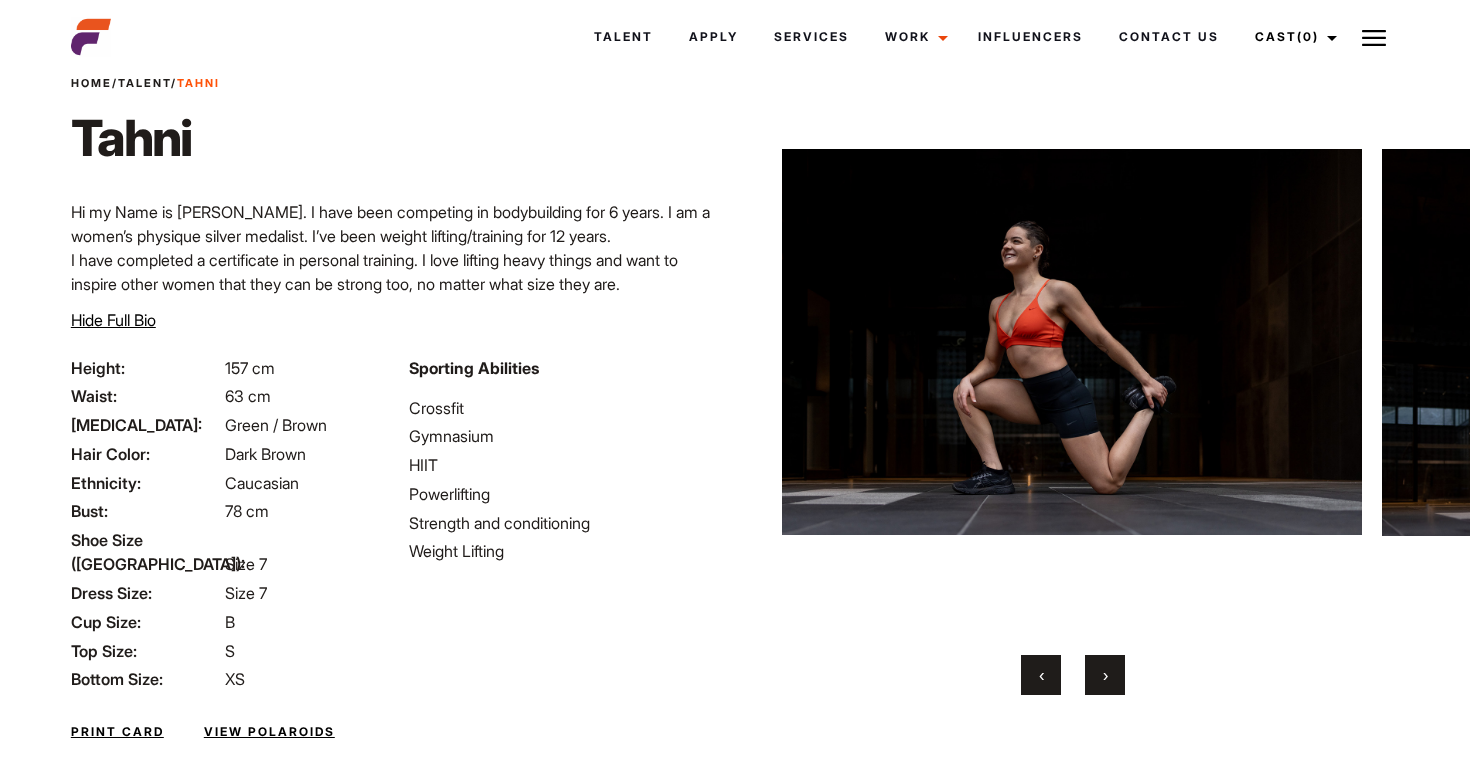 click on "‹" at bounding box center (1041, 675) 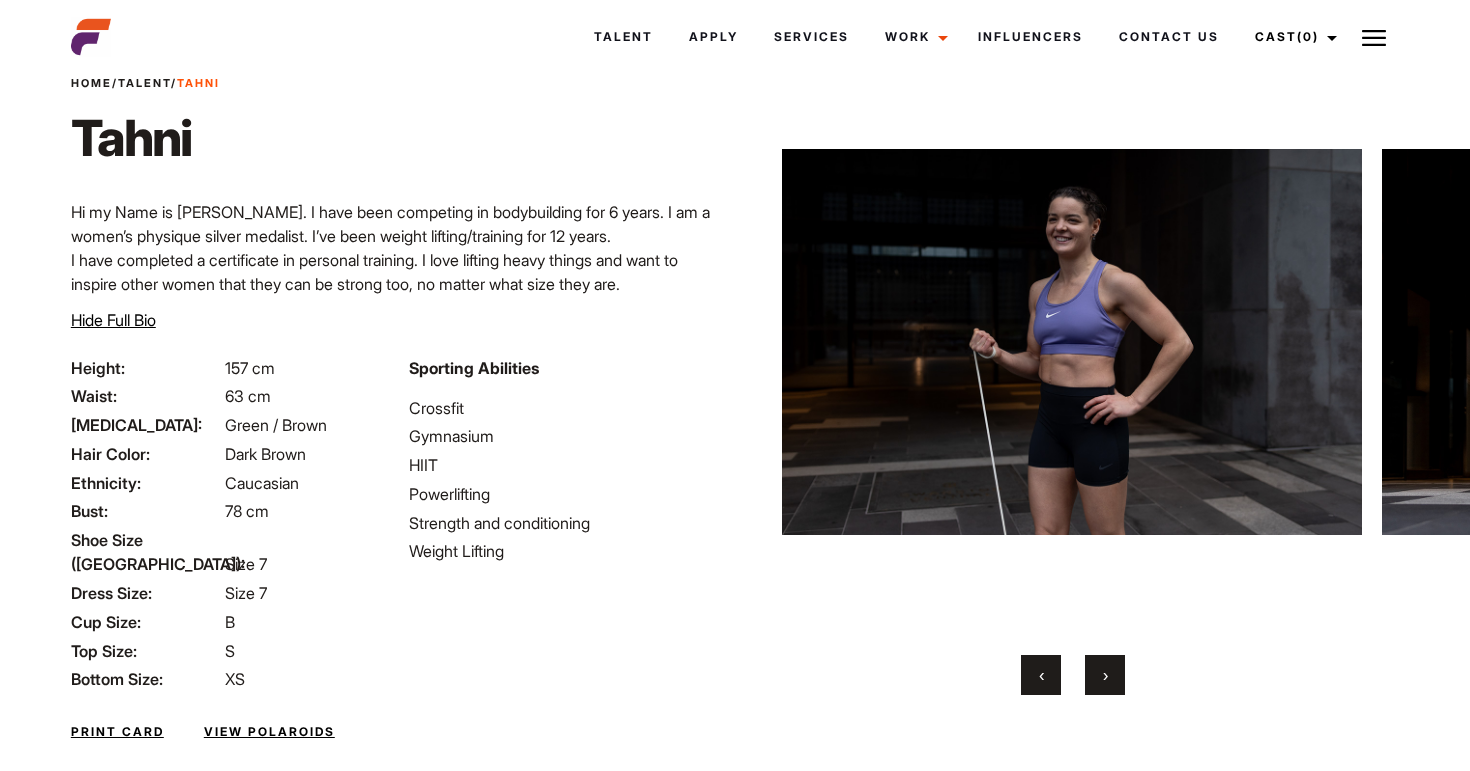 click on "‹" at bounding box center [1041, 675] 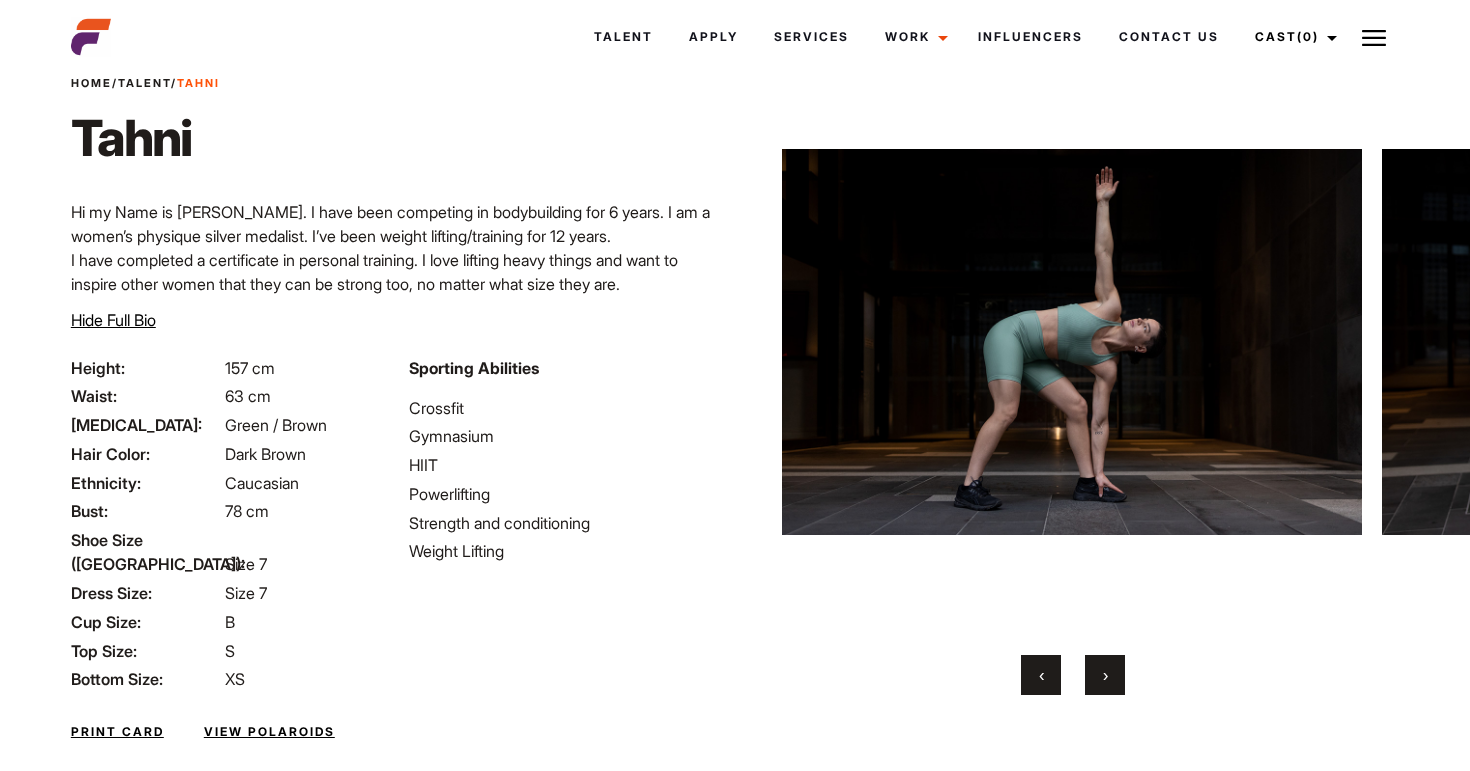 click on "‹" at bounding box center (1041, 675) 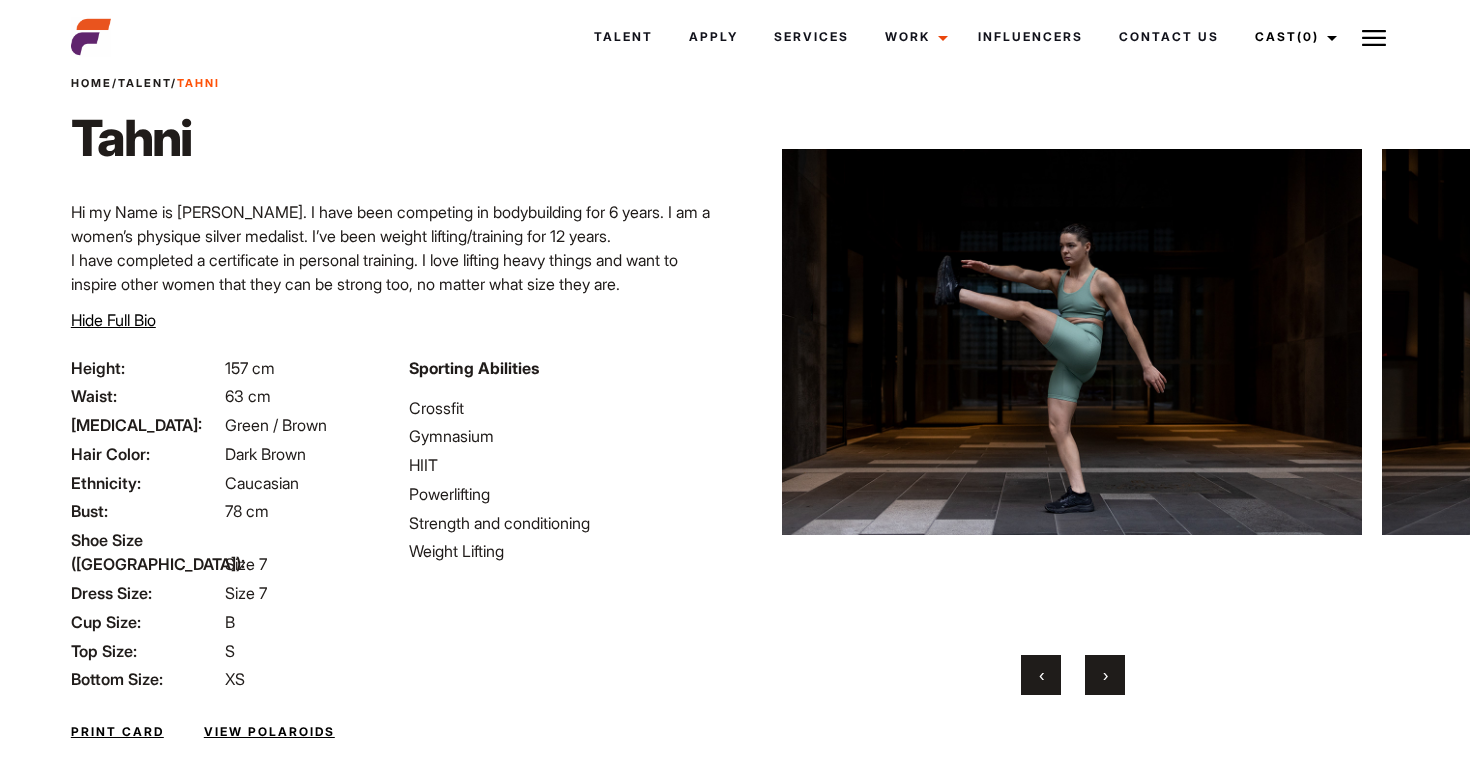 click on "‹" at bounding box center [1041, 675] 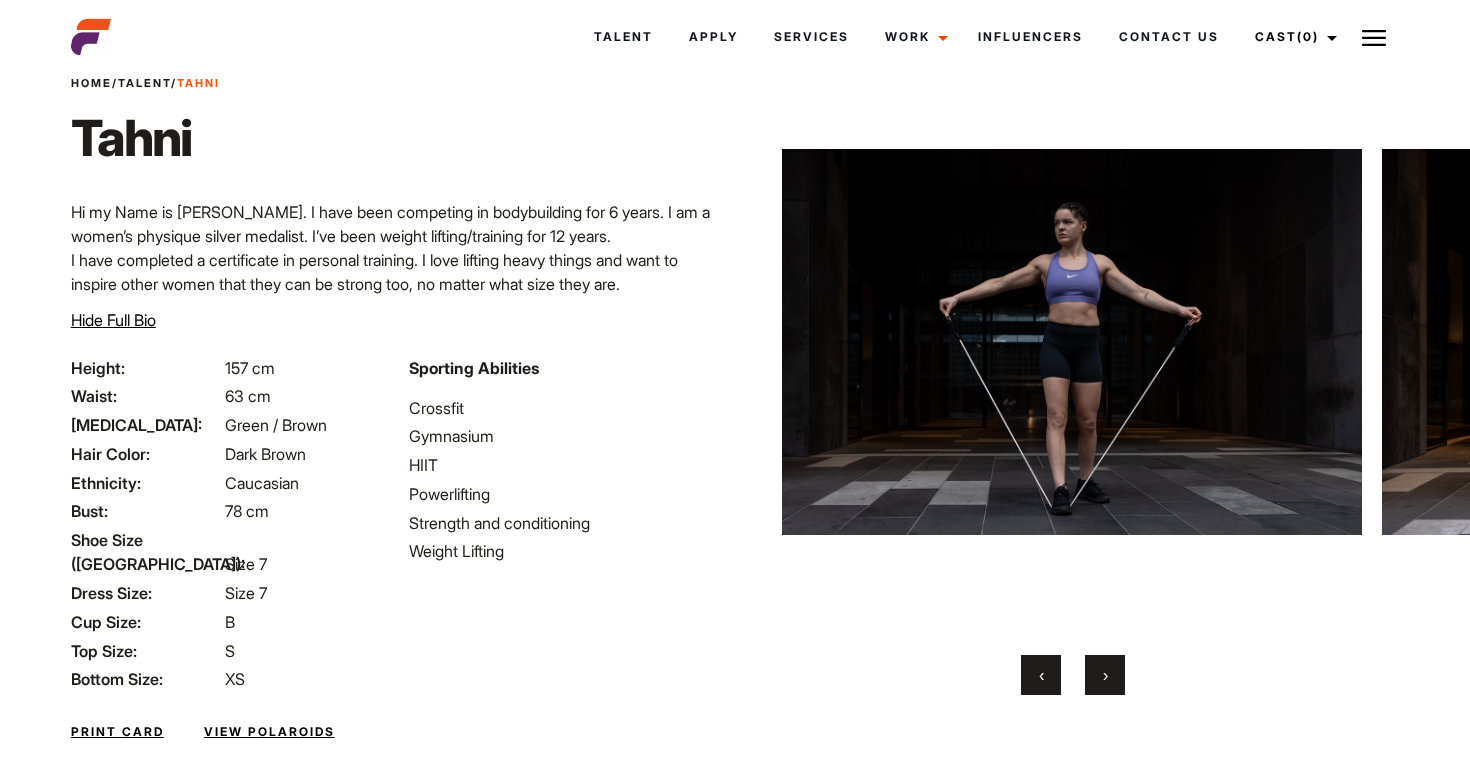 click on "‹" at bounding box center (1041, 675) 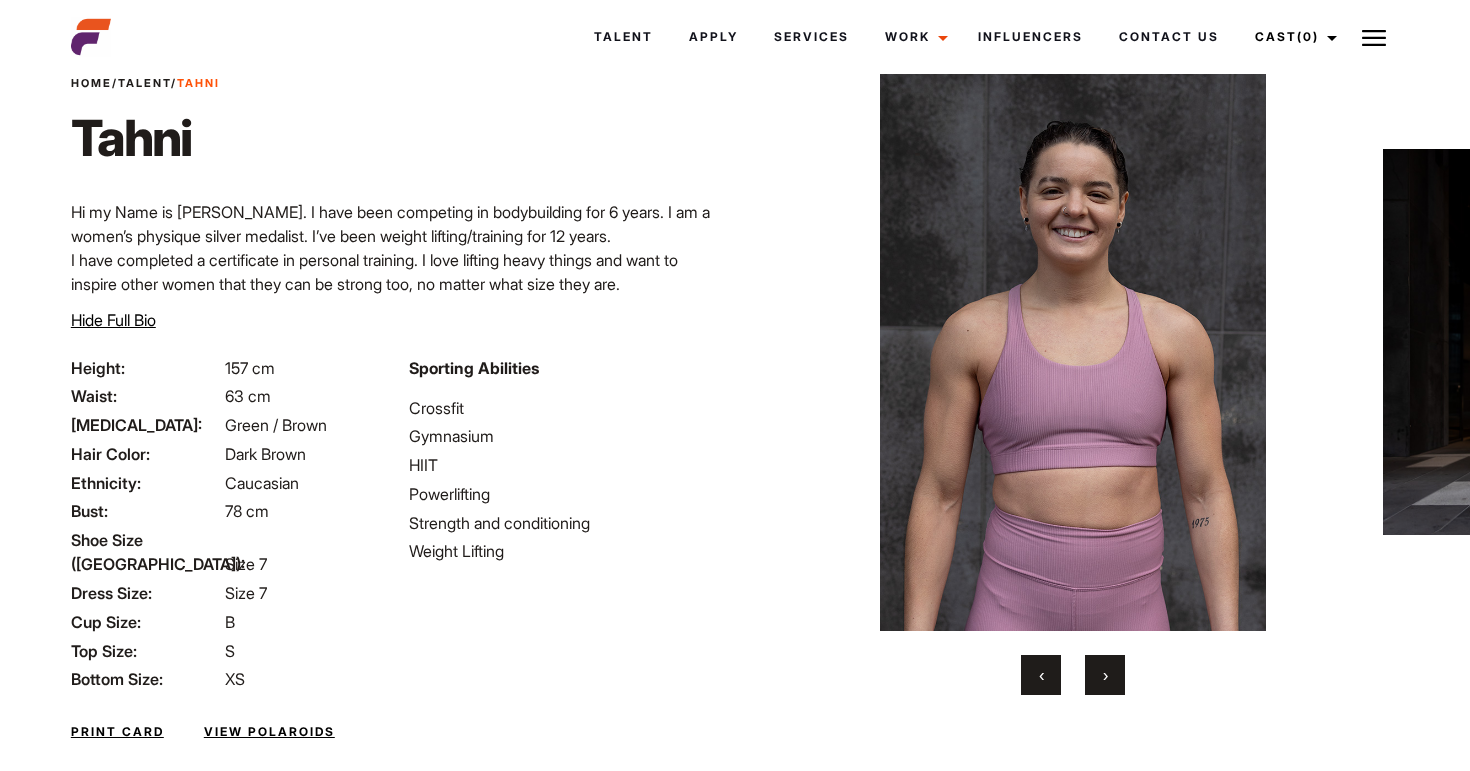 click on "‹" at bounding box center [1041, 675] 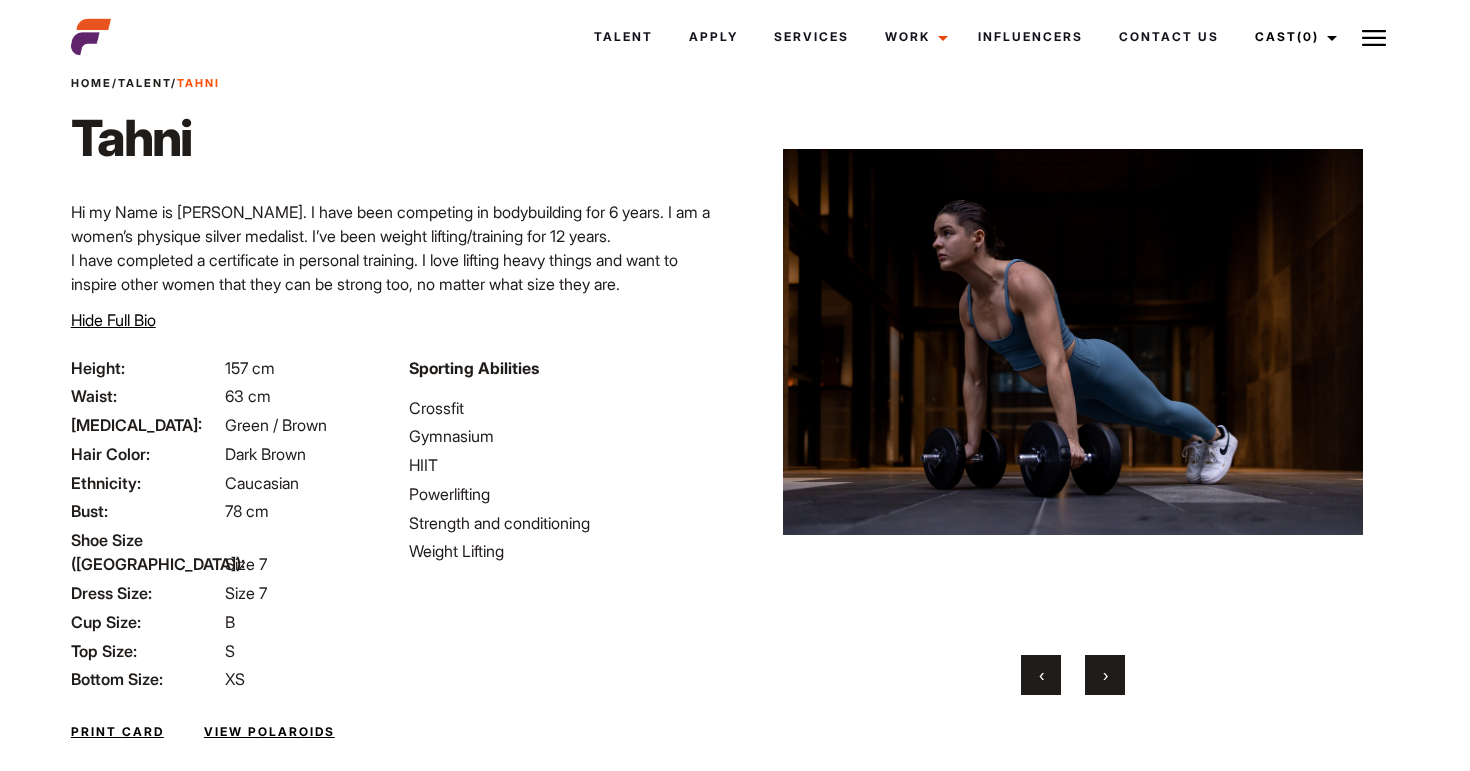 click on "›" at bounding box center (1105, 675) 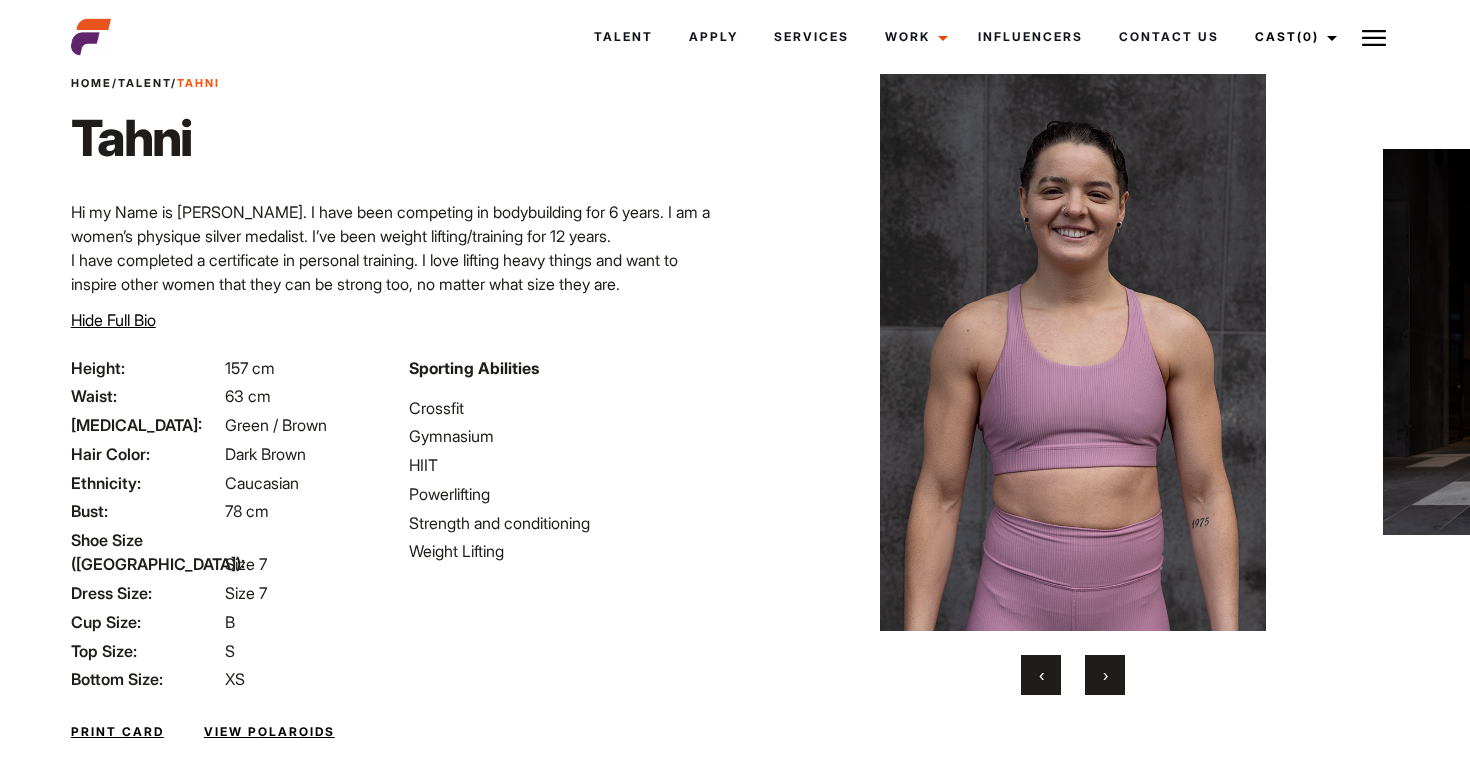 drag, startPoint x: 1113, startPoint y: 677, endPoint x: 1035, endPoint y: 816, distance: 159.38947 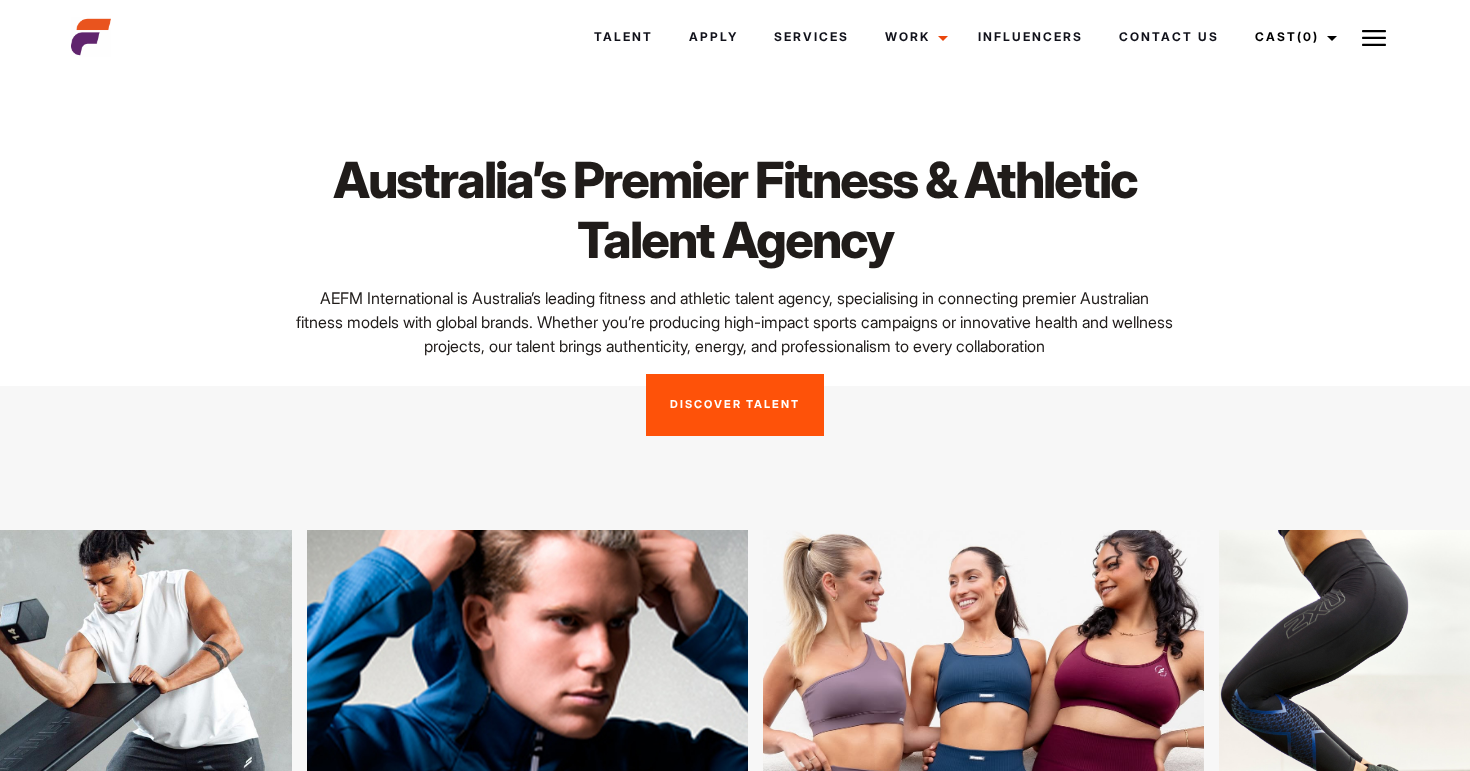 scroll, scrollTop: 0, scrollLeft: 0, axis: both 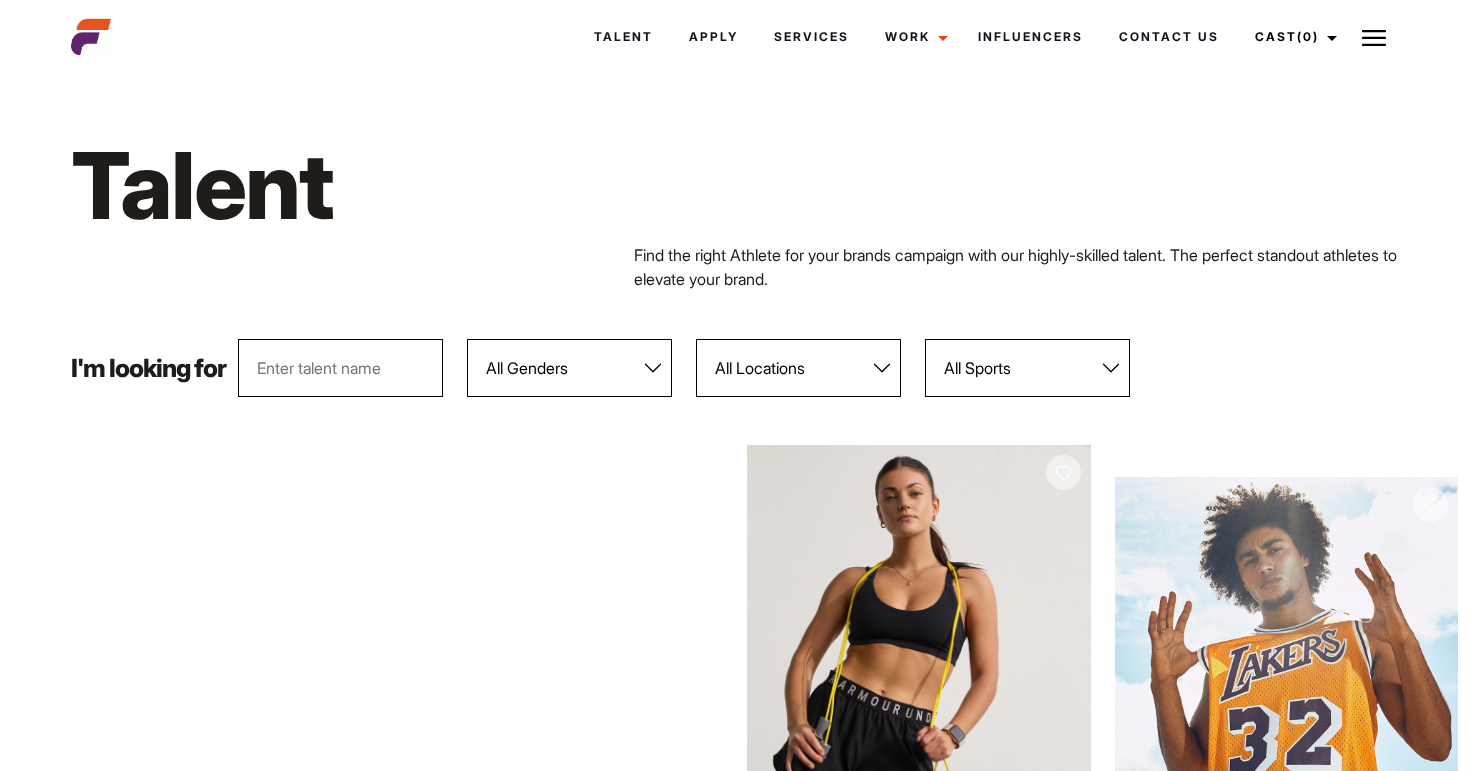 click at bounding box center (340, 368) 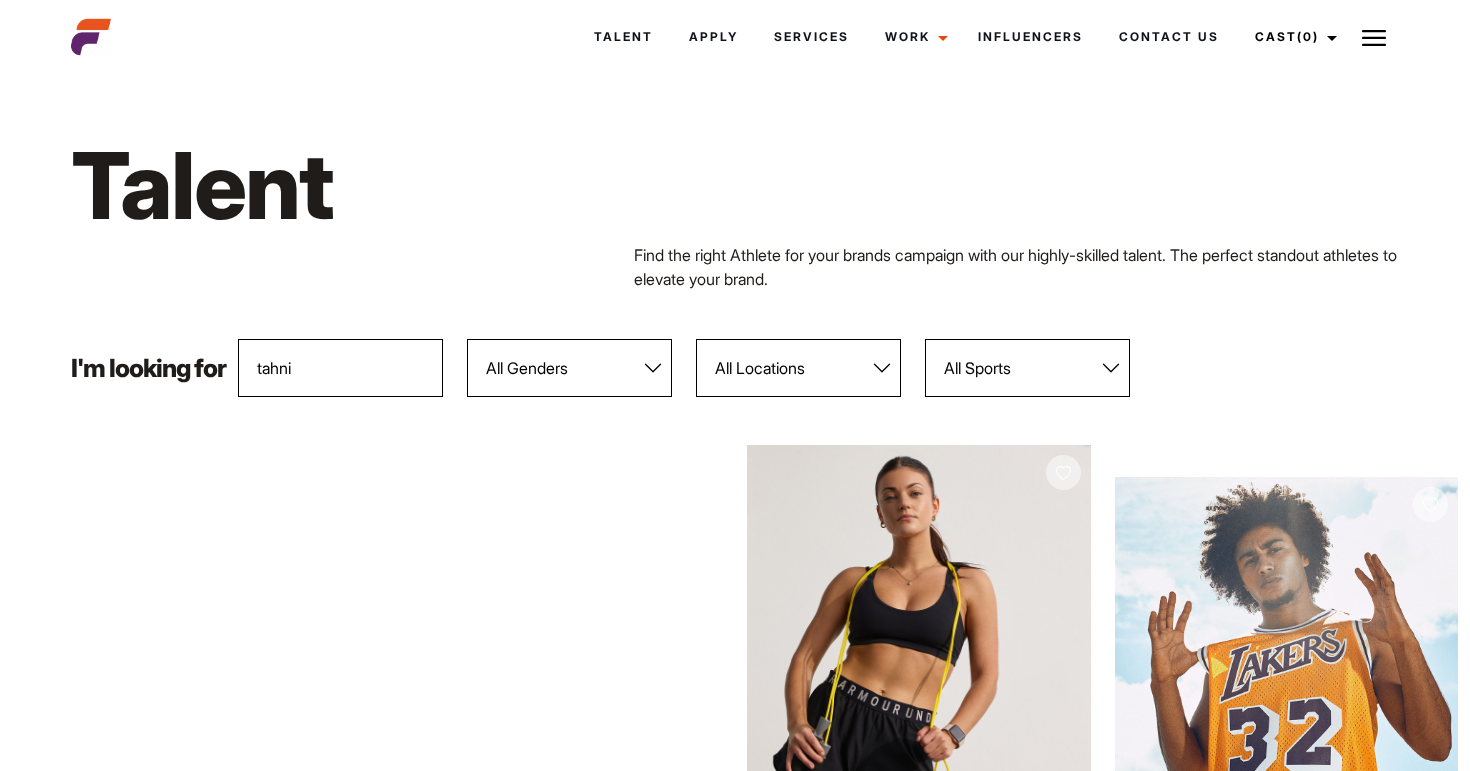 type on "tahni" 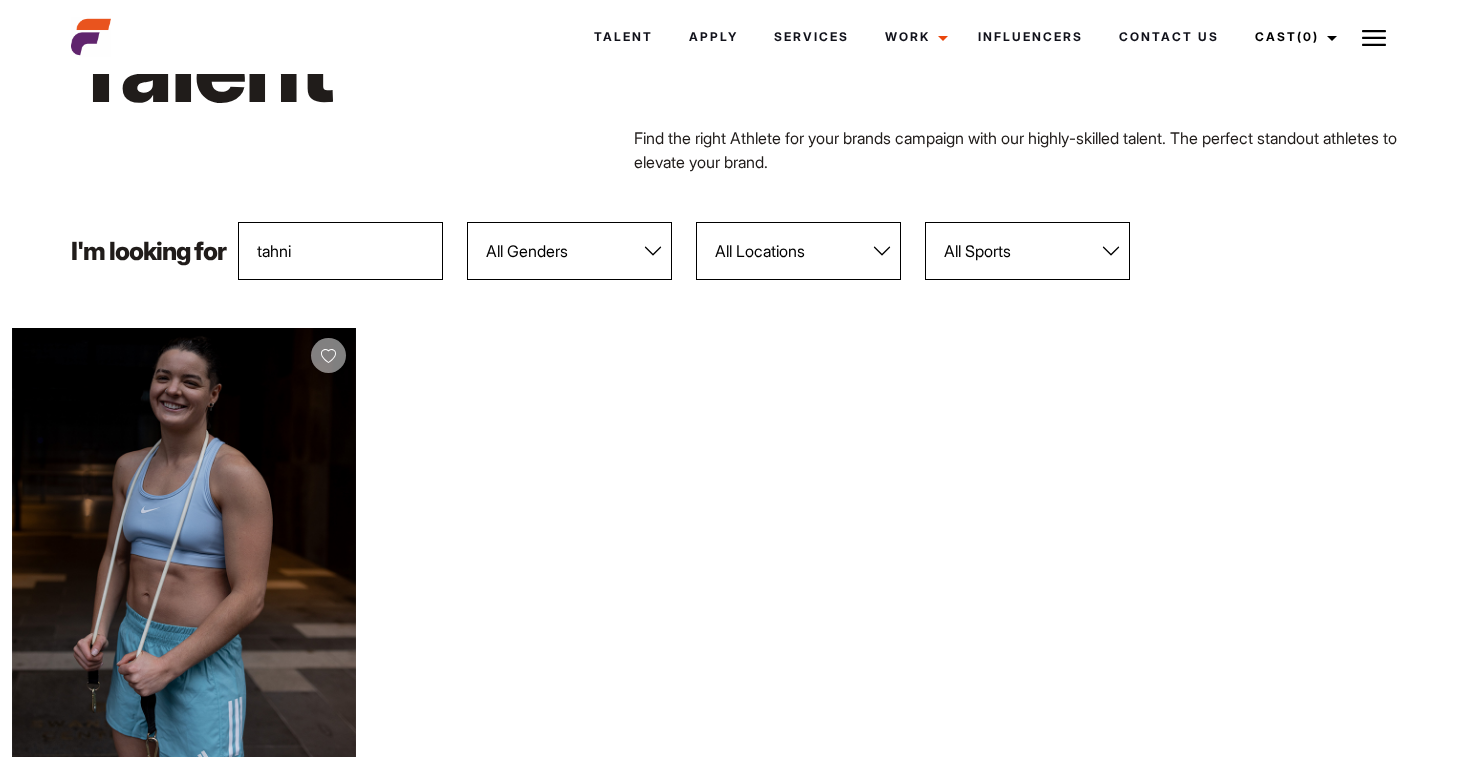 scroll, scrollTop: 118, scrollLeft: 0, axis: vertical 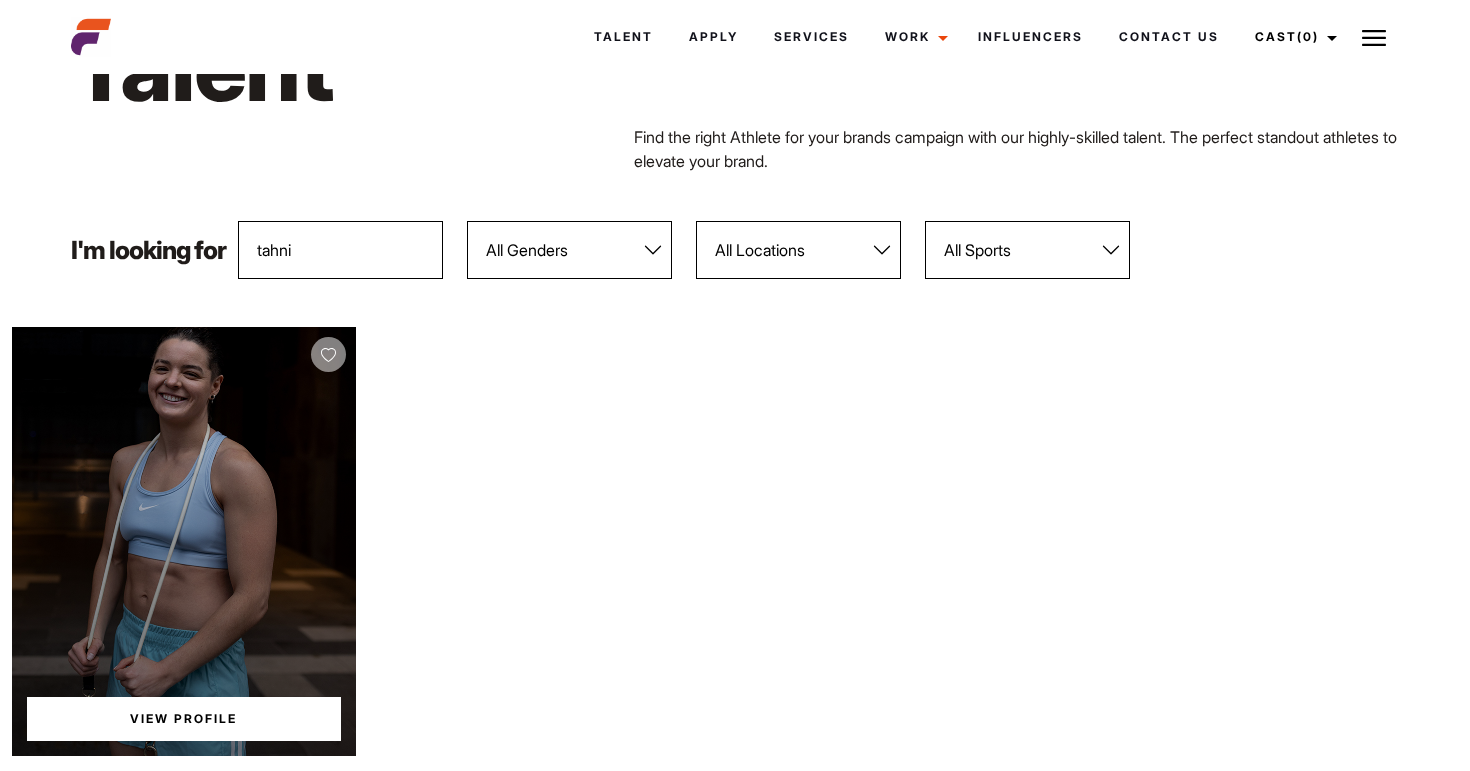 click on "View Profile" at bounding box center [184, 541] 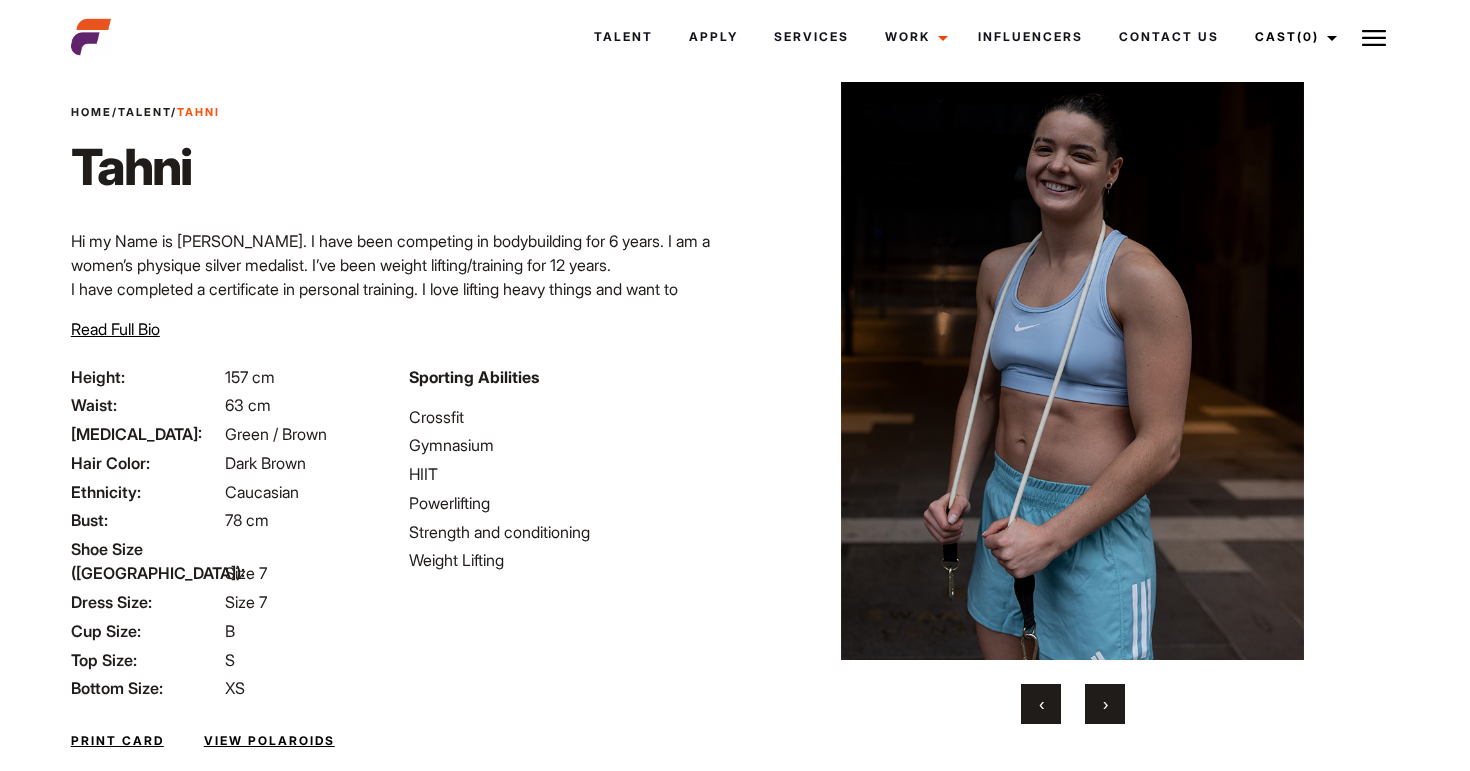 scroll, scrollTop: 25, scrollLeft: 0, axis: vertical 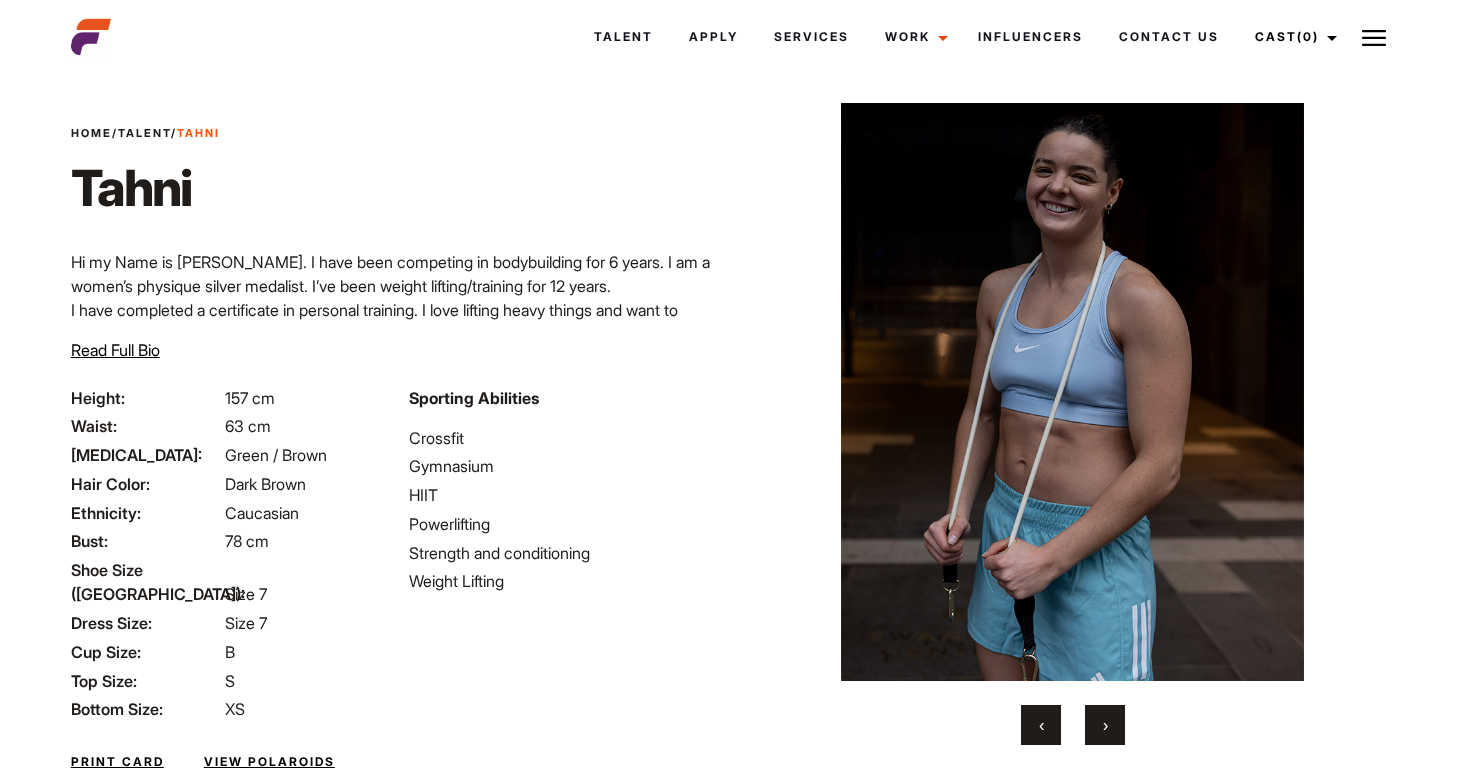 click on "›" at bounding box center [1105, 725] 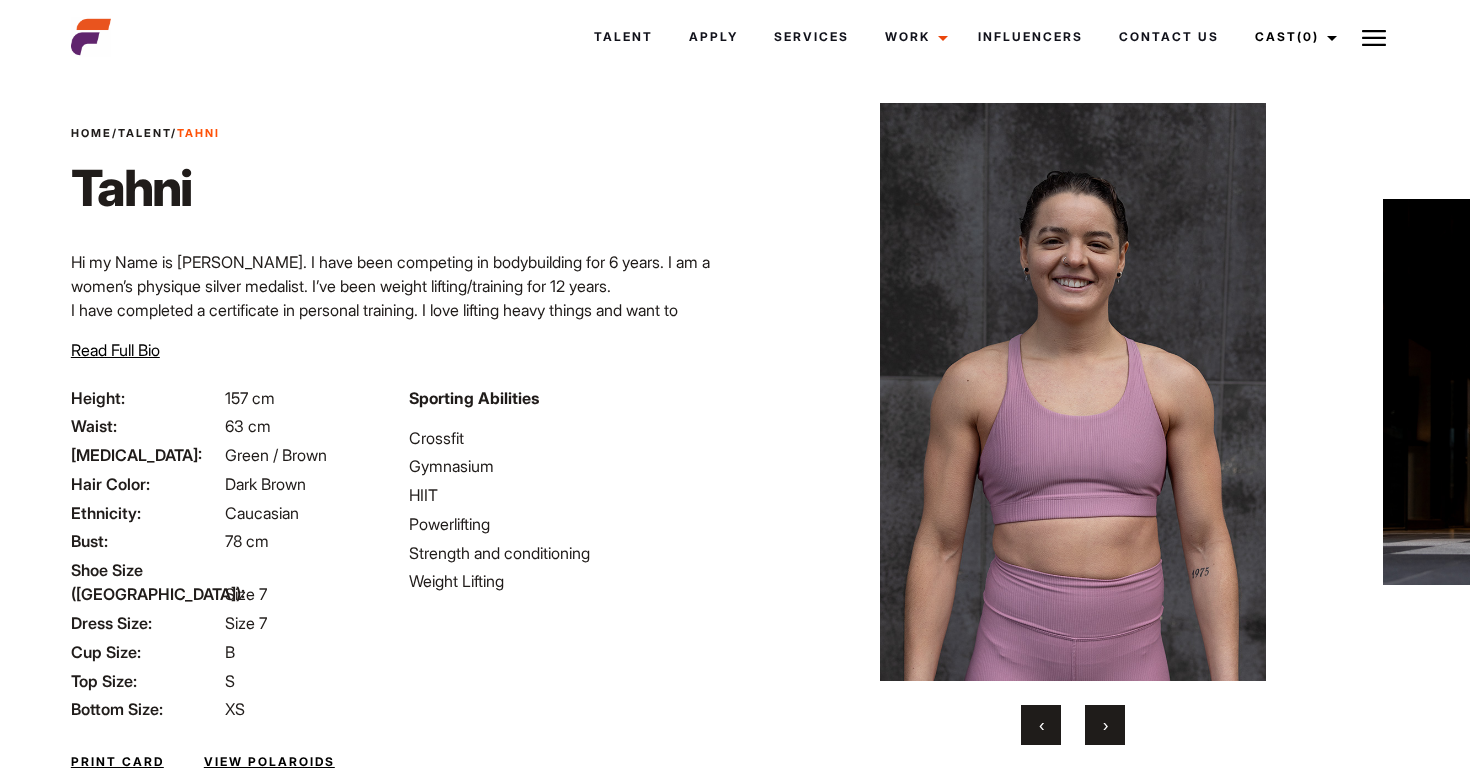 click on "›" at bounding box center (1105, 725) 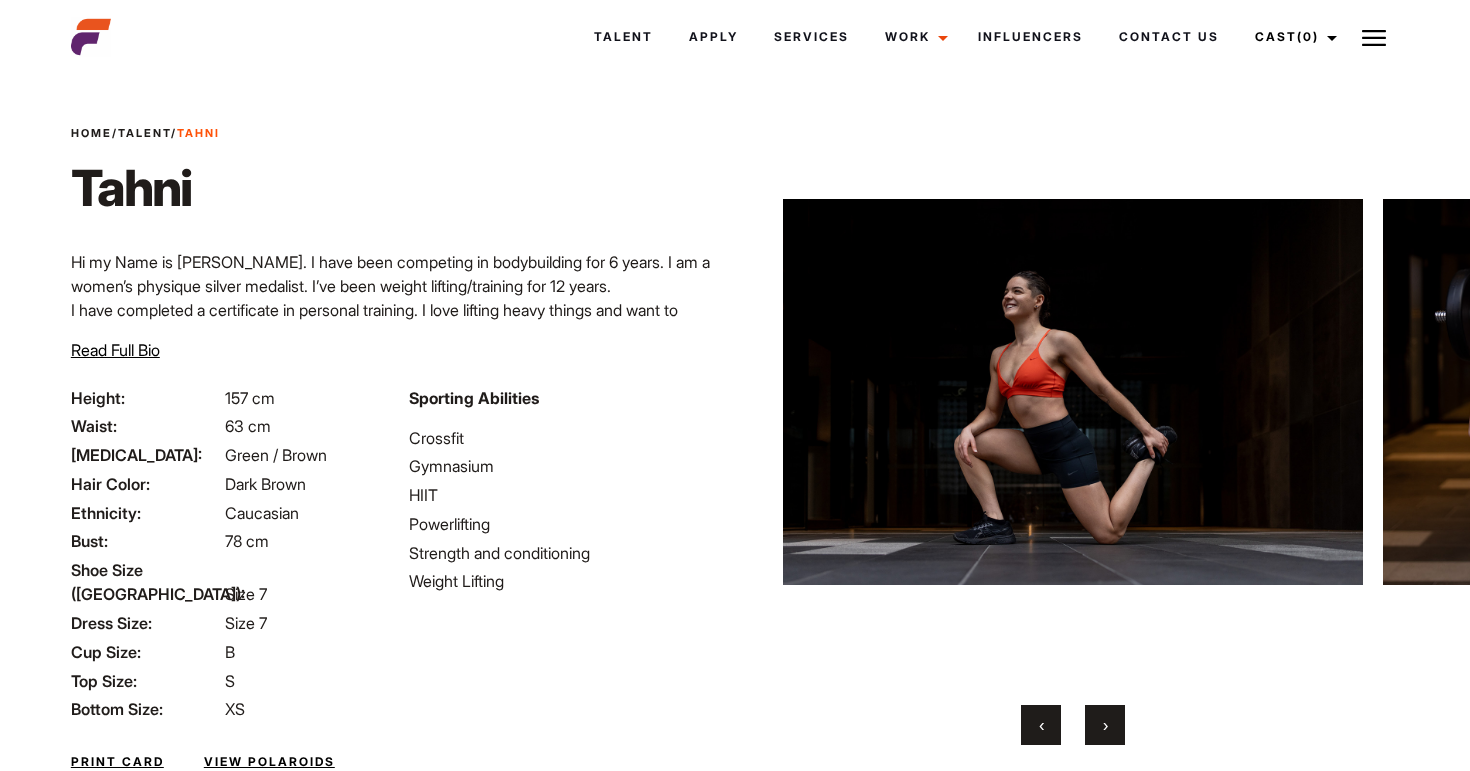 click on "›" at bounding box center (1105, 725) 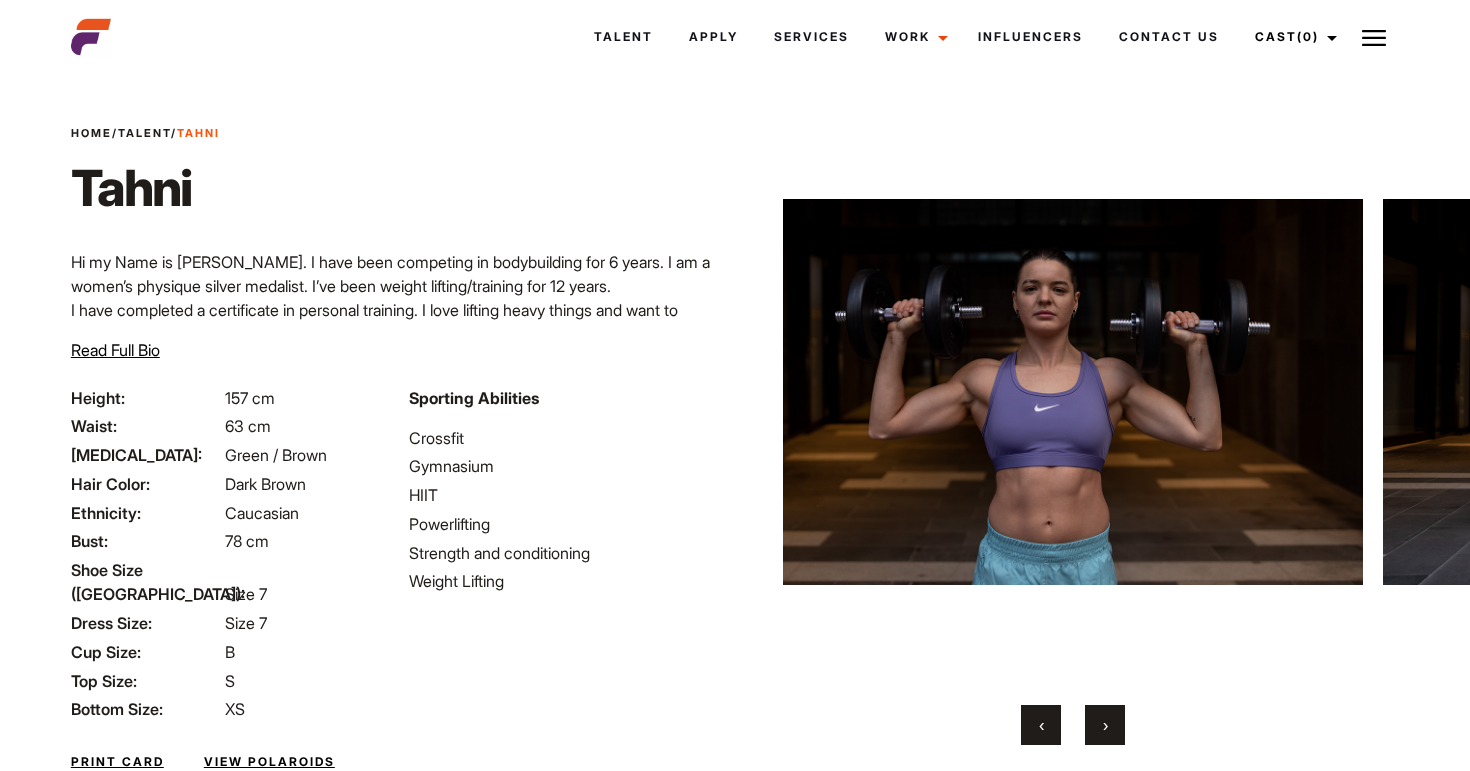 click on "‹" at bounding box center (1041, 725) 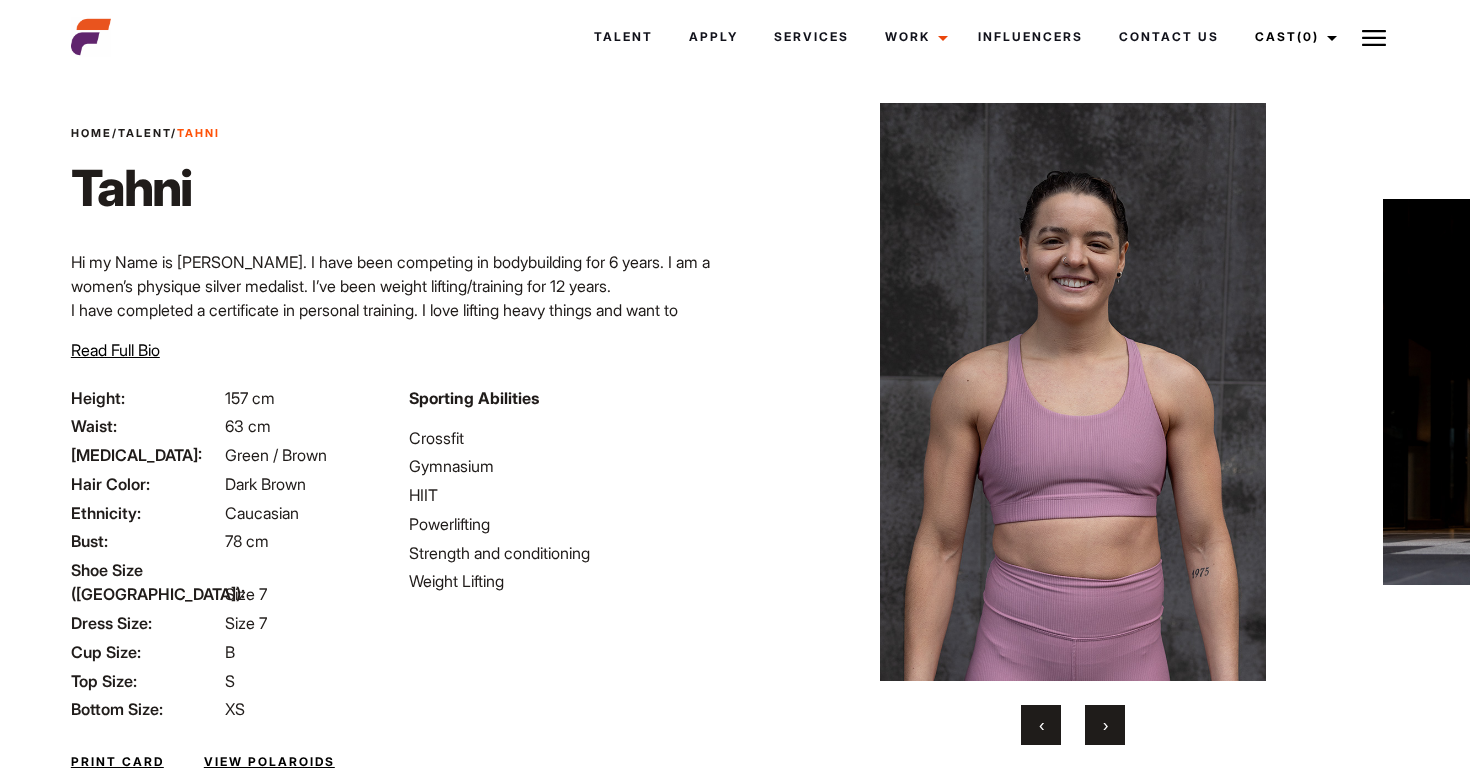 click on "›" at bounding box center (1105, 725) 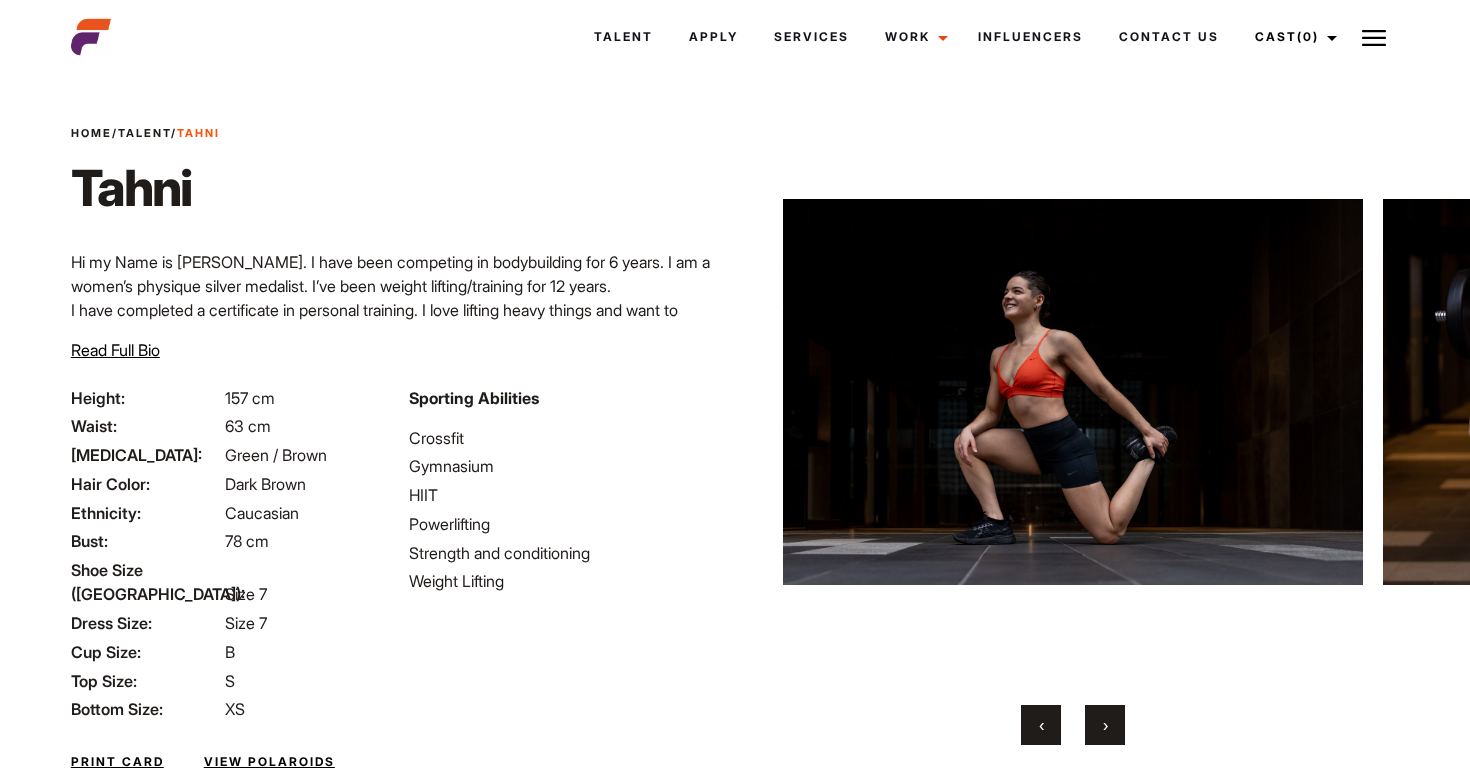 click on "›" at bounding box center [1105, 725] 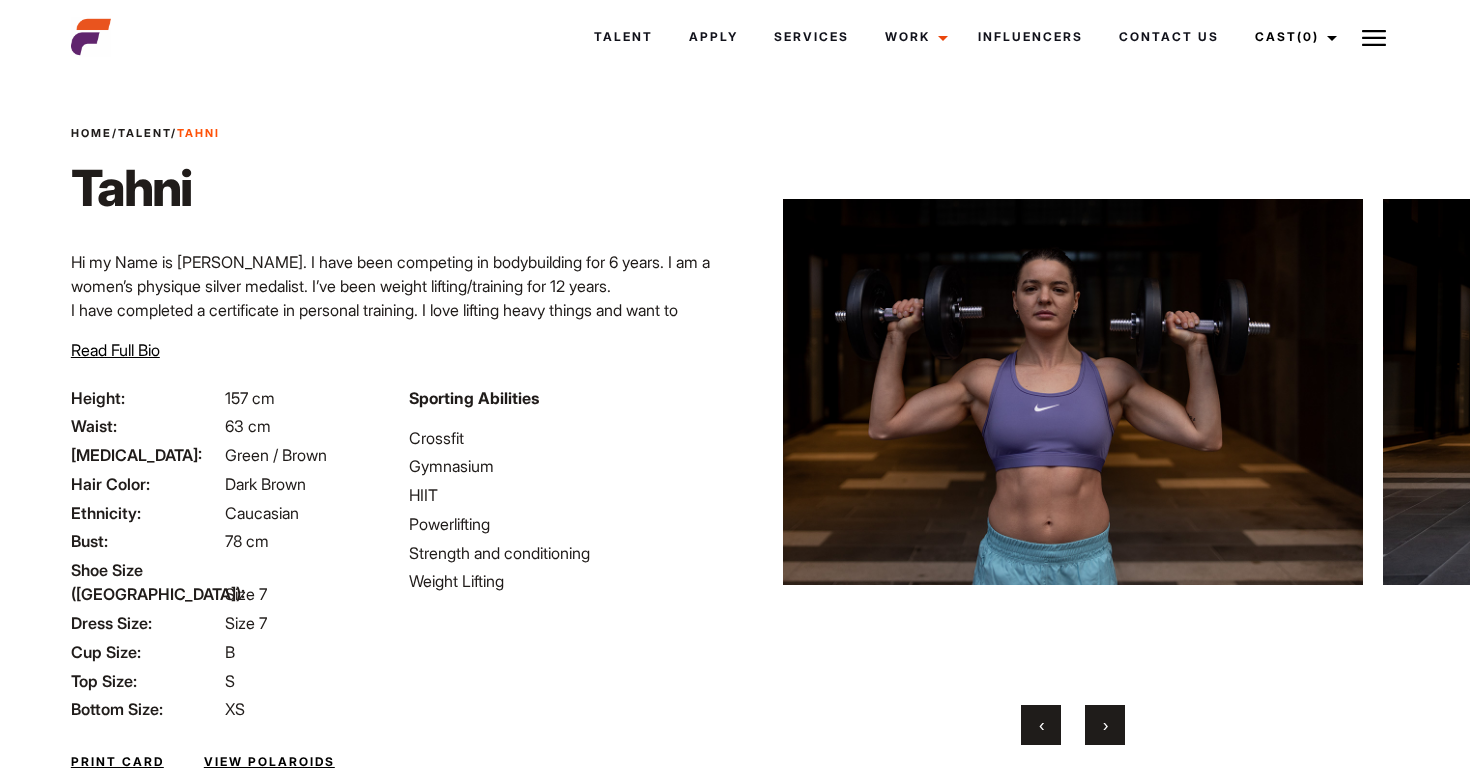 click on "›" at bounding box center [1105, 725] 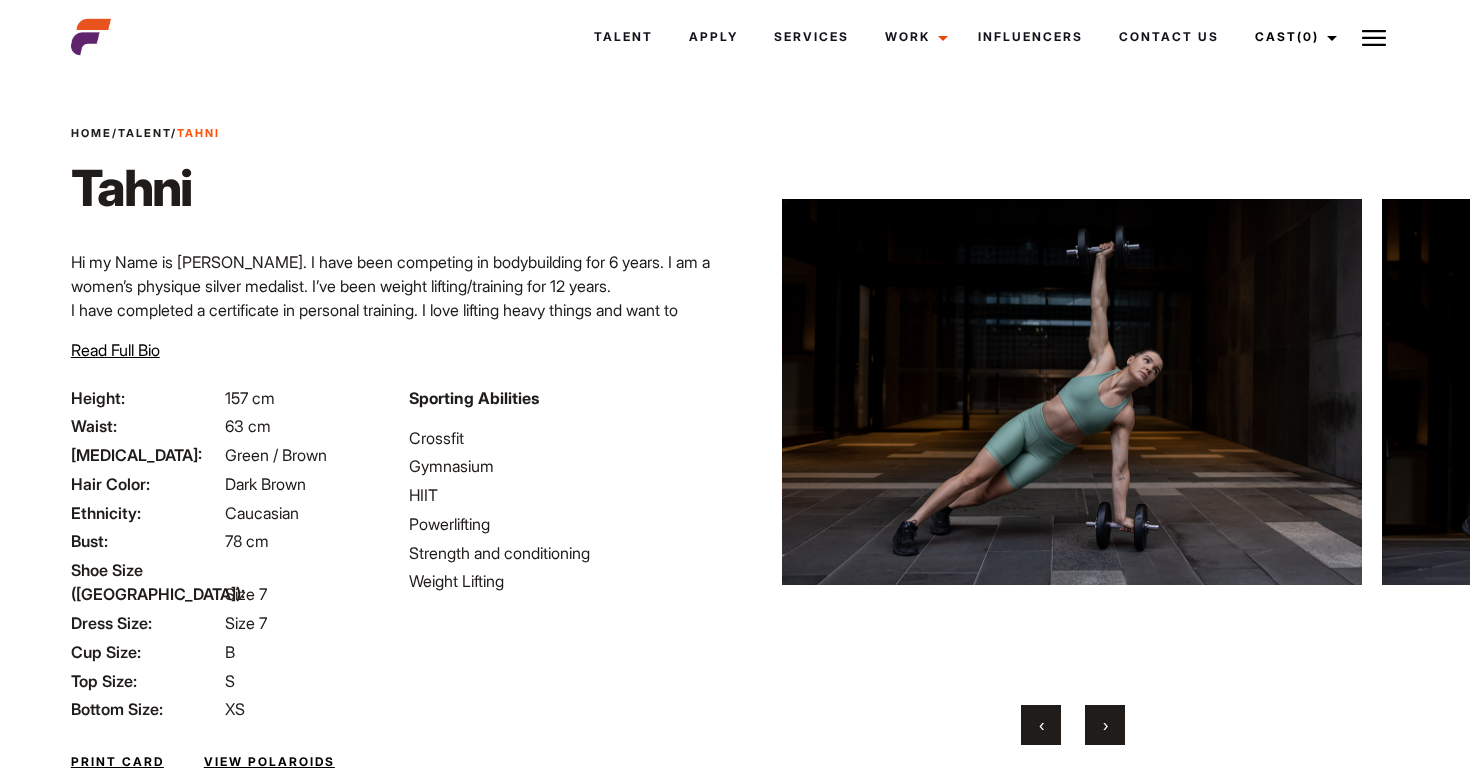 click on "‹" at bounding box center [1041, 725] 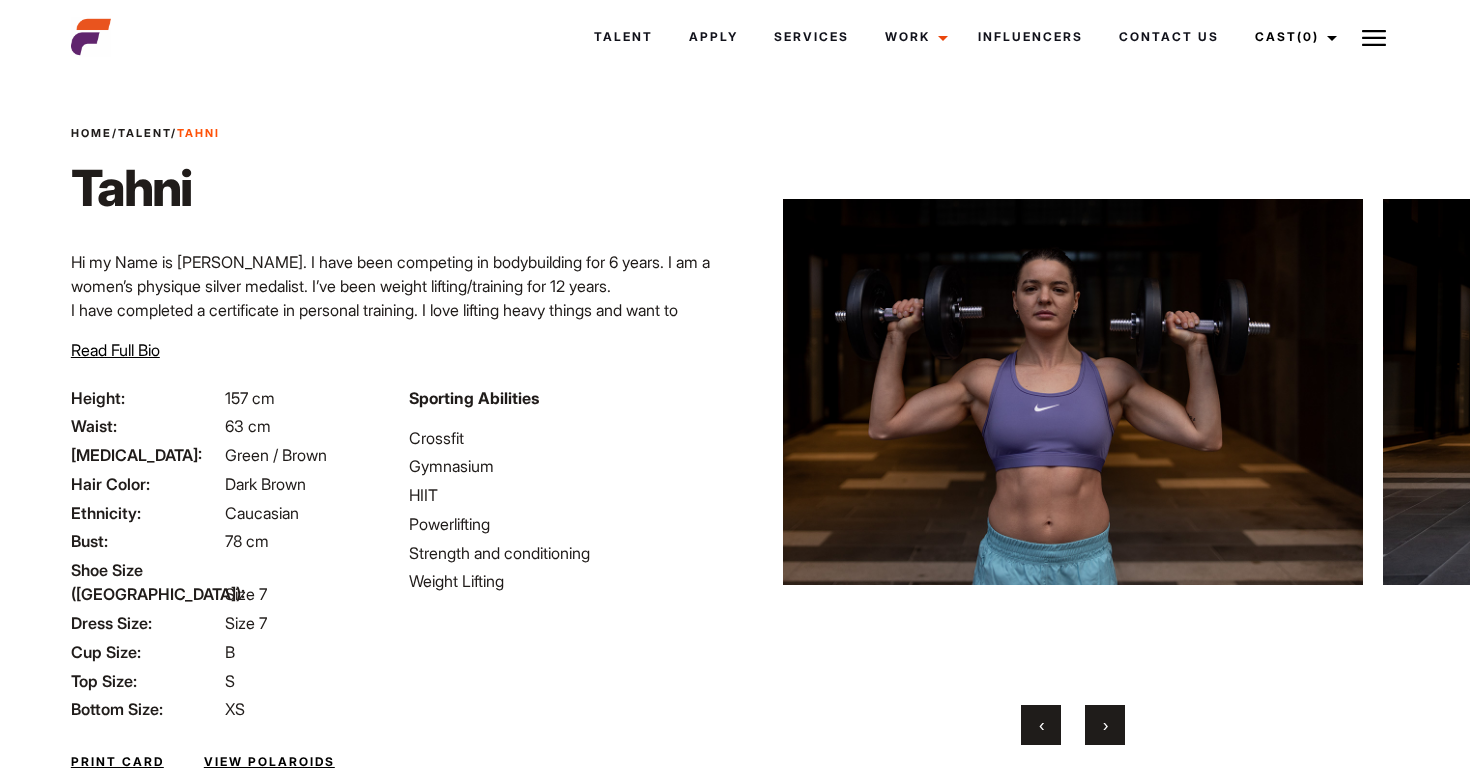 click on "›" at bounding box center (1105, 725) 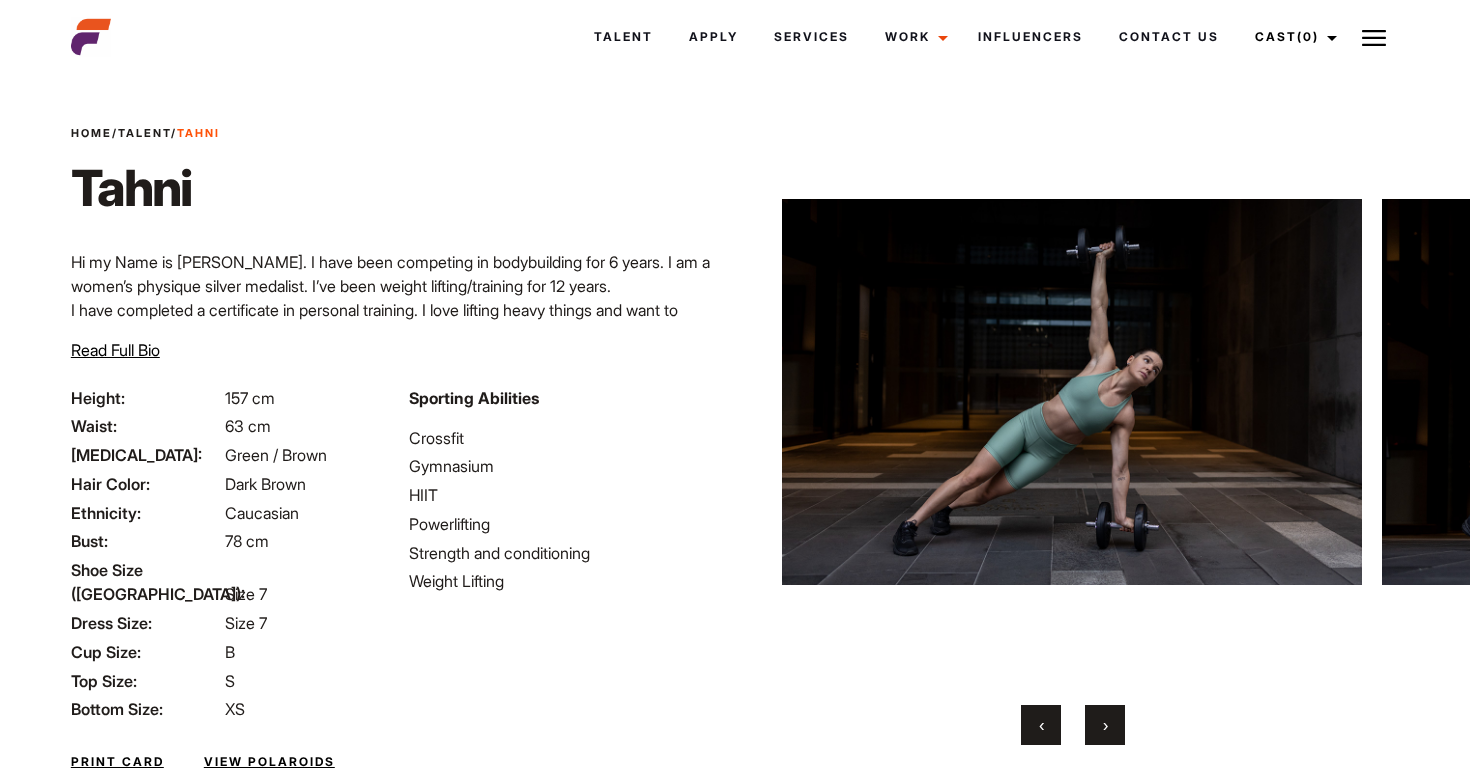 click on "›" at bounding box center [1105, 725] 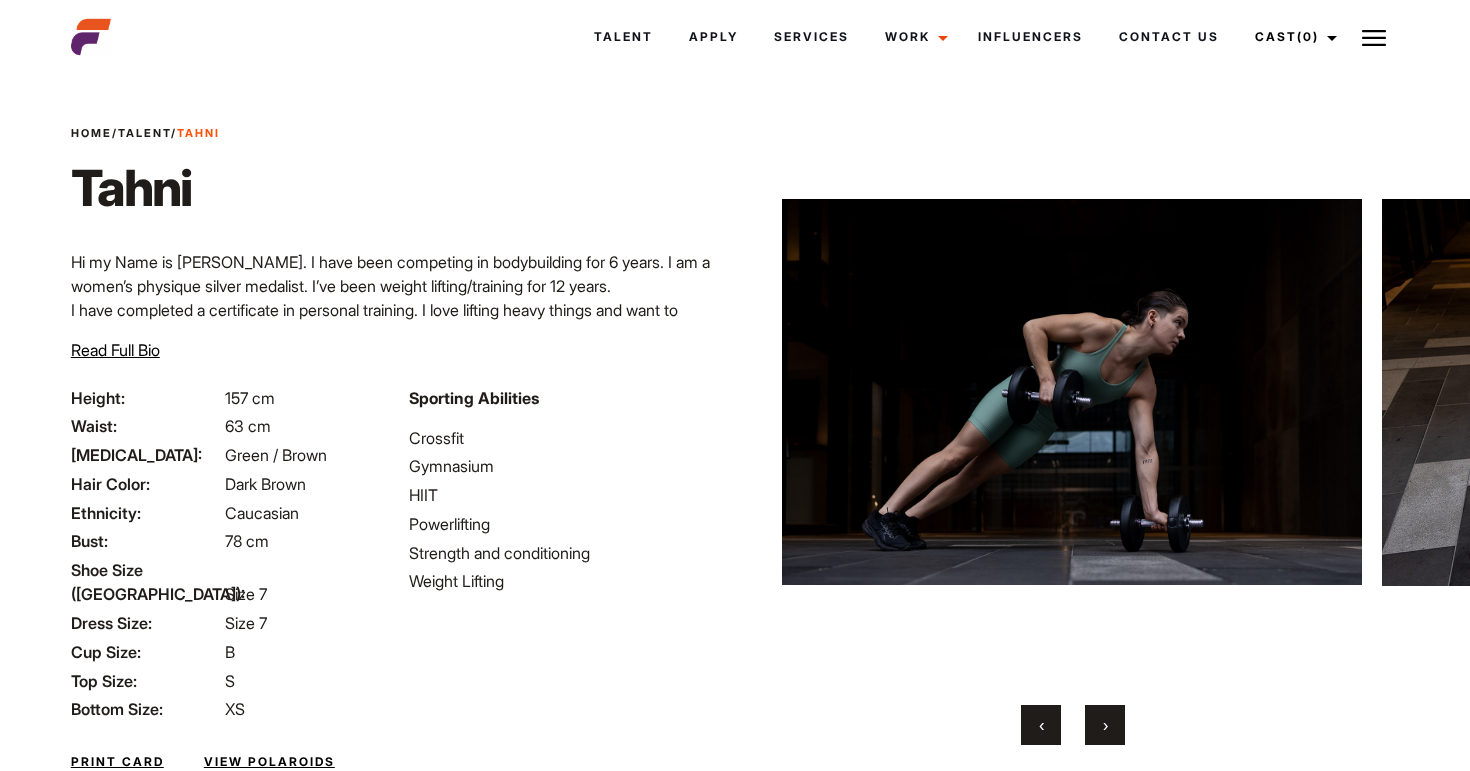 click on "›" at bounding box center [1105, 725] 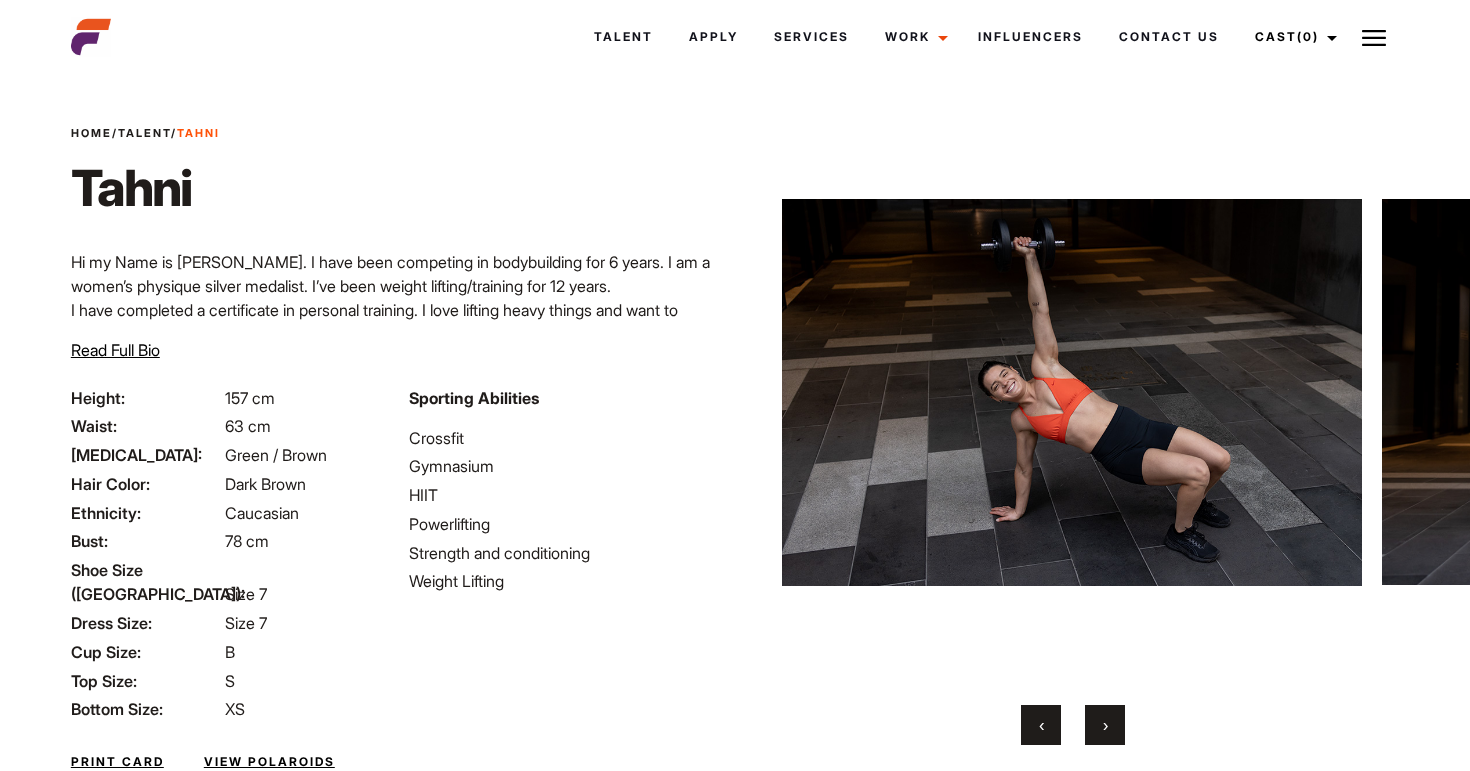 click at bounding box center (1072, 392) 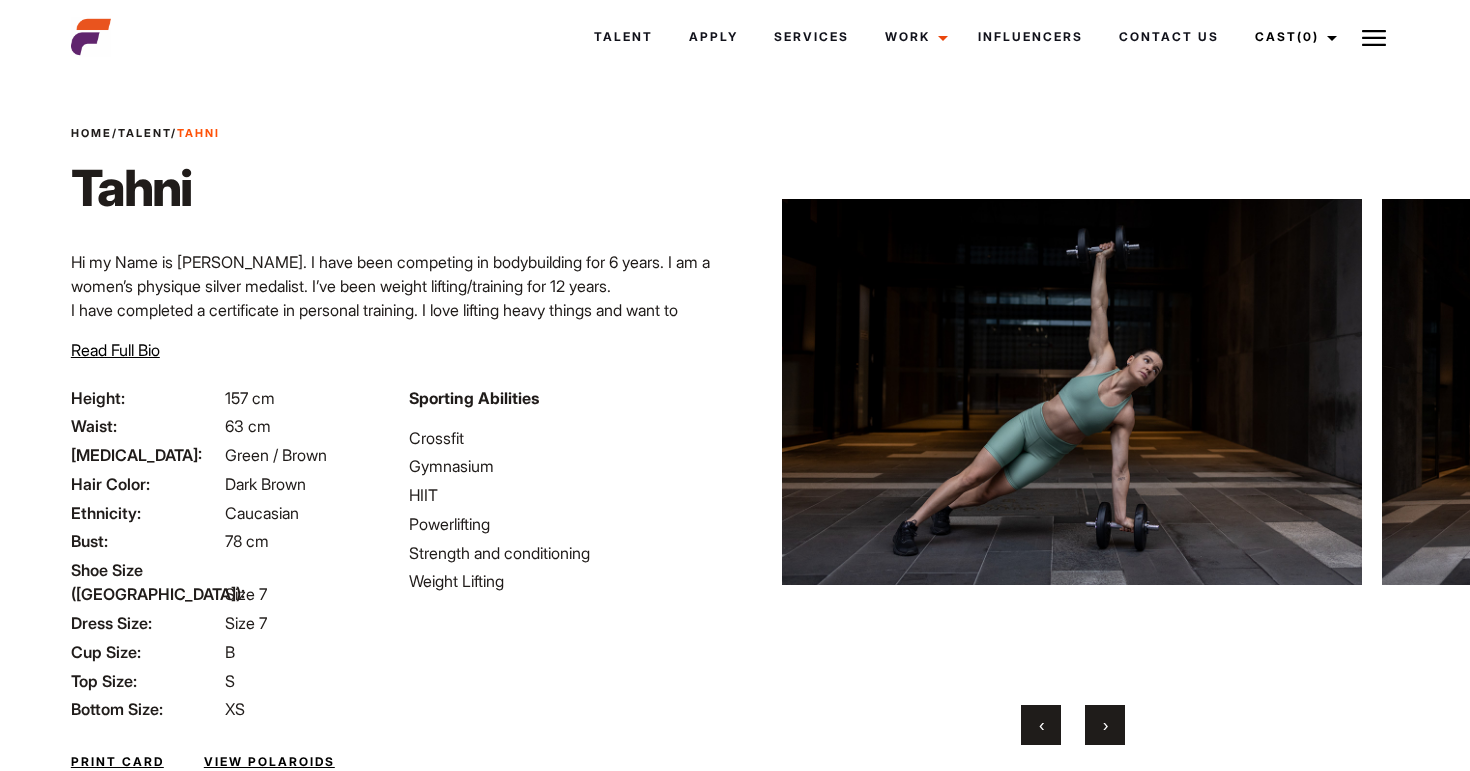 click on "›" at bounding box center (1105, 725) 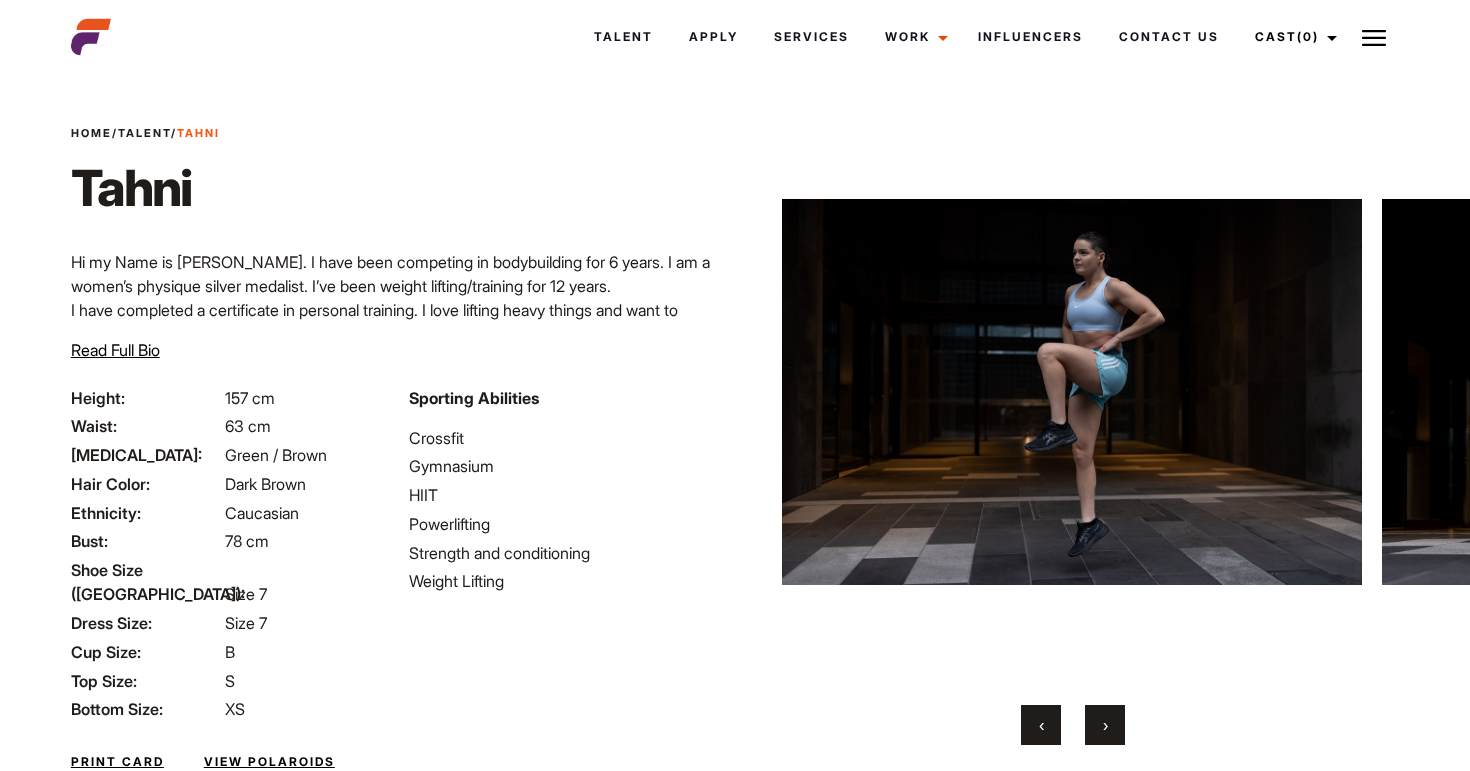 click on "›" at bounding box center [1105, 725] 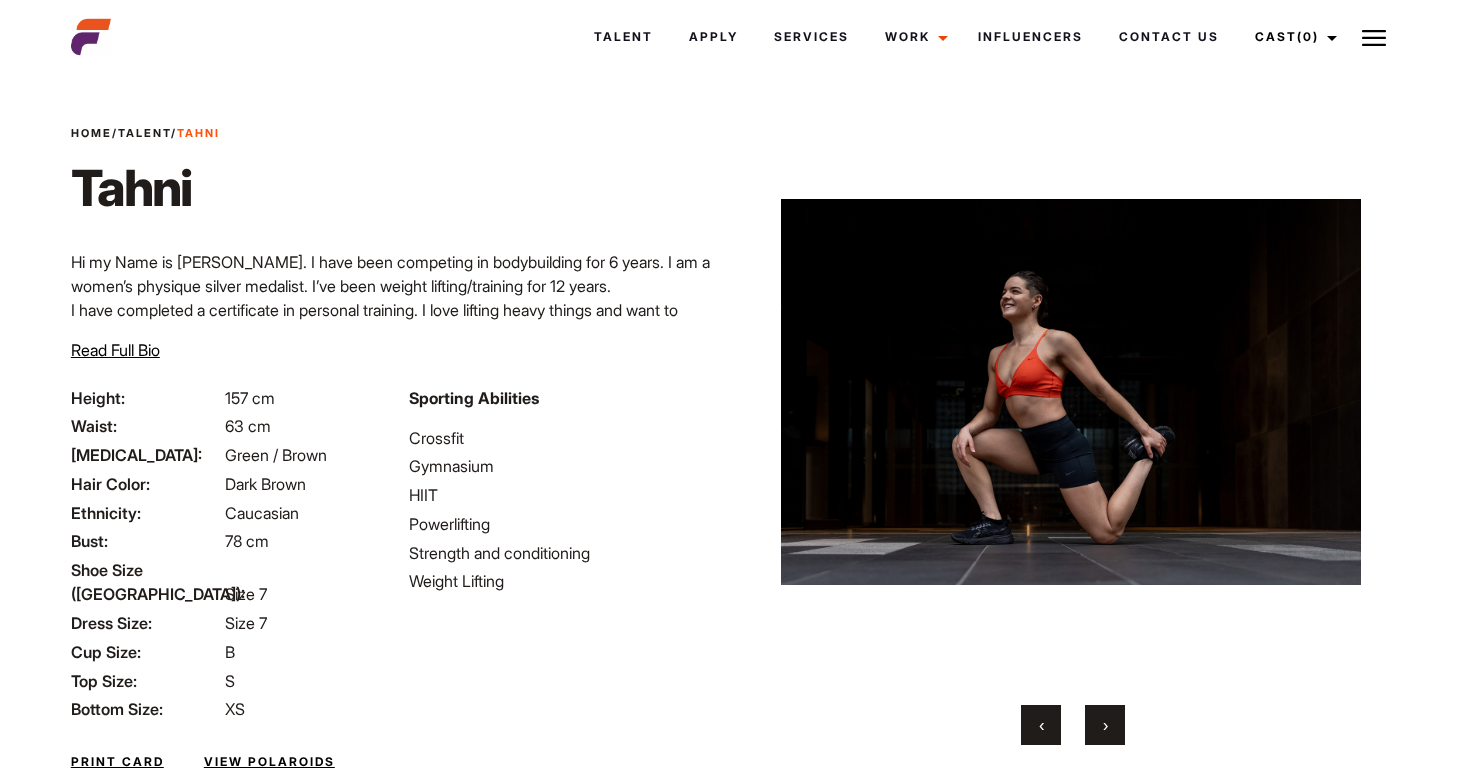 click on "›" at bounding box center (1105, 725) 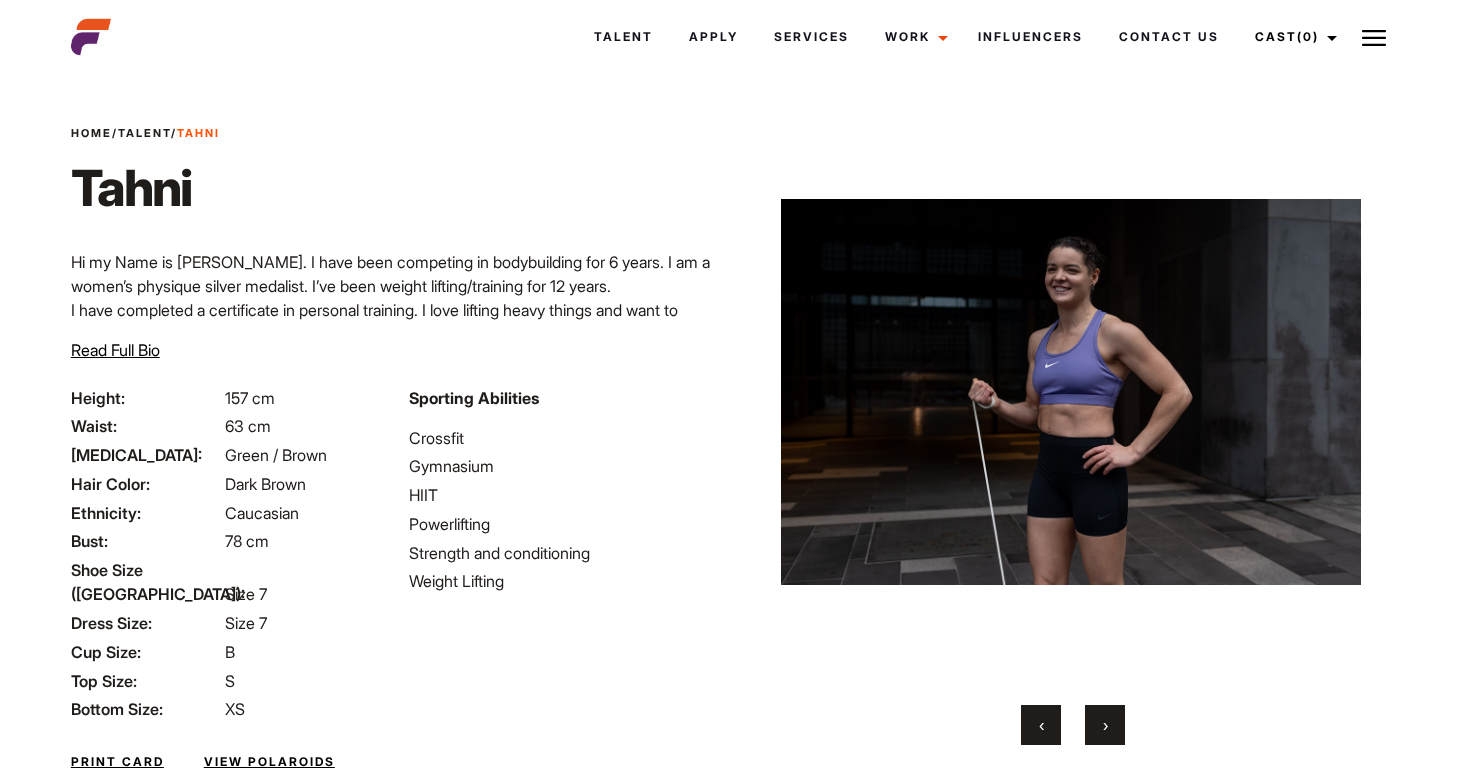 click on "›" at bounding box center [1105, 725] 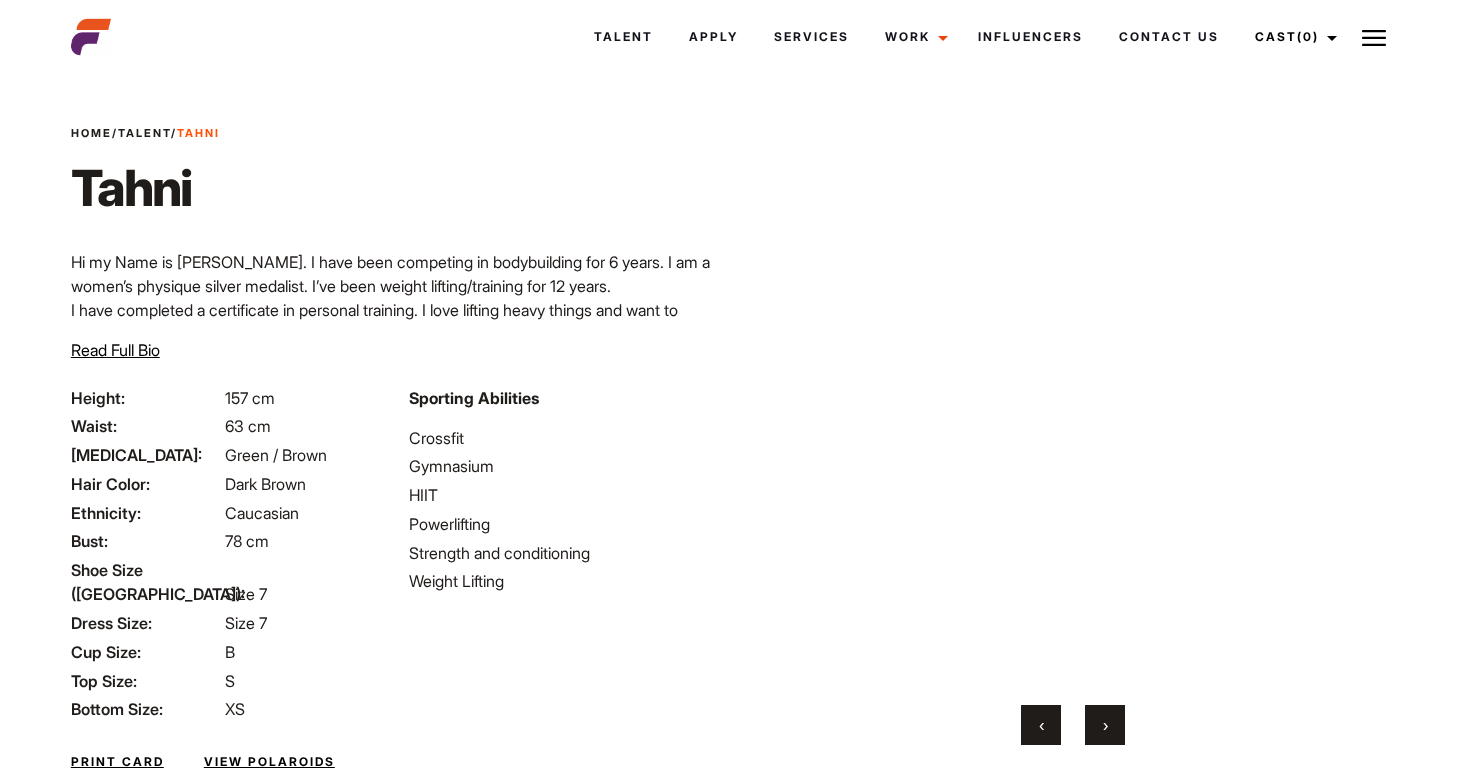 click on "›" at bounding box center (1105, 725) 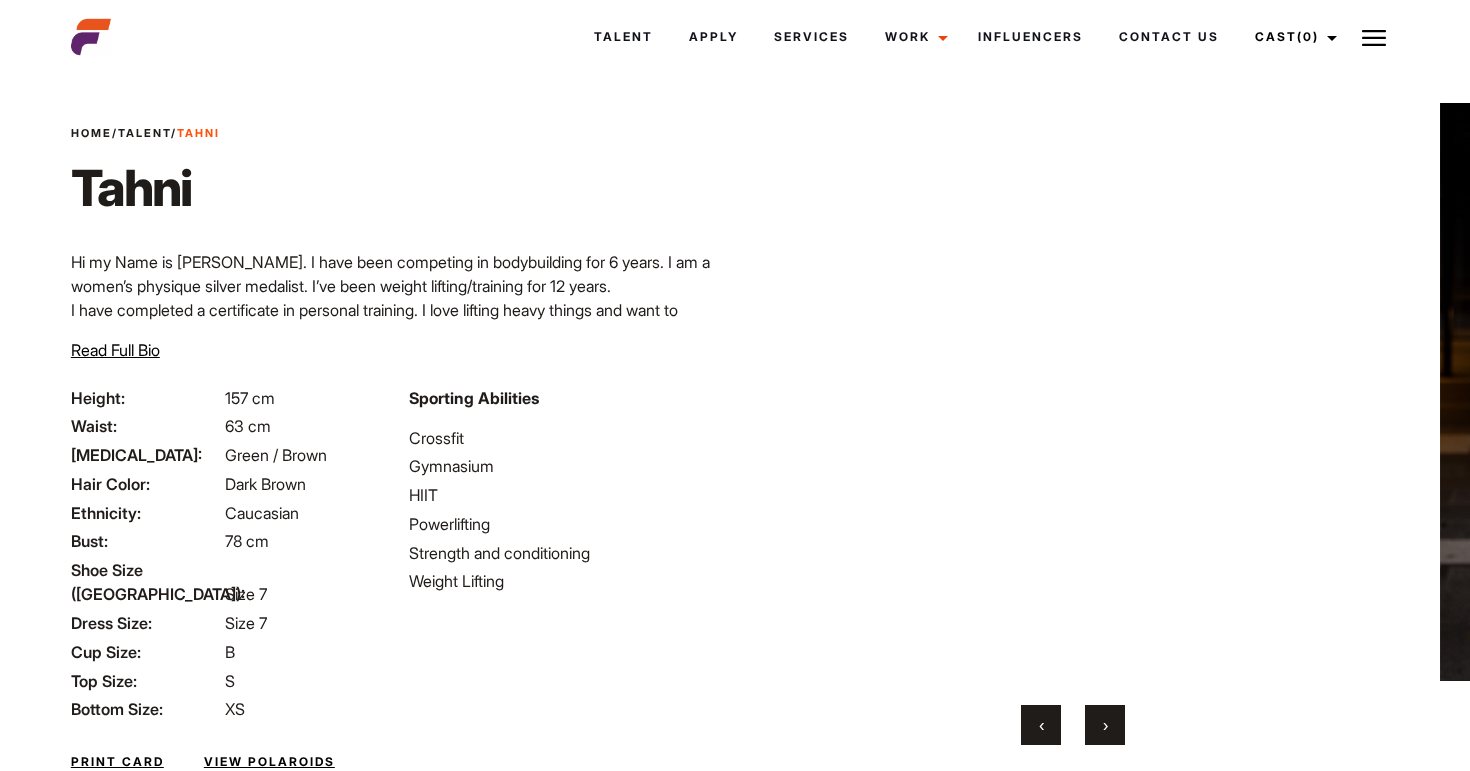 click on "›" at bounding box center [1105, 725] 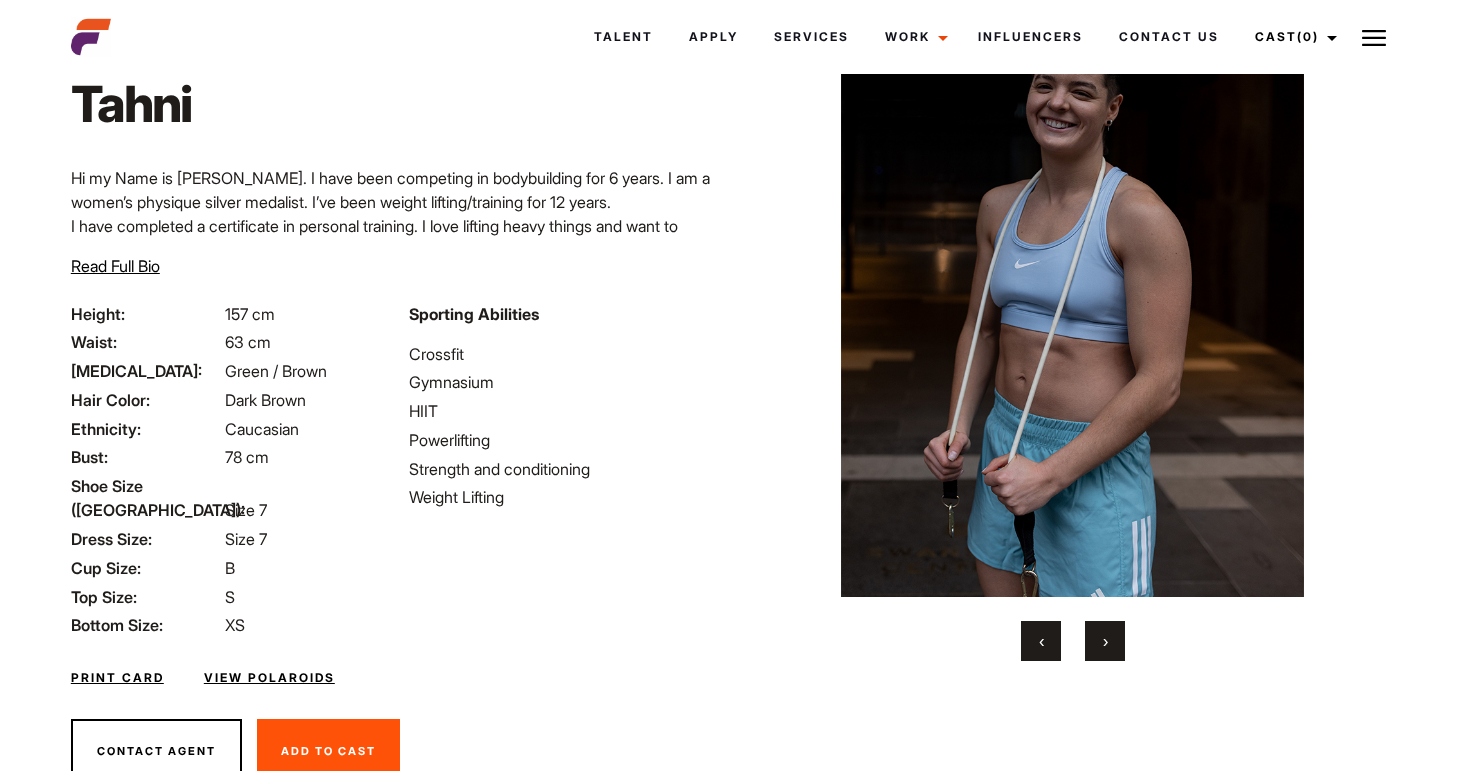 scroll, scrollTop: 163, scrollLeft: 0, axis: vertical 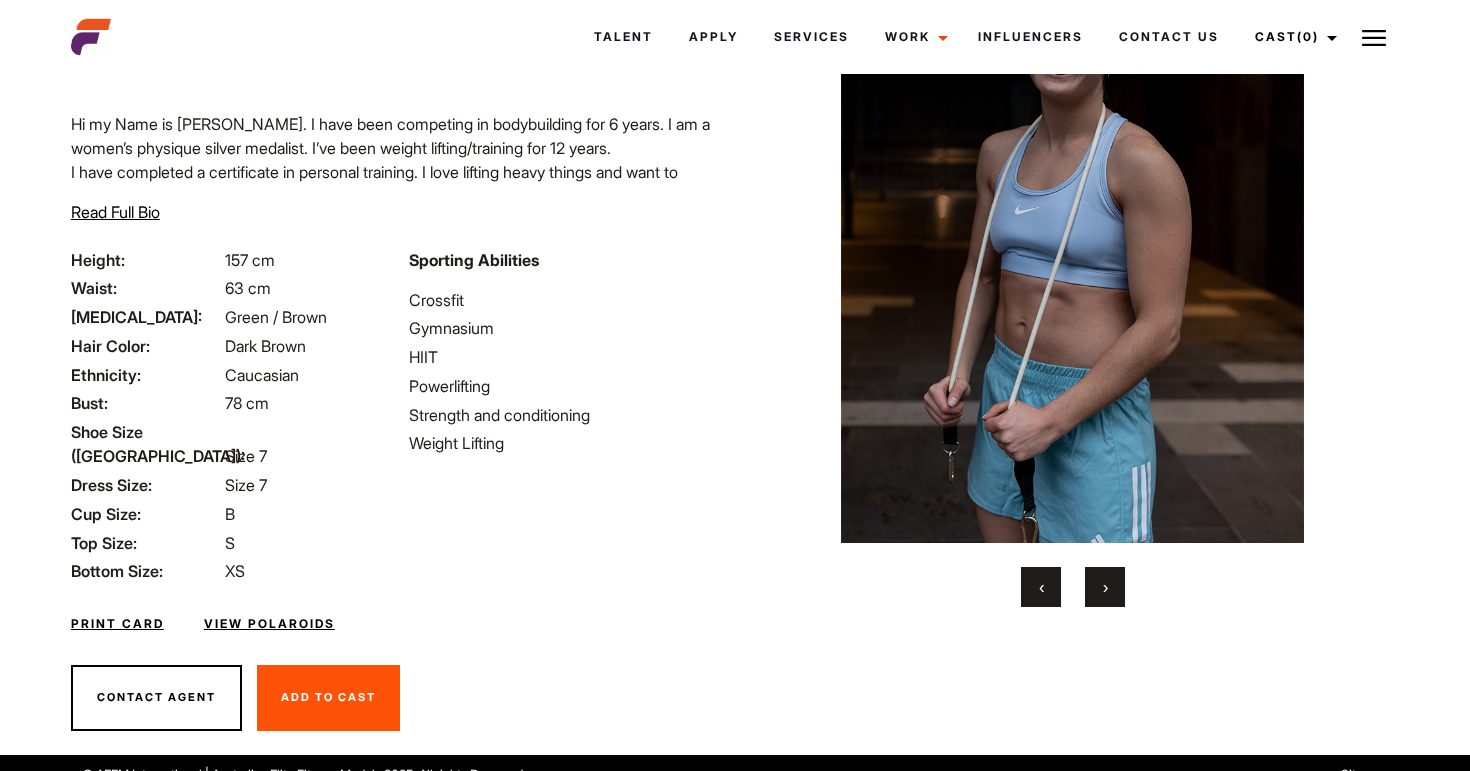 click on "Add To Cast" at bounding box center [328, 697] 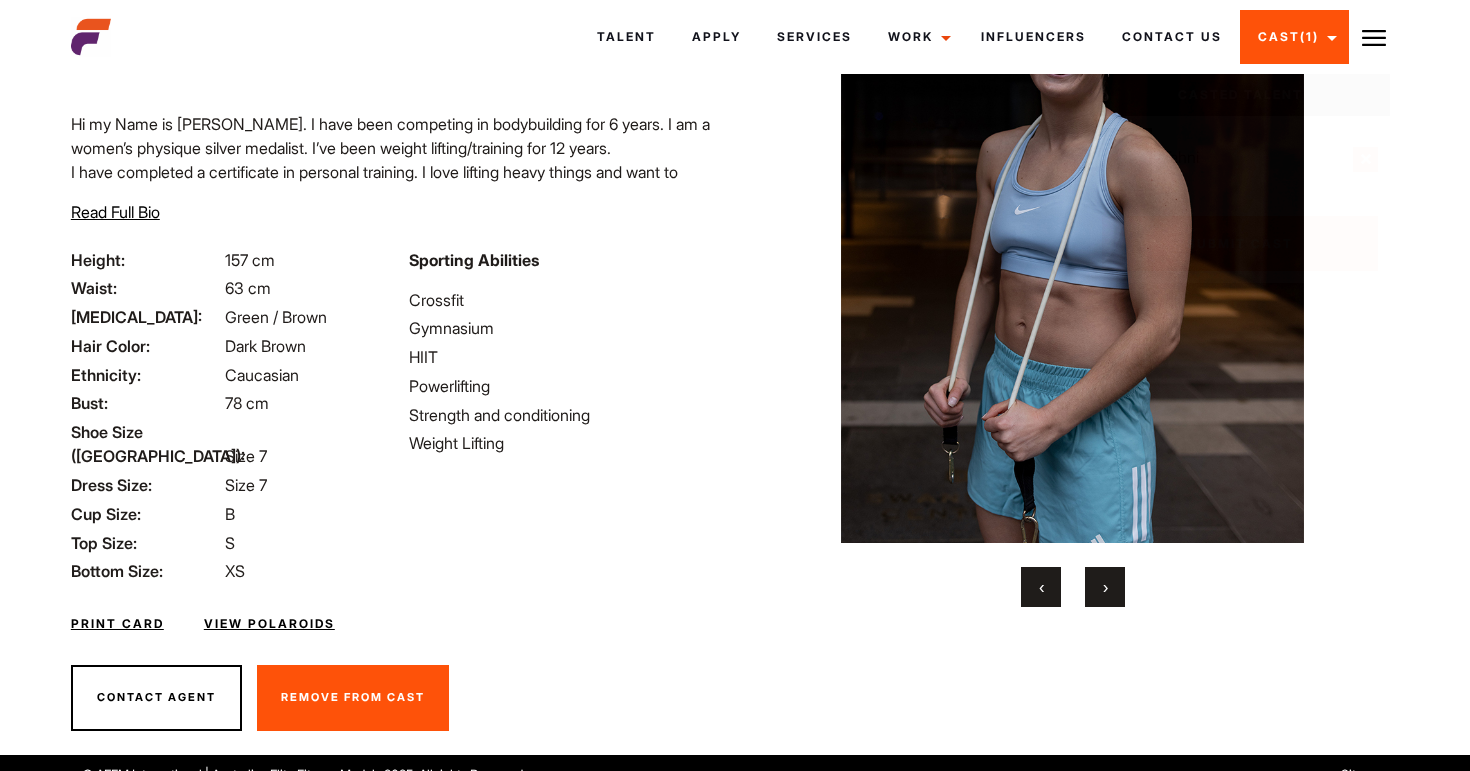 click on "Cast  (1)" at bounding box center (1294, 37) 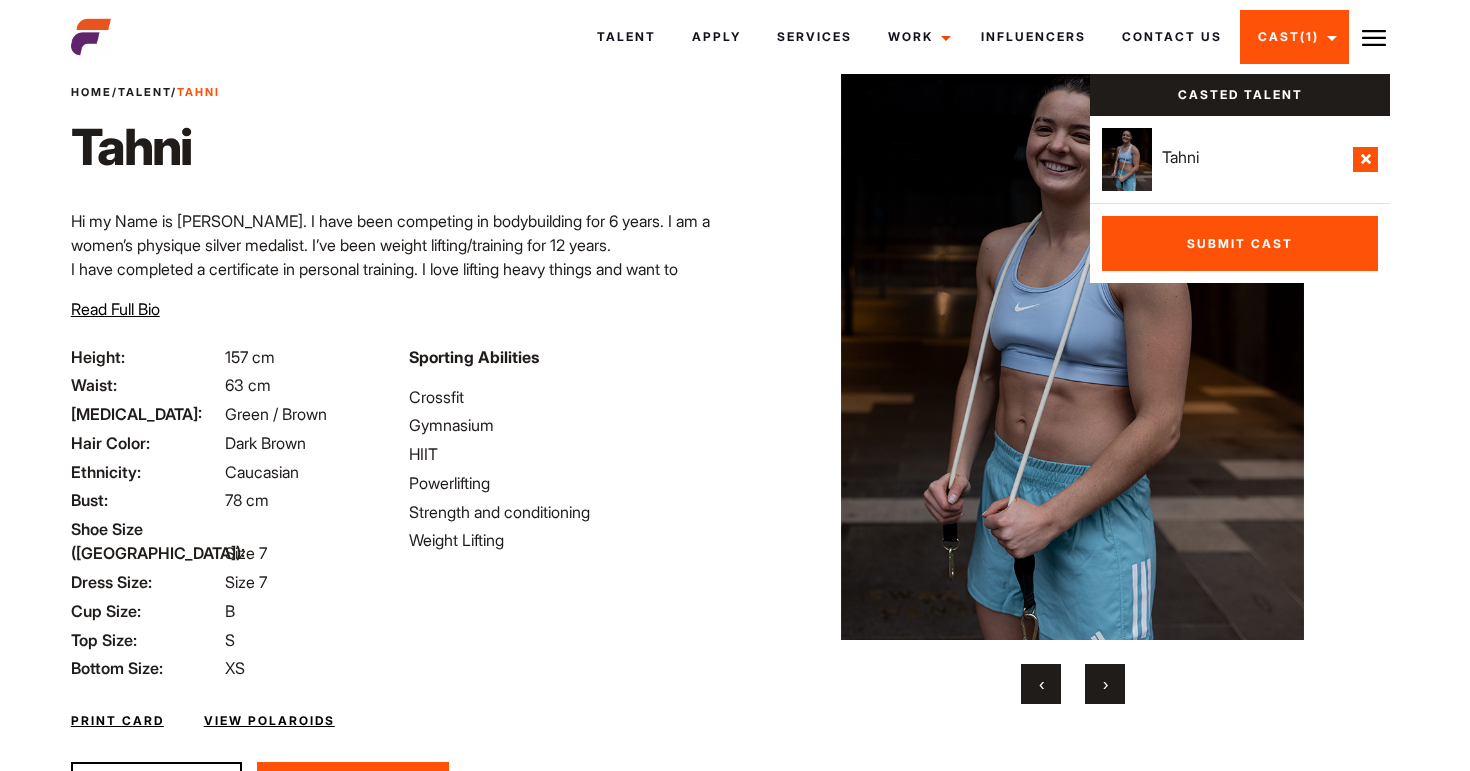 scroll, scrollTop: 0, scrollLeft: 0, axis: both 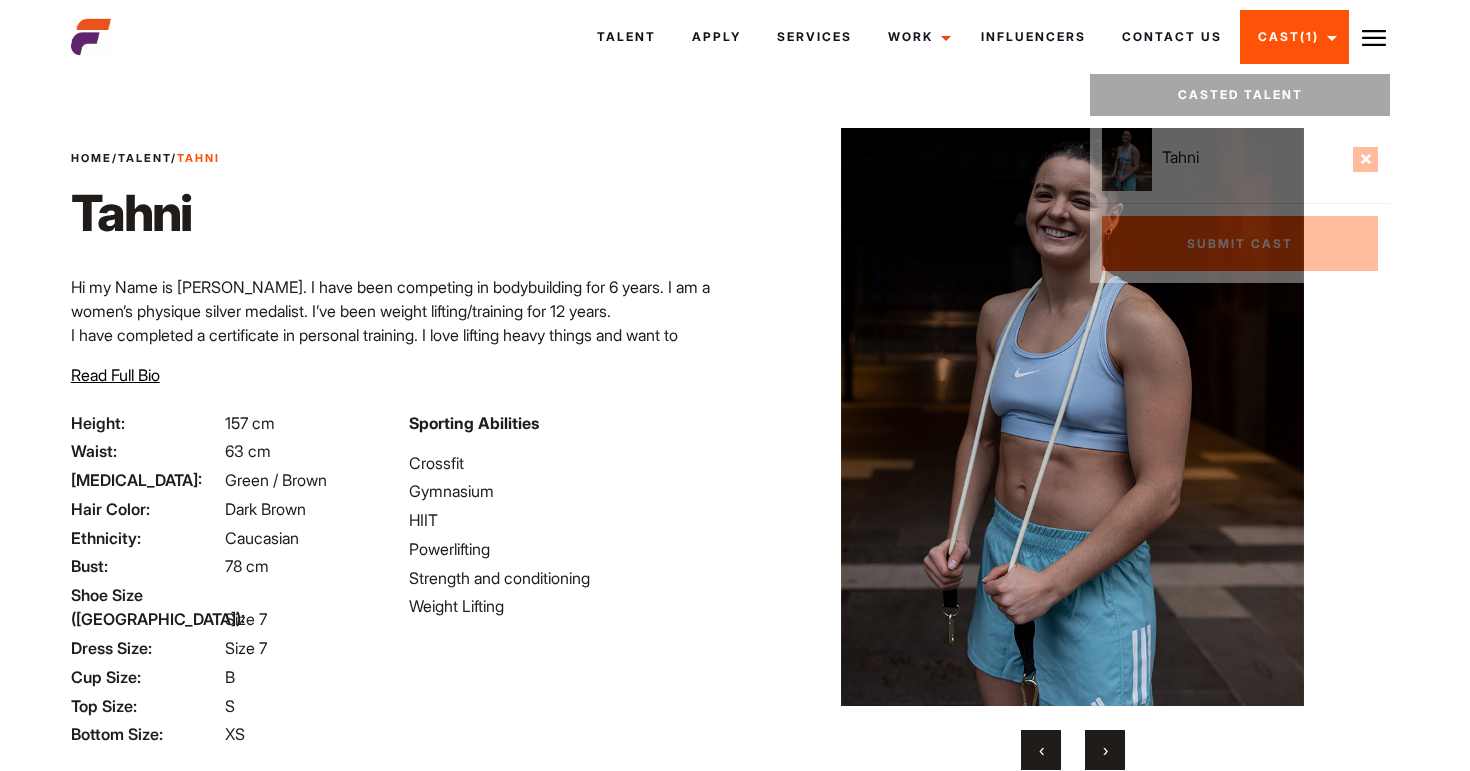 click at bounding box center (1673, 417) 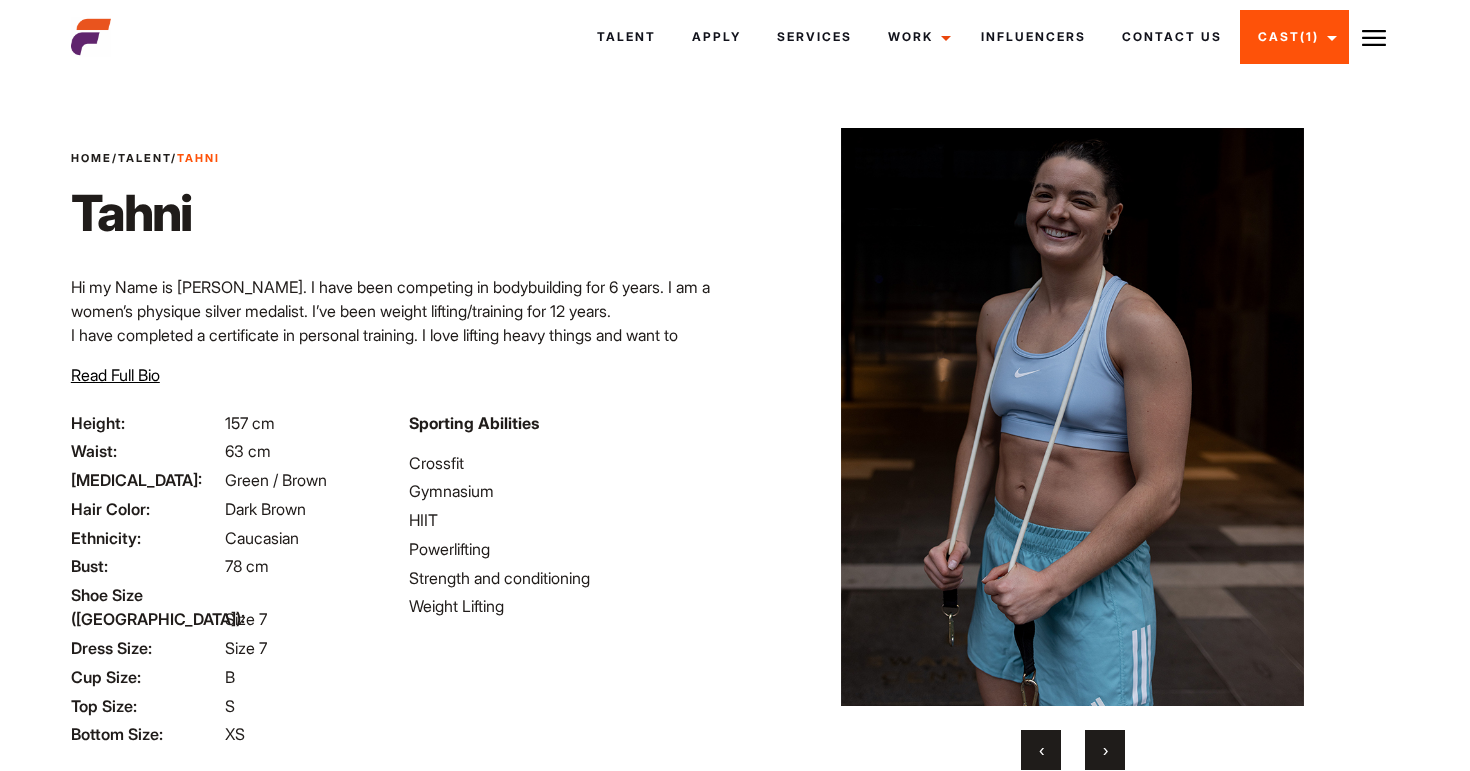 click on "›" at bounding box center [1105, 750] 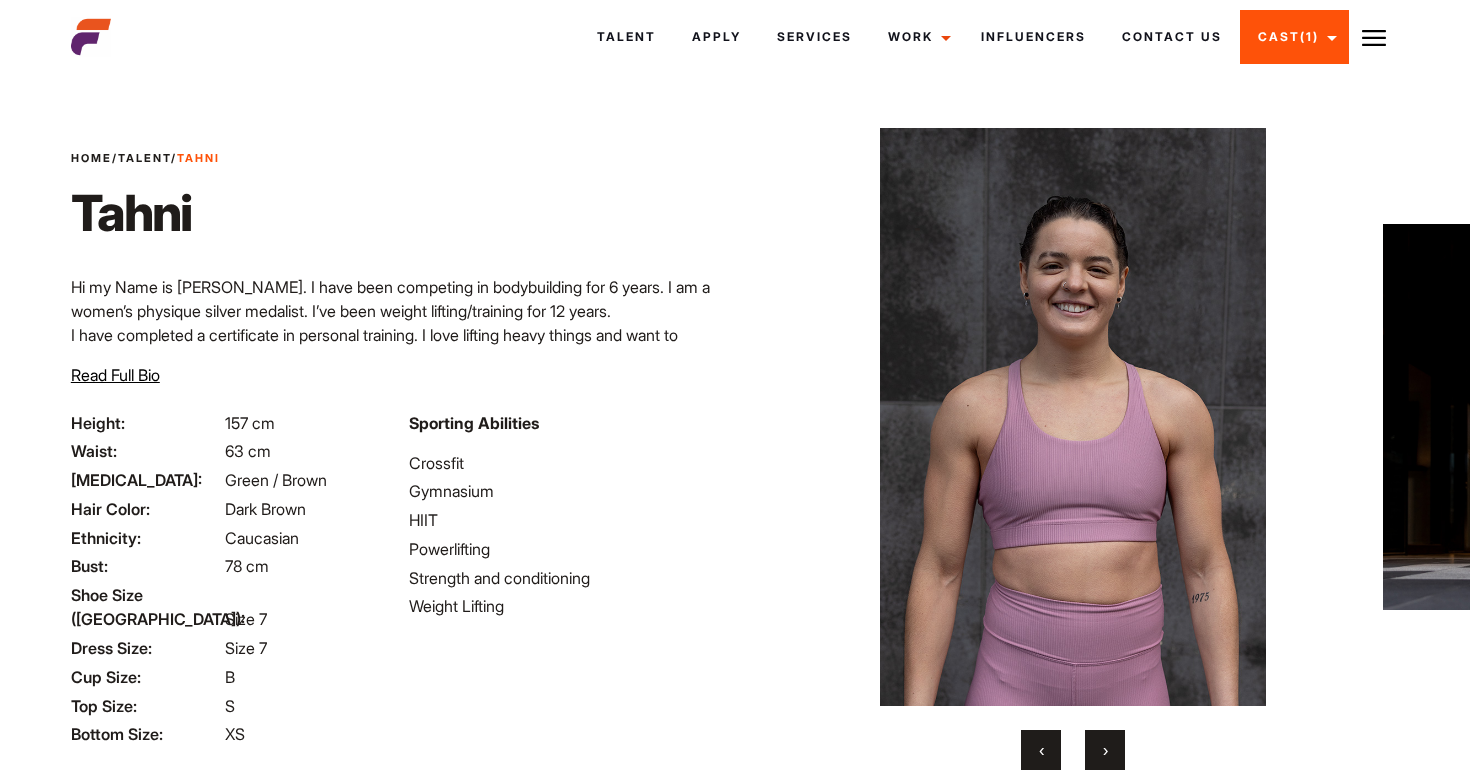click on "›" at bounding box center [1105, 750] 